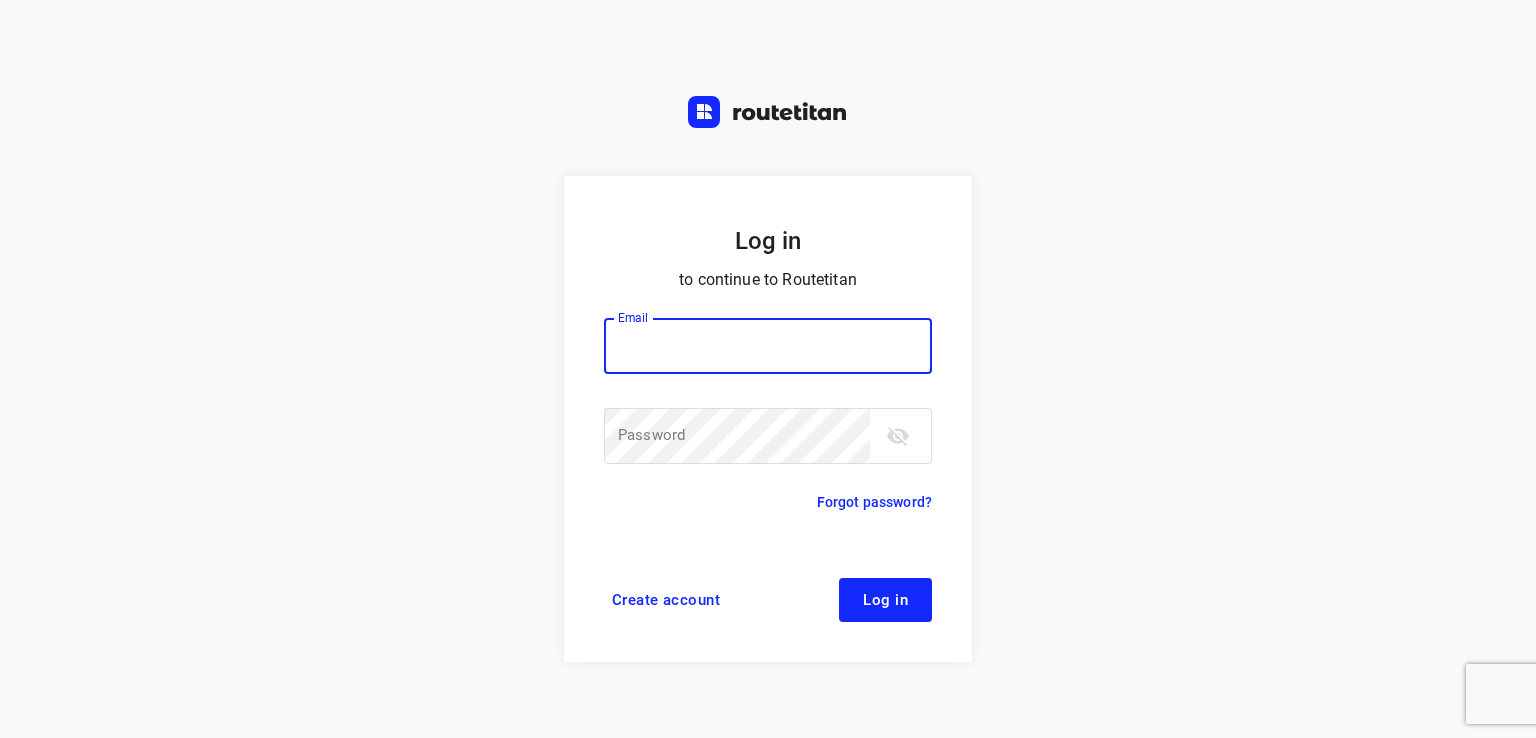 scroll, scrollTop: 0, scrollLeft: 0, axis: both 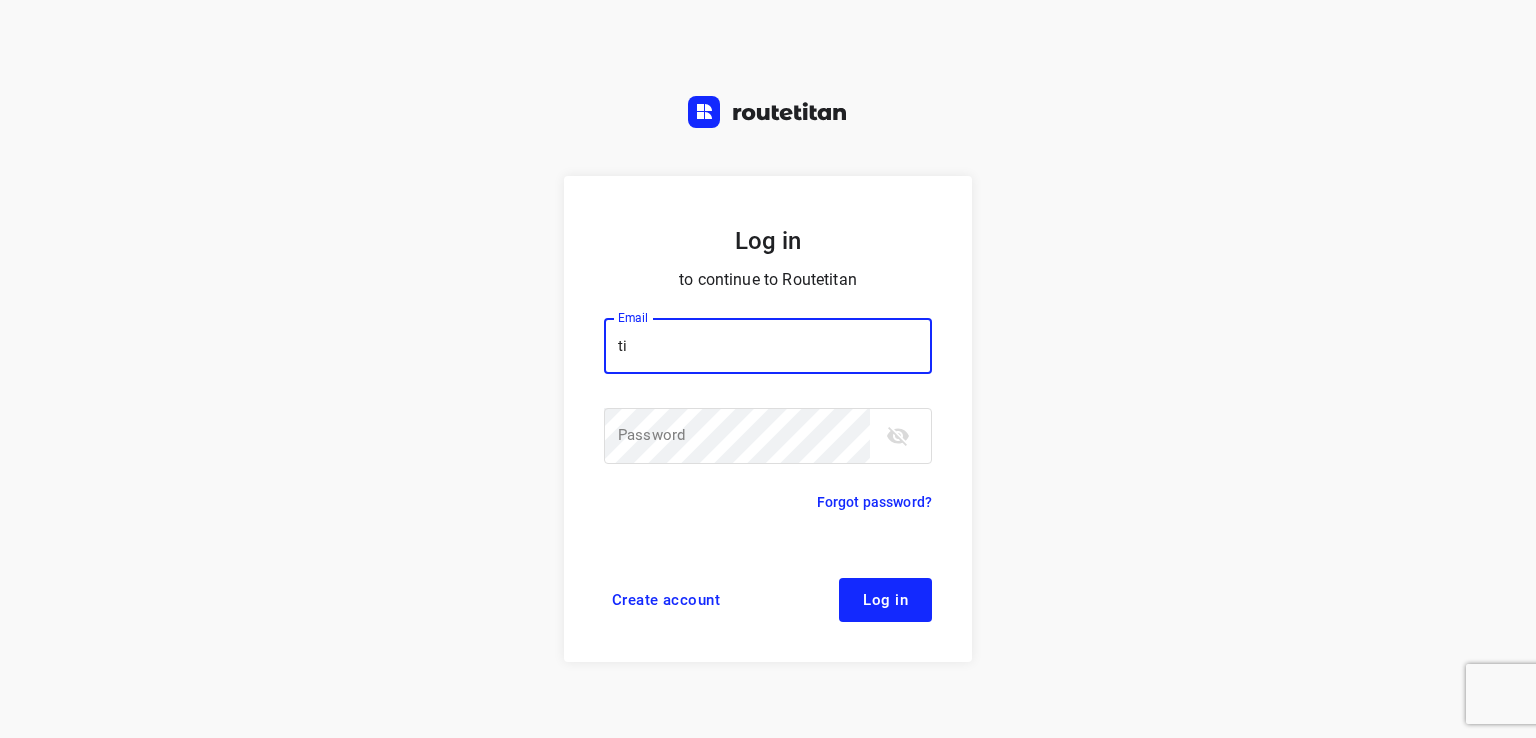 type on "t" 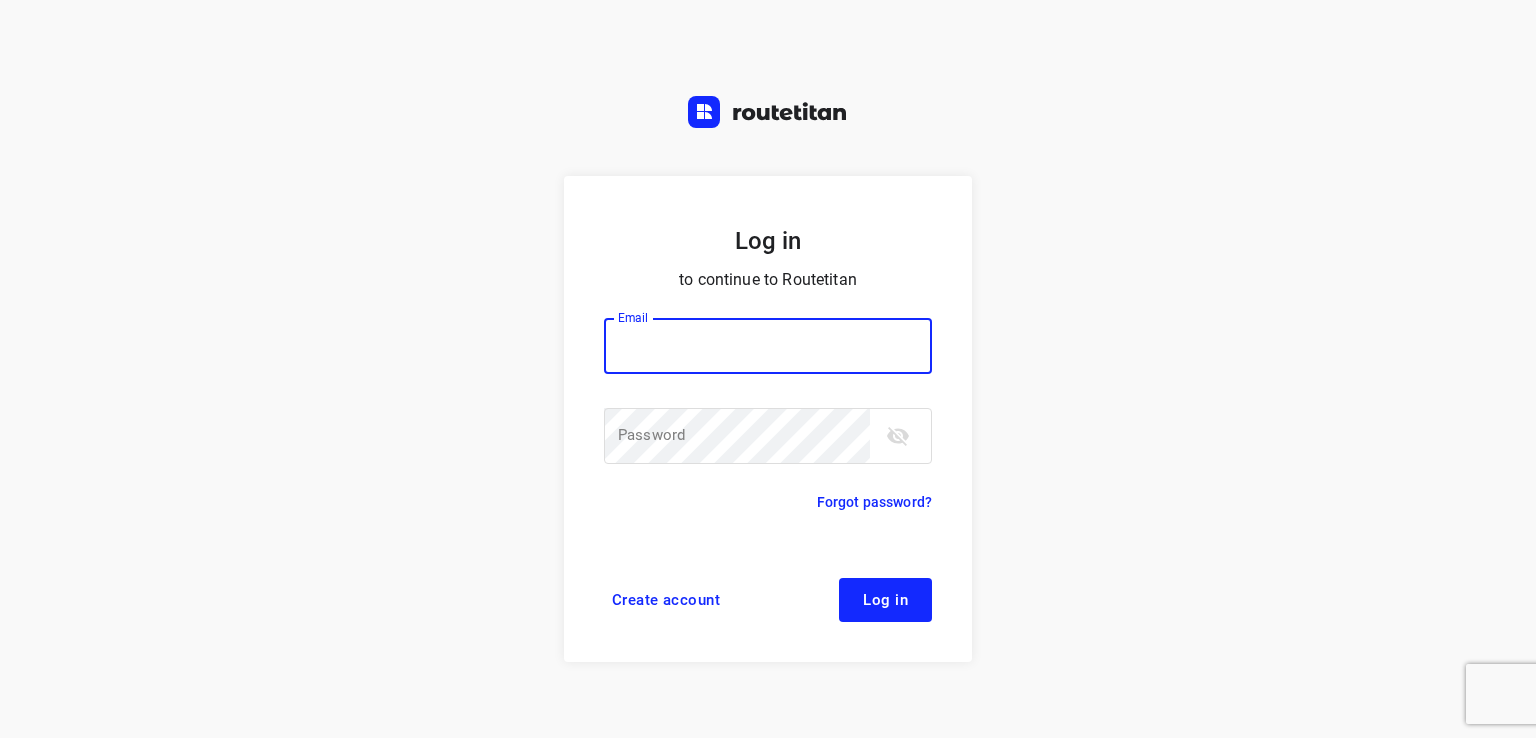 click at bounding box center [768, 346] 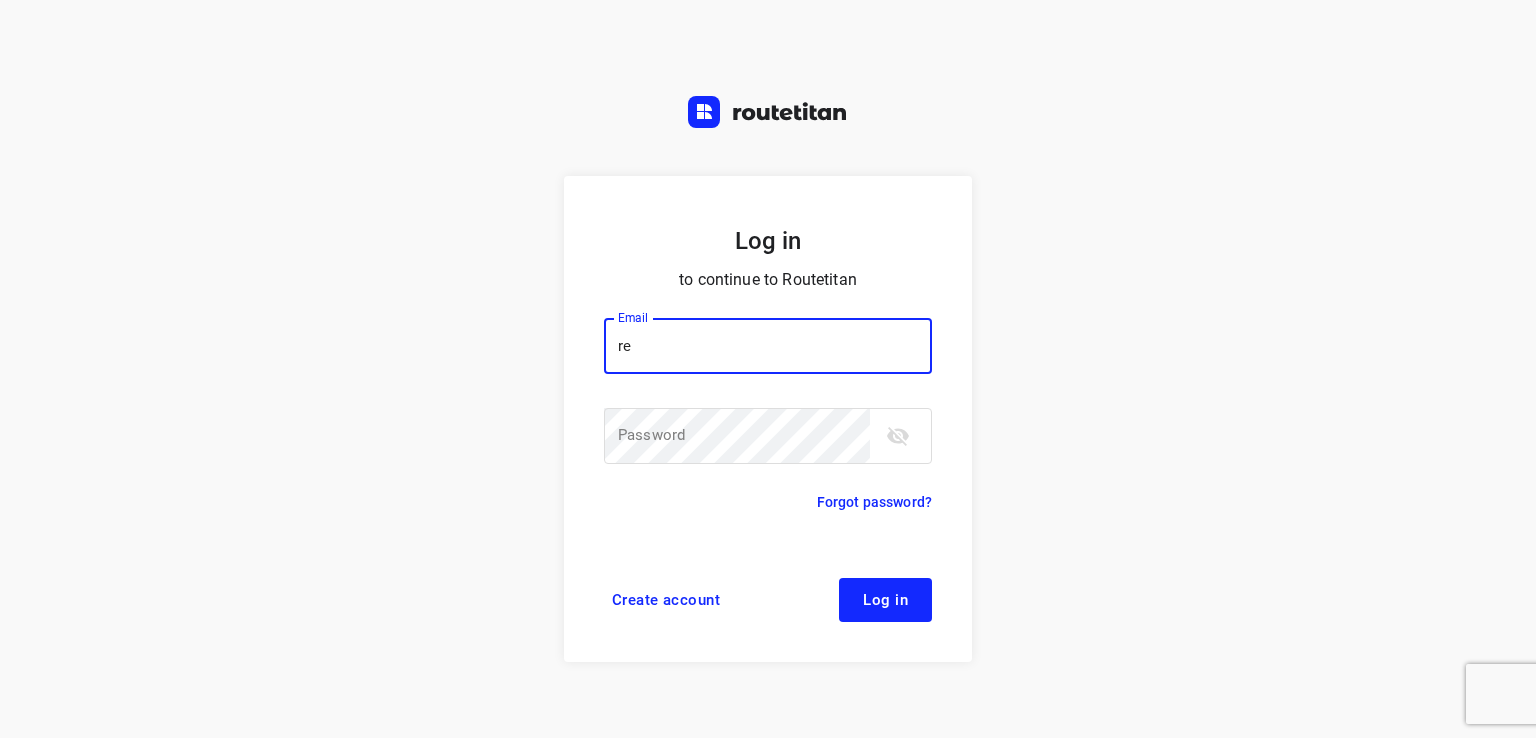 type on "remco@fruitopjewerk.nl" 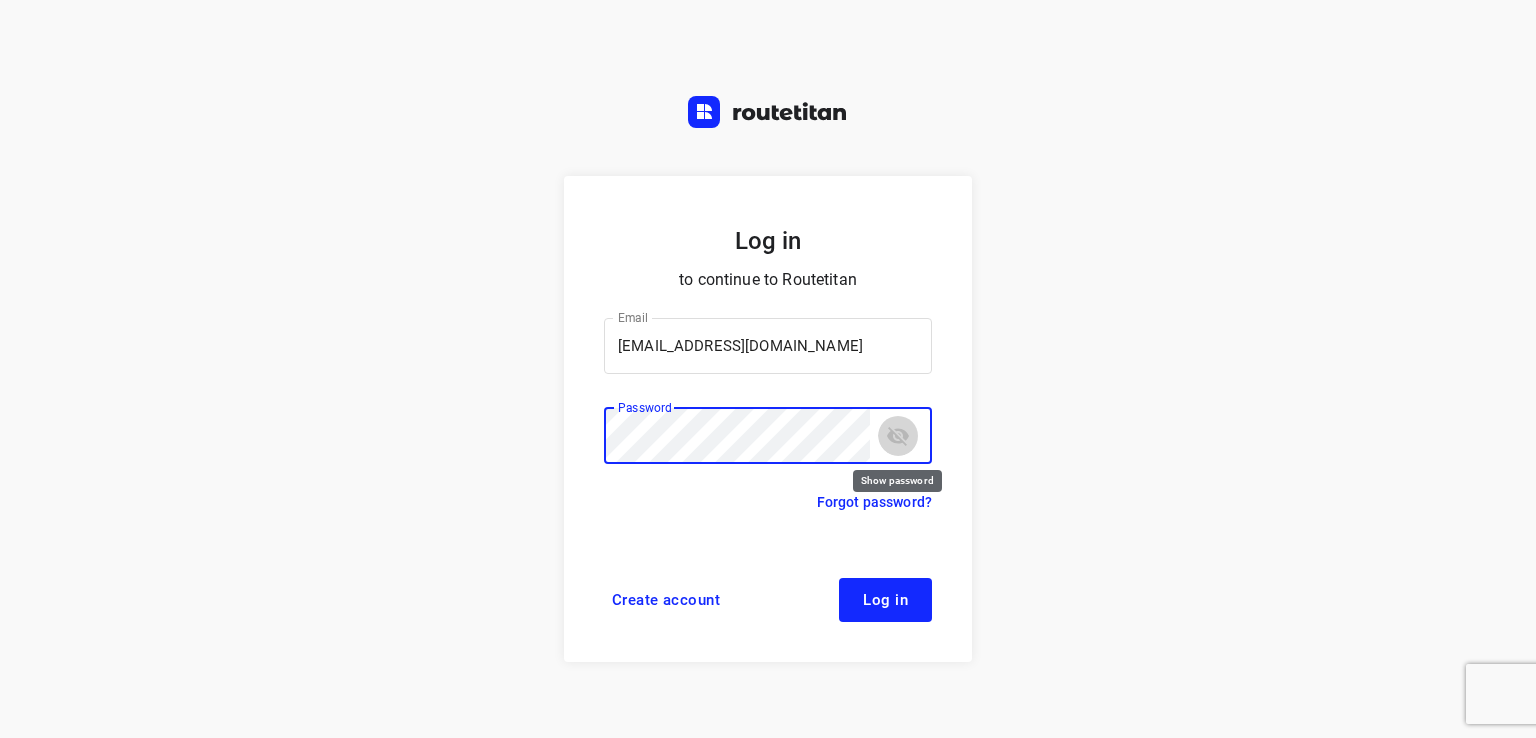 click 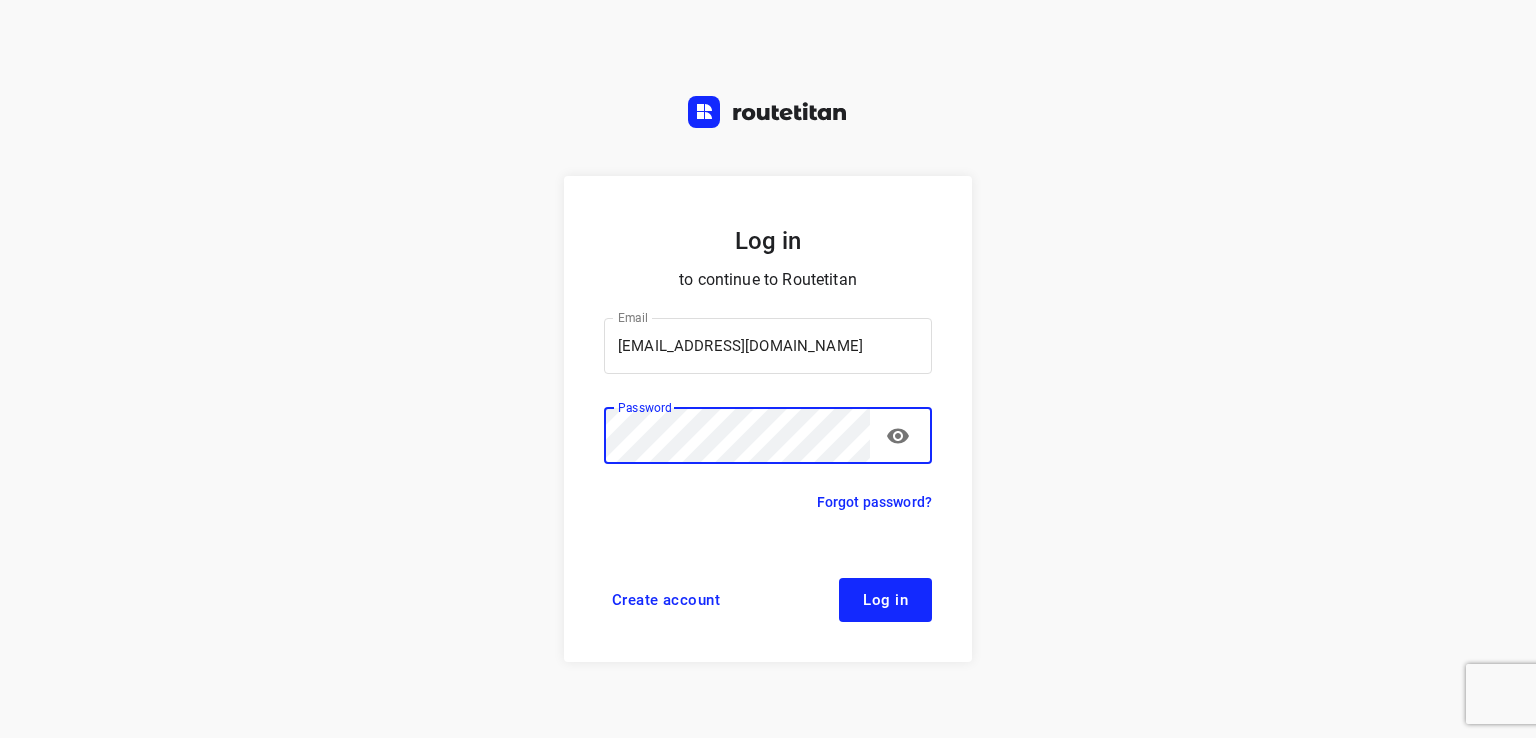 click on "Log in" at bounding box center (885, 600) 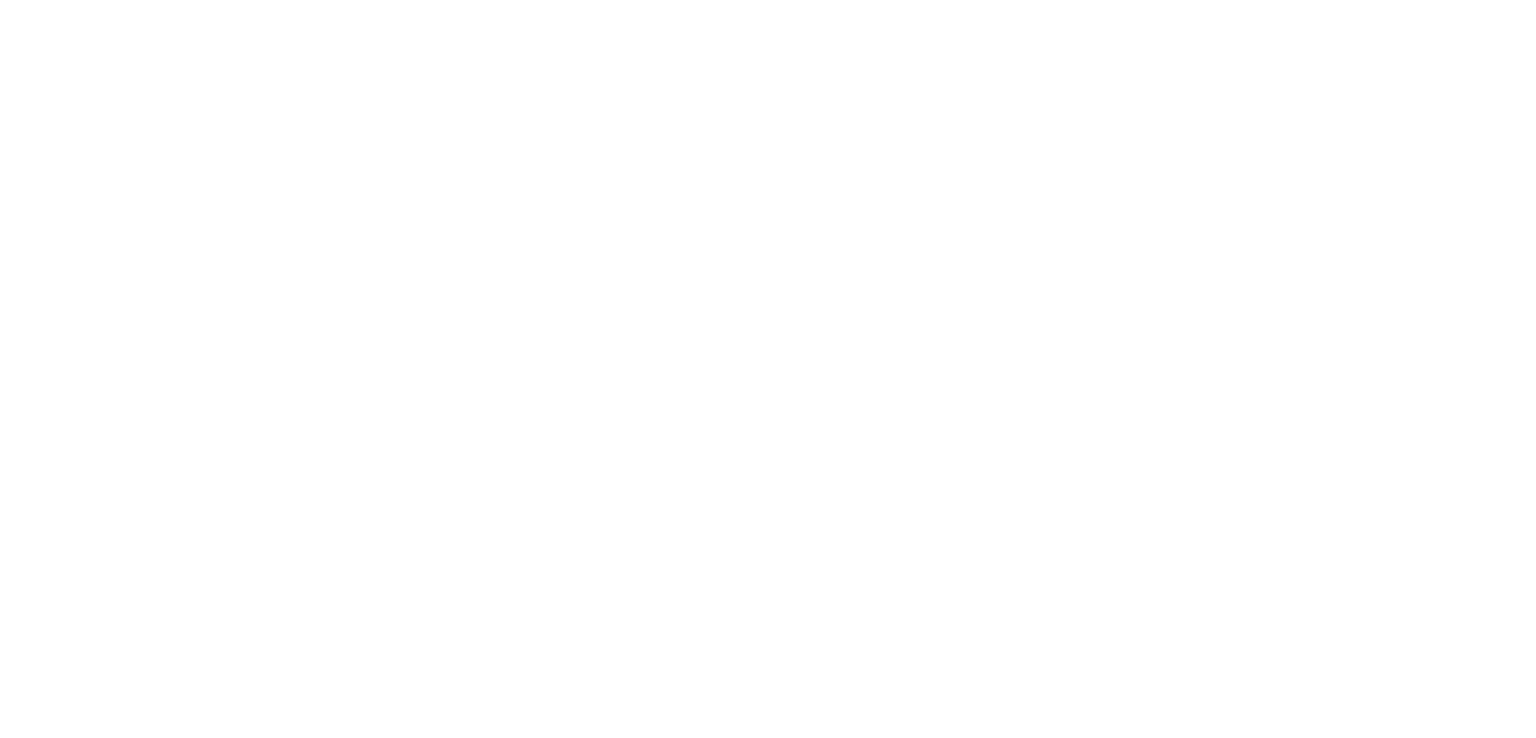 scroll, scrollTop: 0, scrollLeft: 0, axis: both 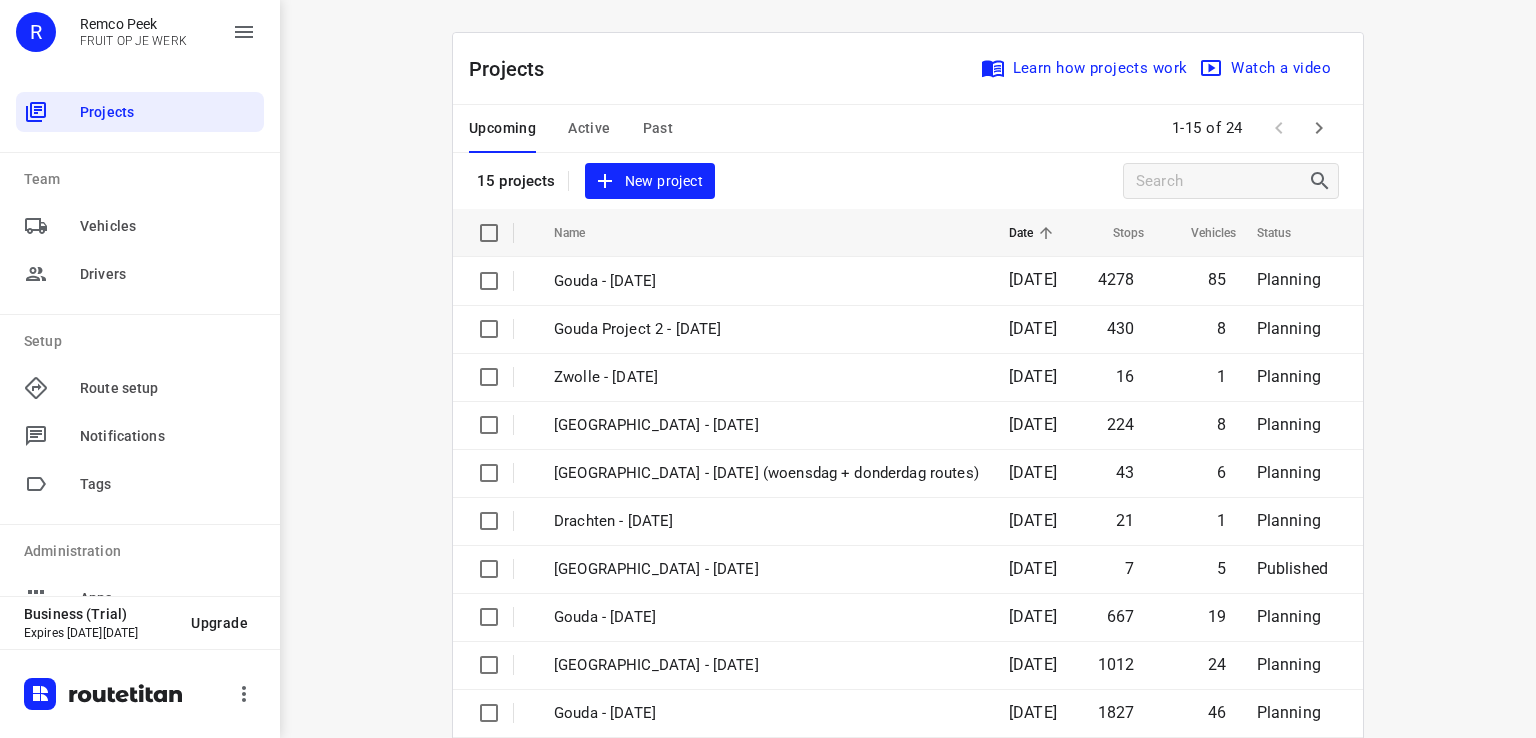 click on "Upcoming Active Past" at bounding box center (587, 129) 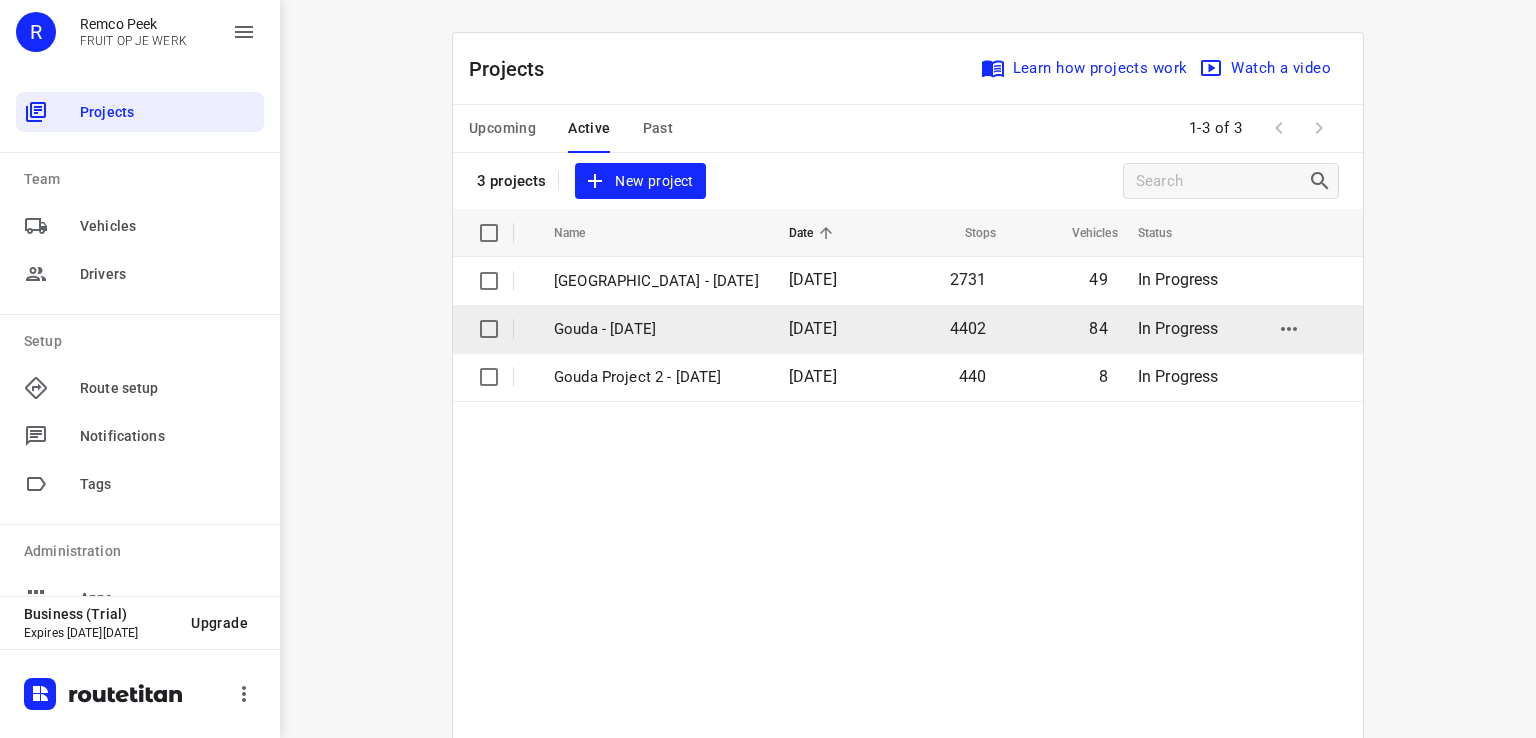 click on "Gouda - Monday" at bounding box center (656, 329) 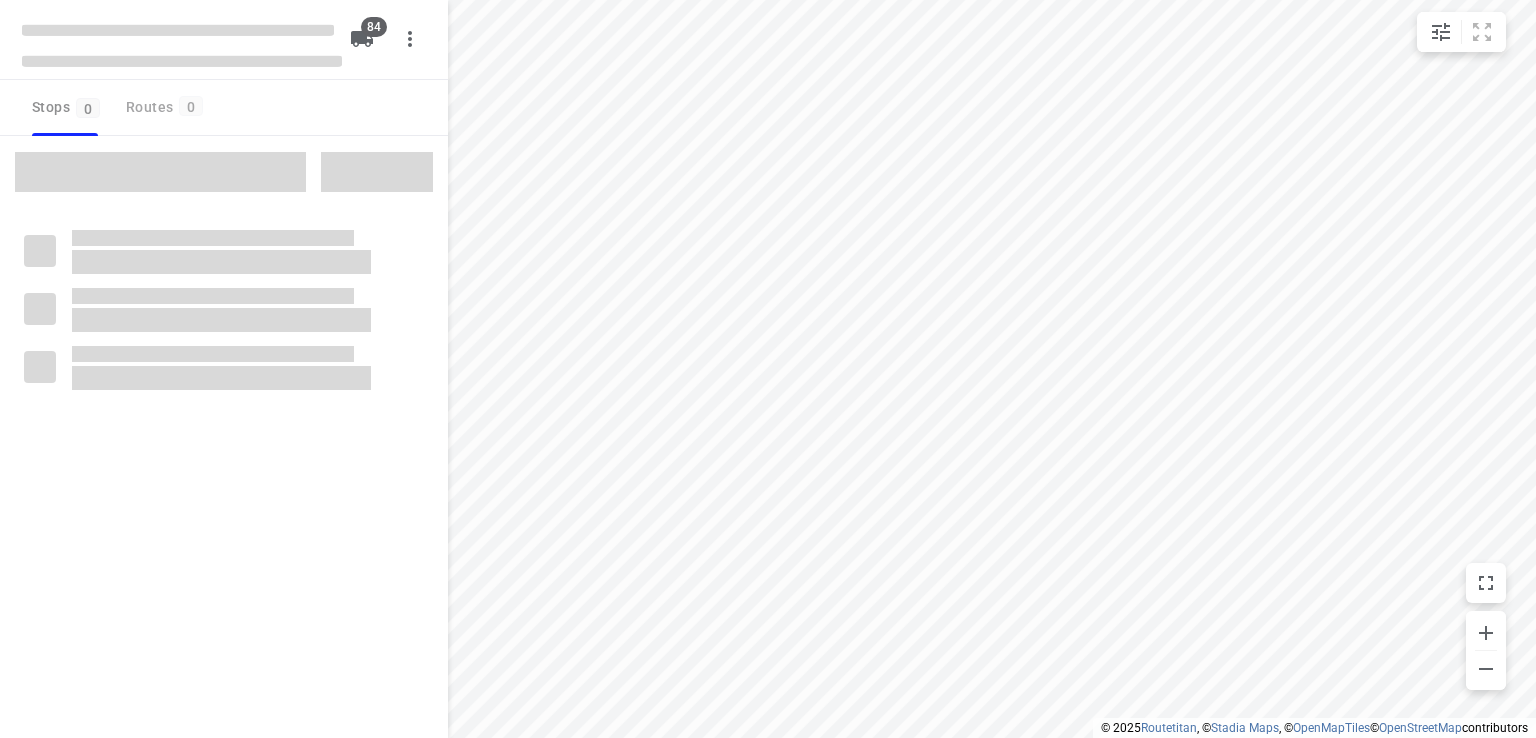 type on "distance" 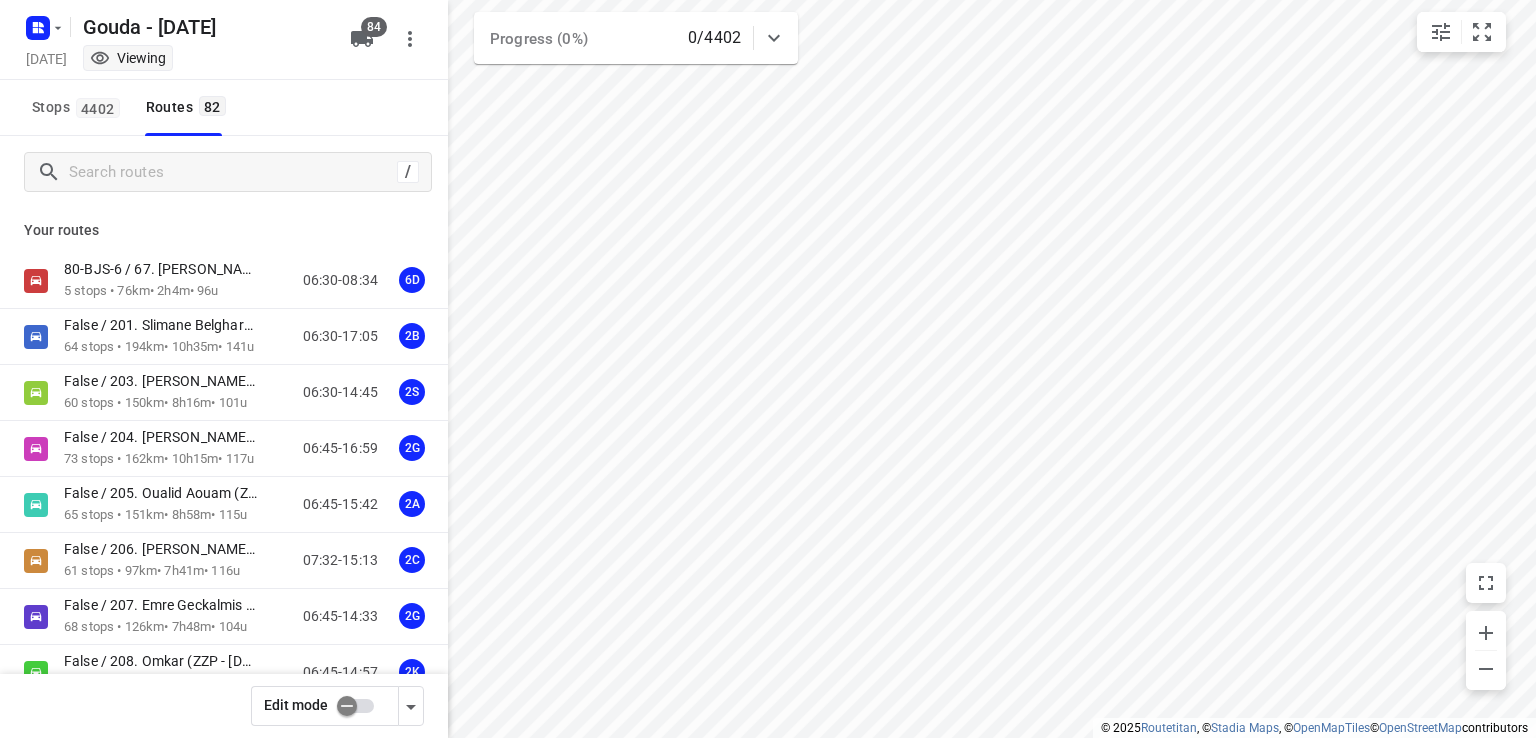 click on "Stops [STREET_ADDRESS]" at bounding box center (224, 108) 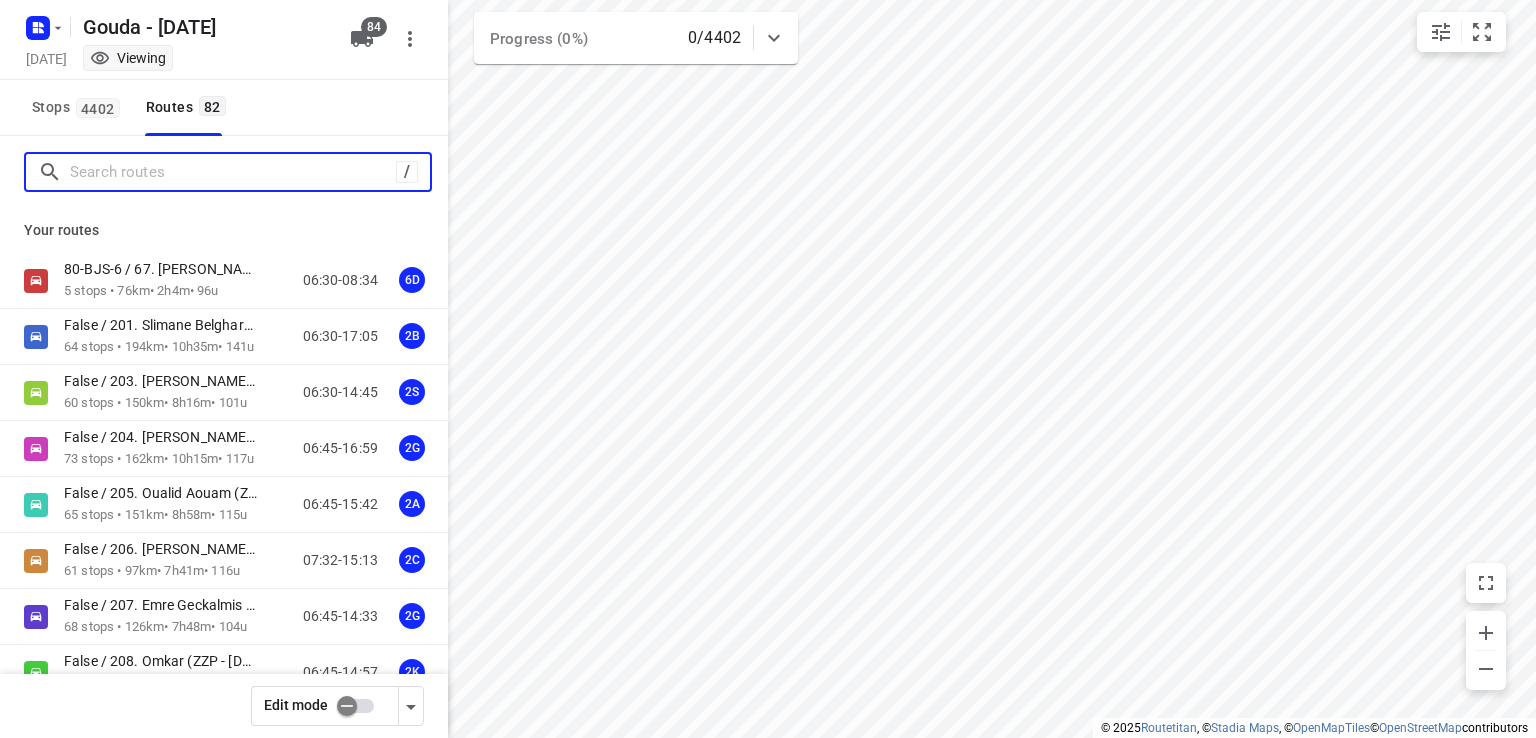 click at bounding box center (233, 172) 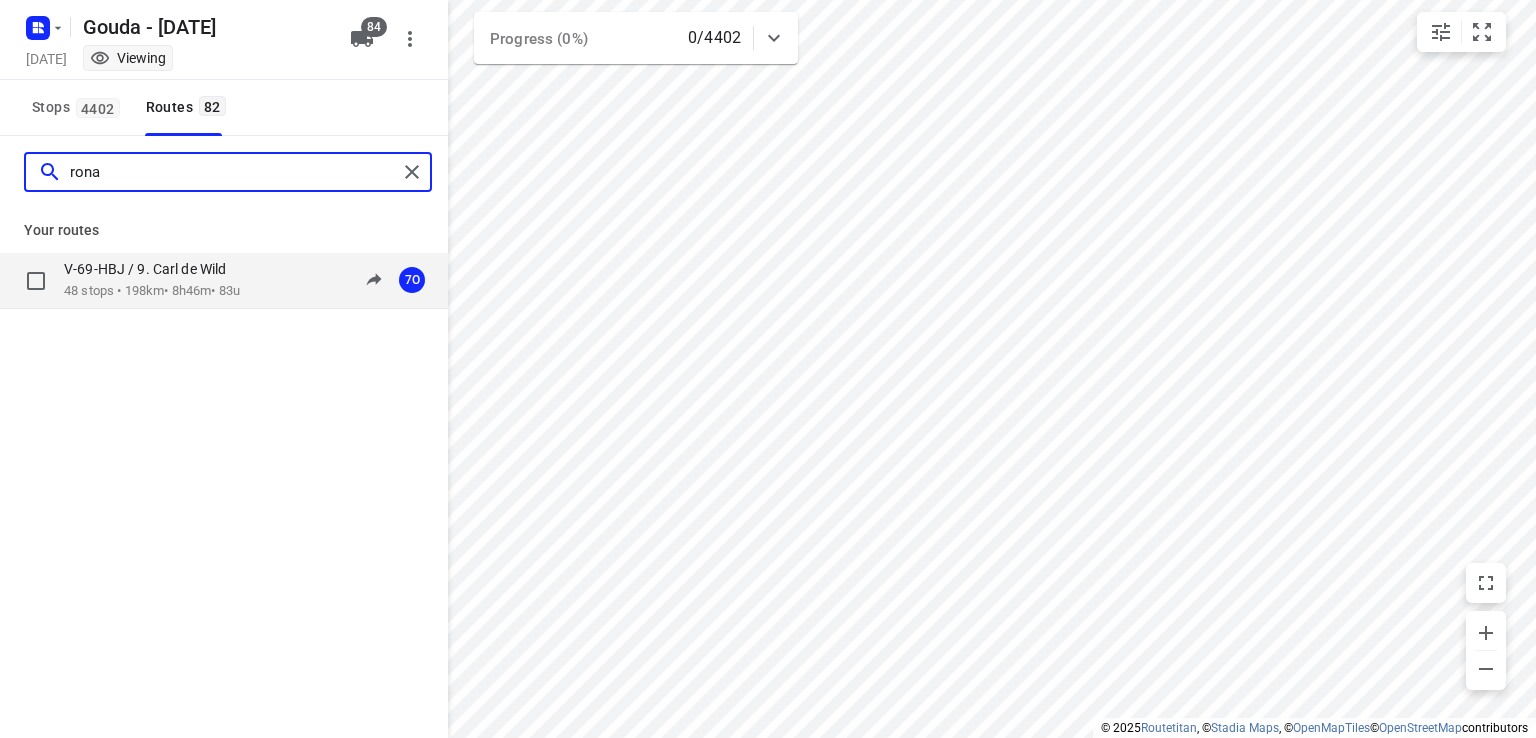 type on "rona" 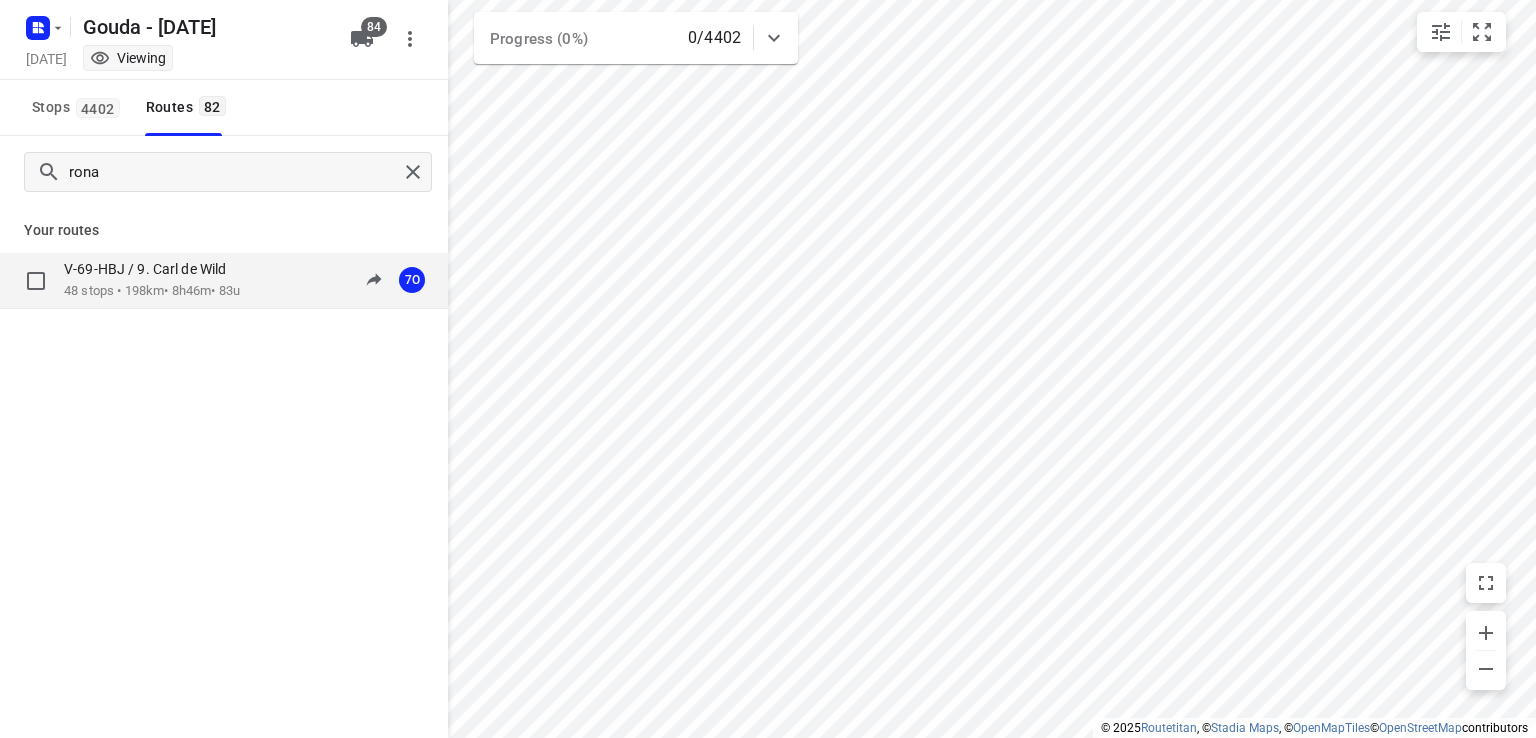 click on "48   stops •   198km  •   8h46m  • 83u" at bounding box center (155, 291) 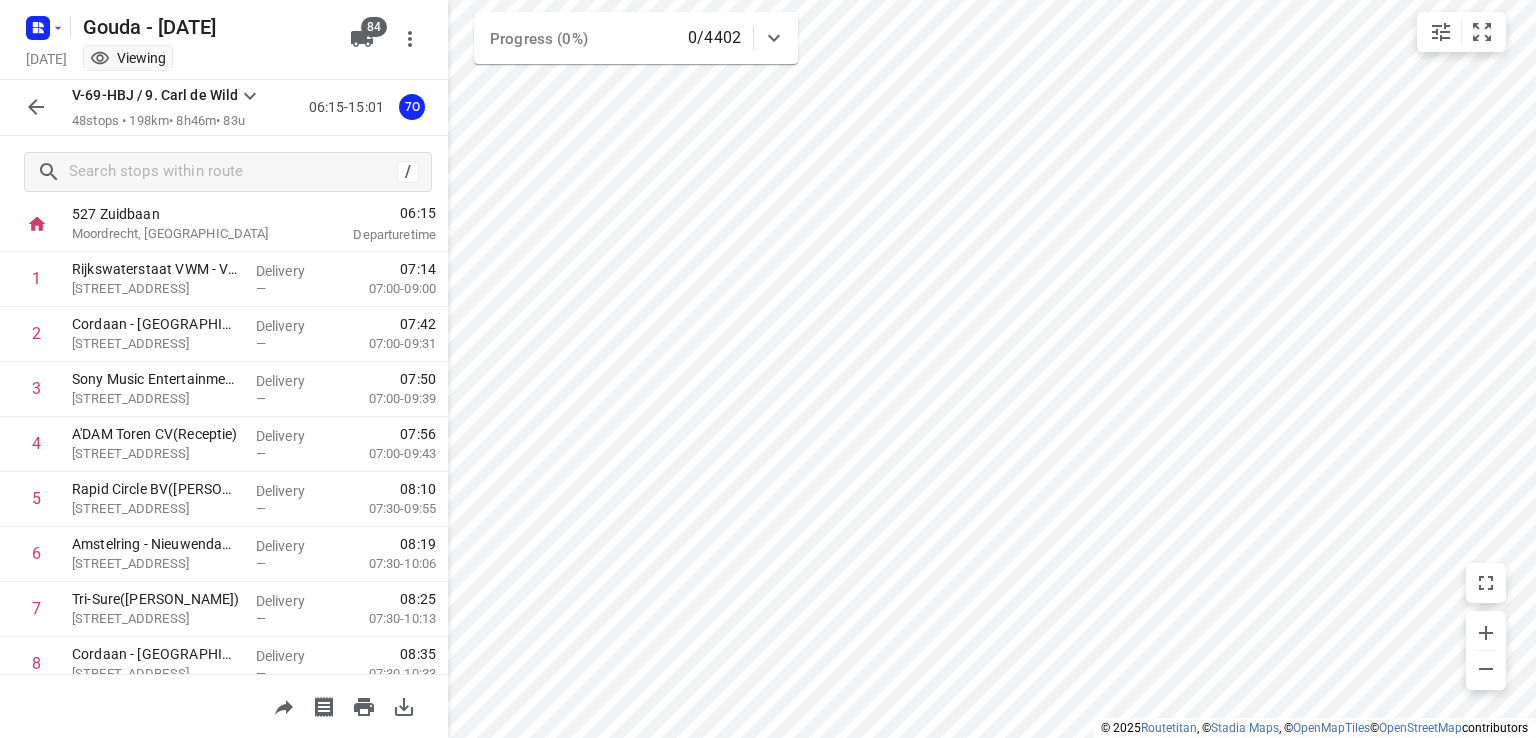 scroll, scrollTop: 0, scrollLeft: 0, axis: both 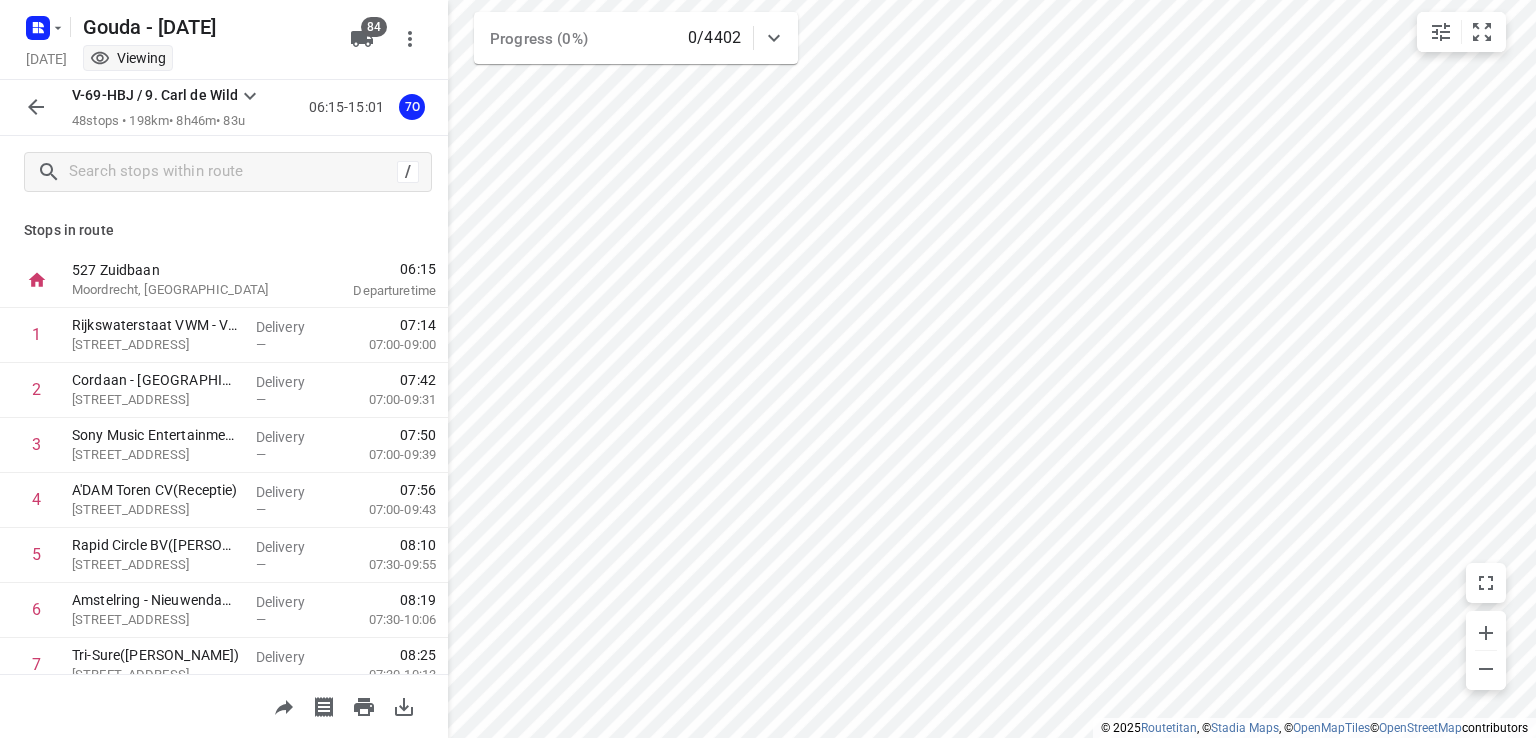 click at bounding box center (36, 107) 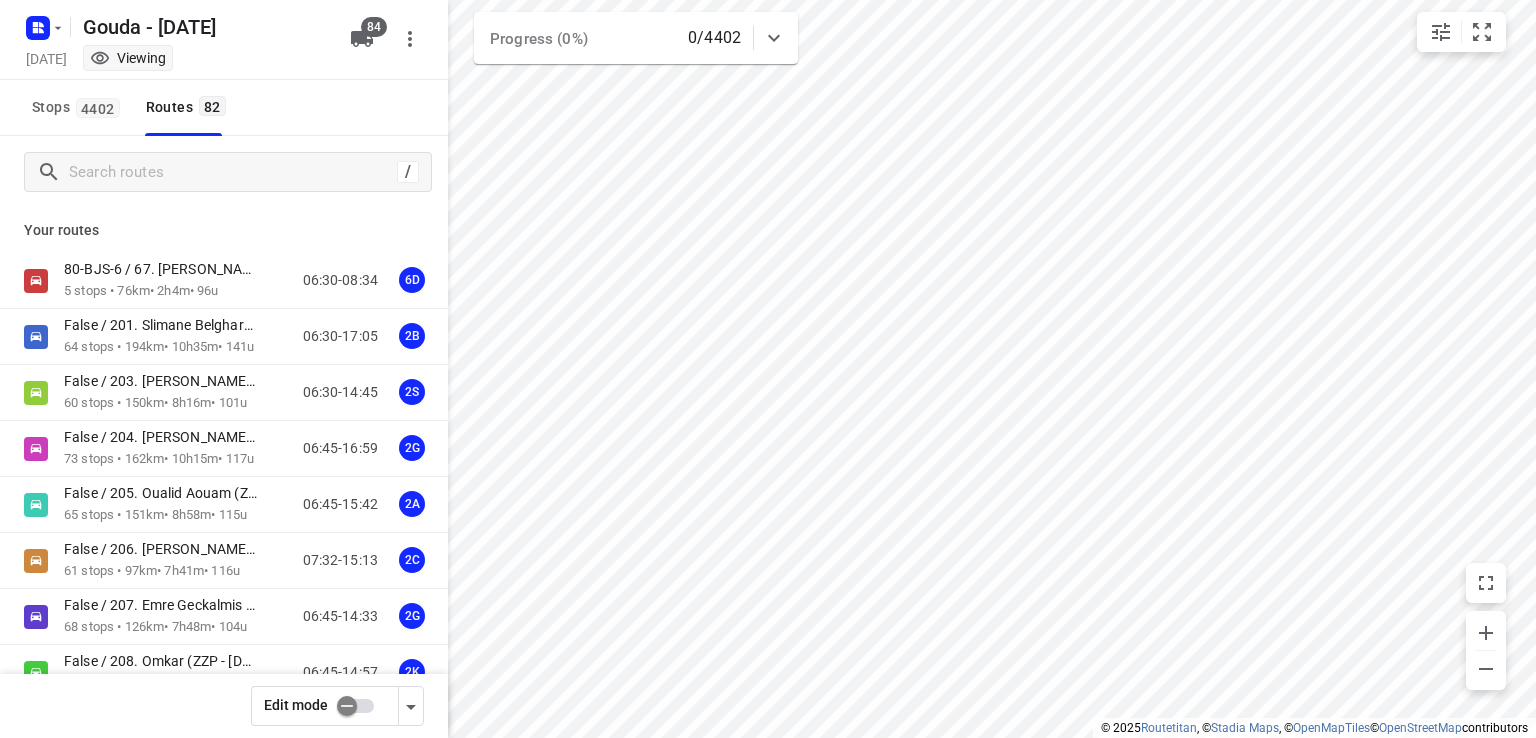 click at bounding box center [347, 706] 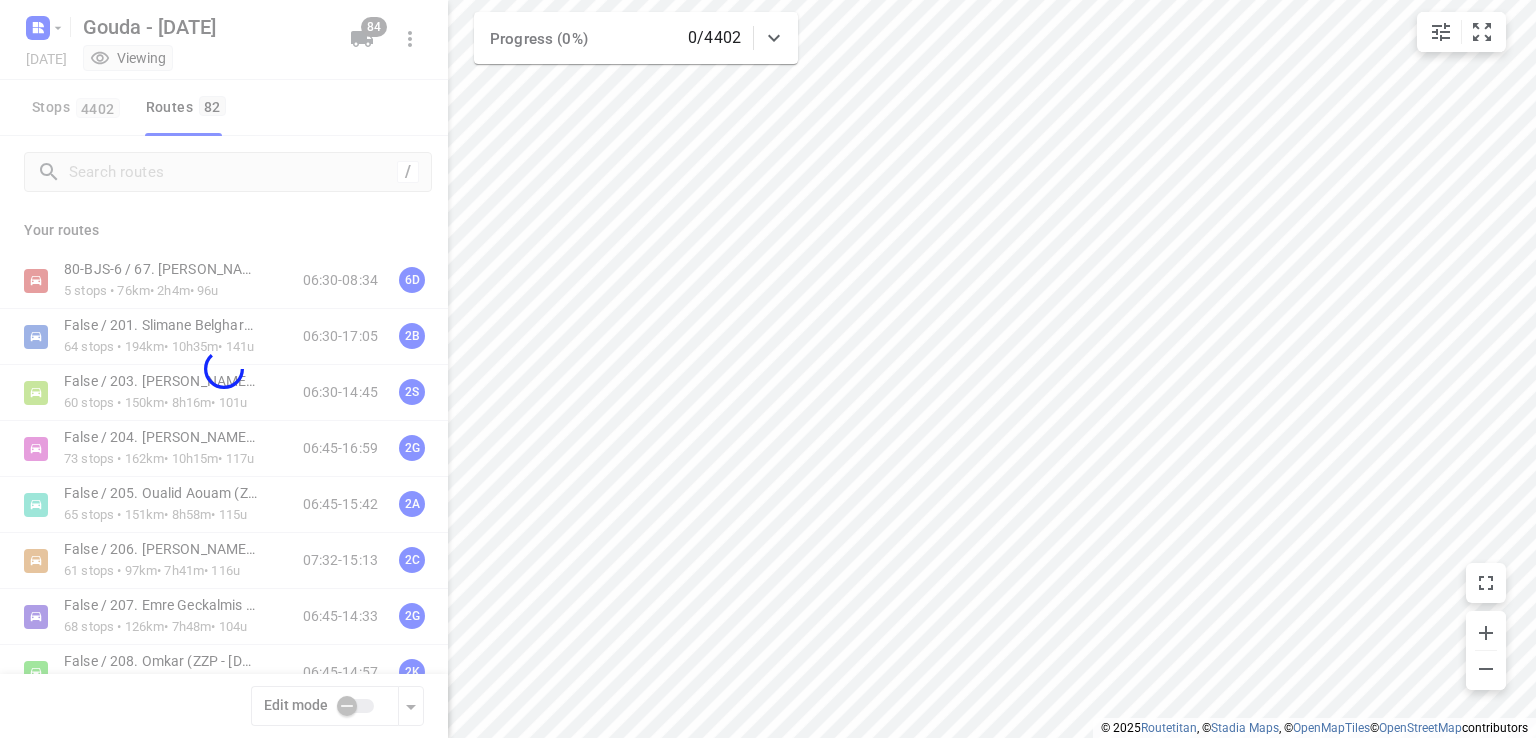 checkbox on "true" 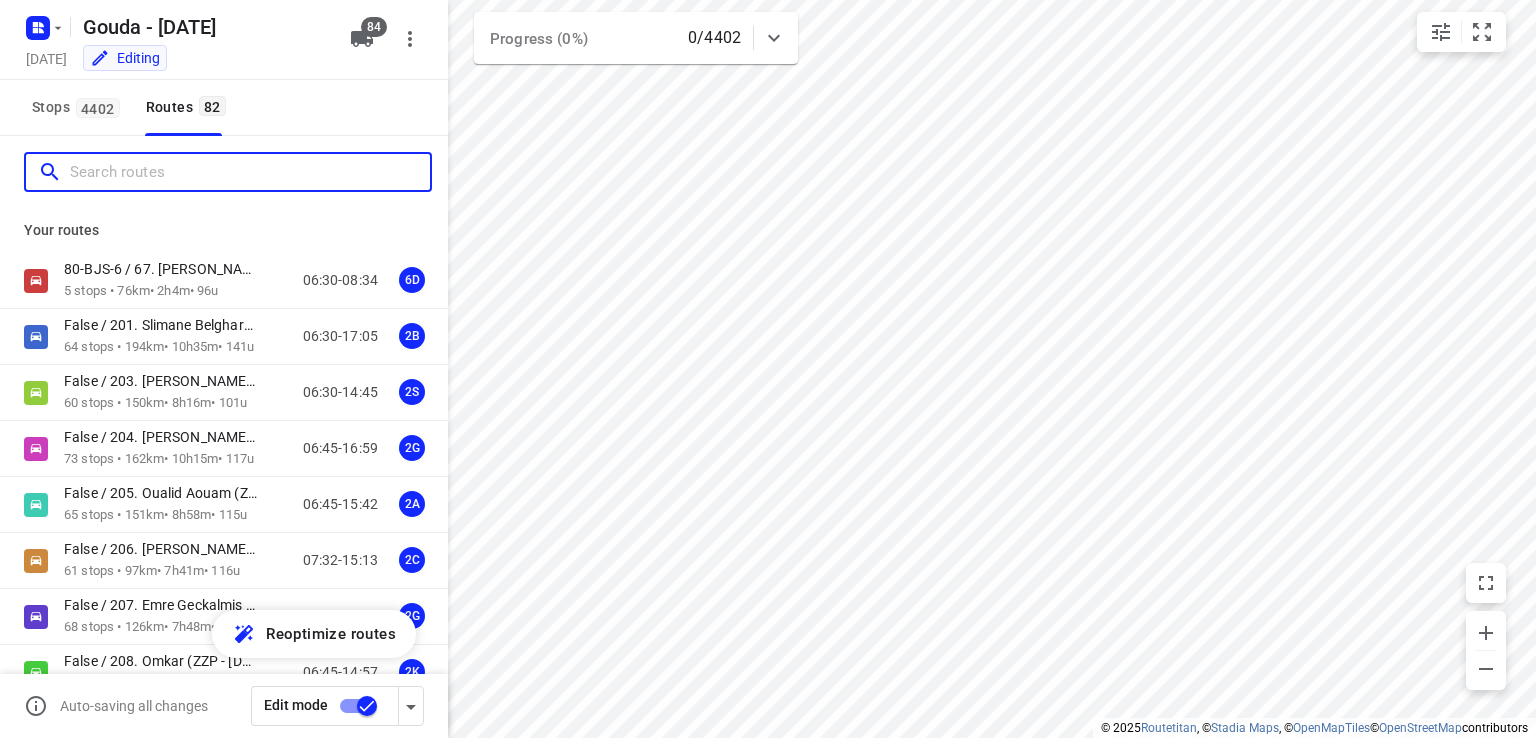 click at bounding box center (250, 172) 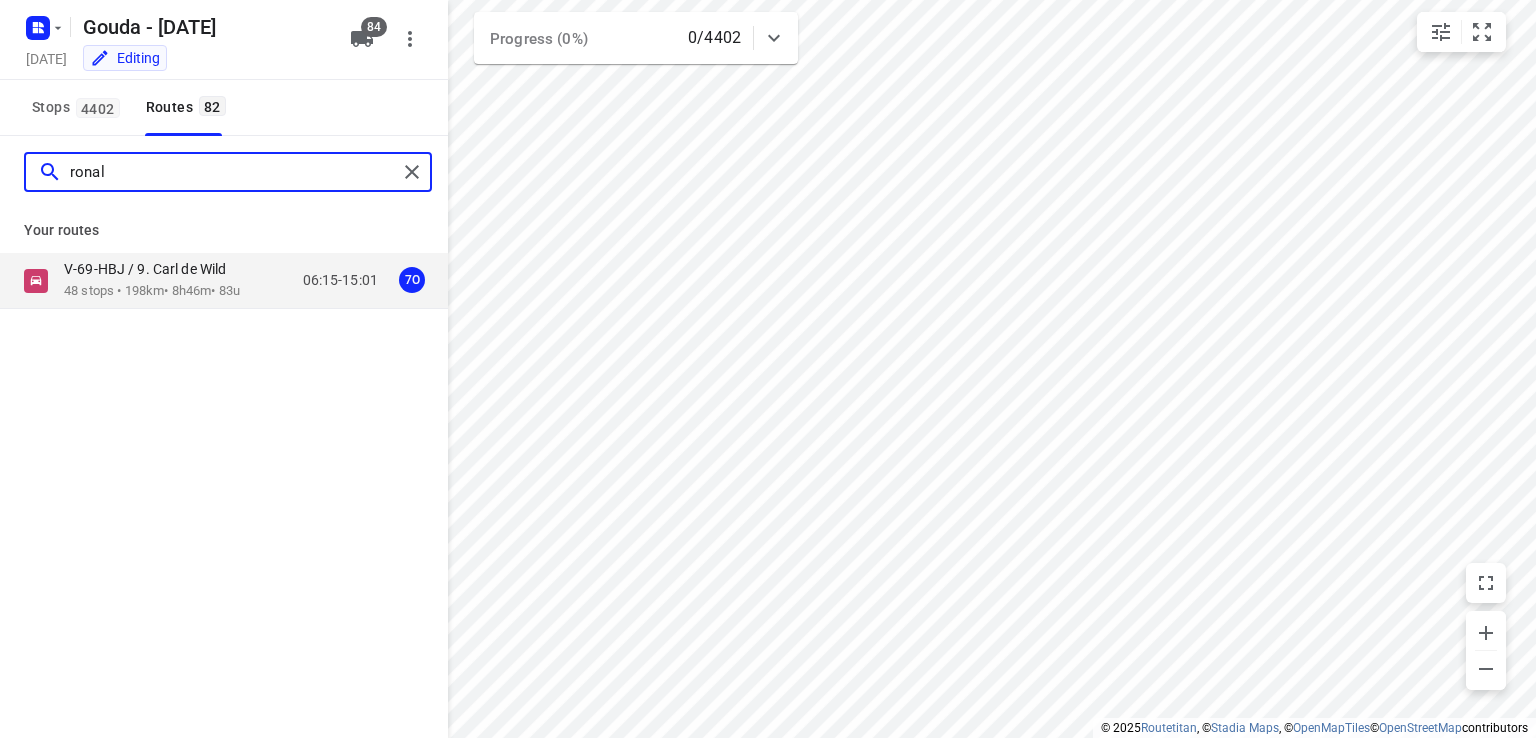 click on "ronal" at bounding box center (233, 172) 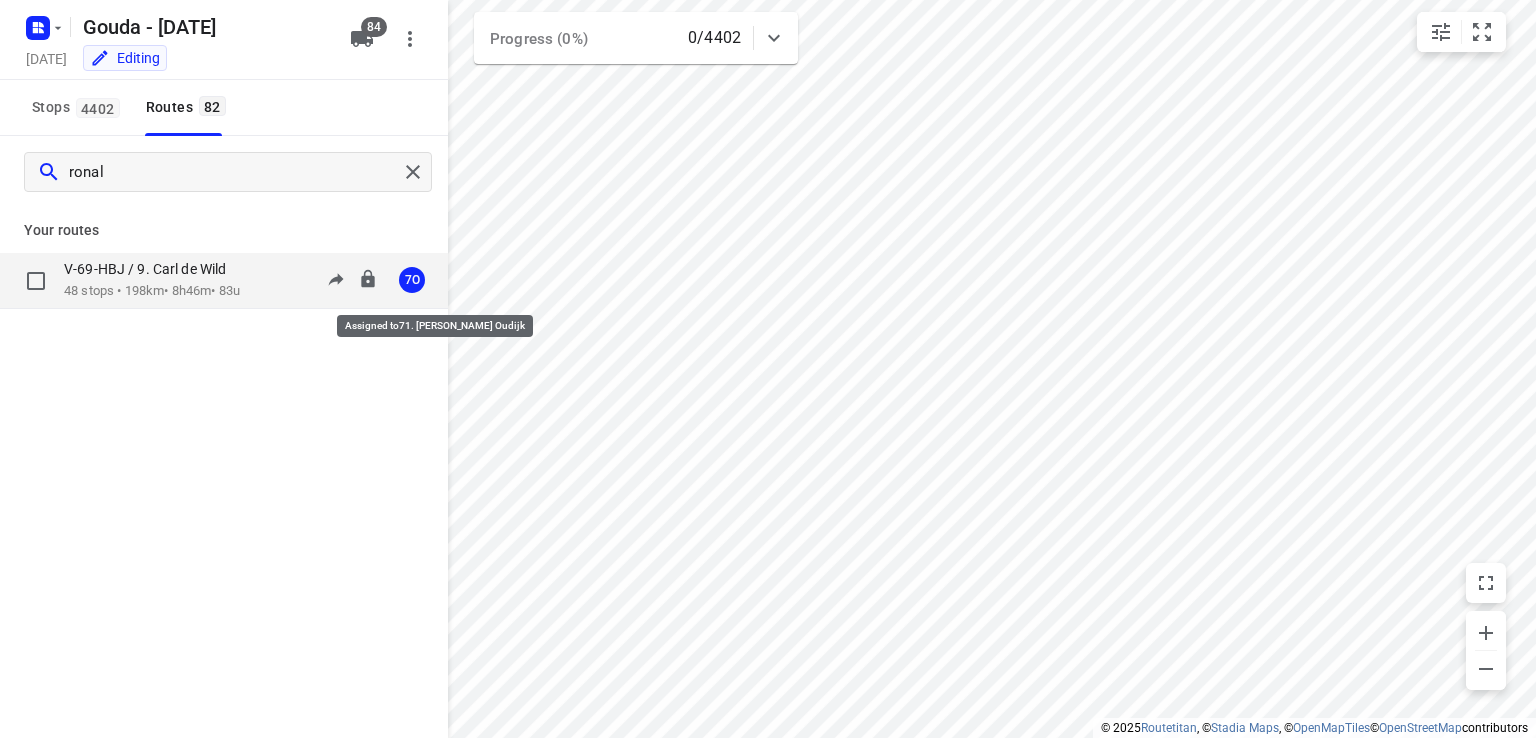 click on "7O" at bounding box center [412, 280] 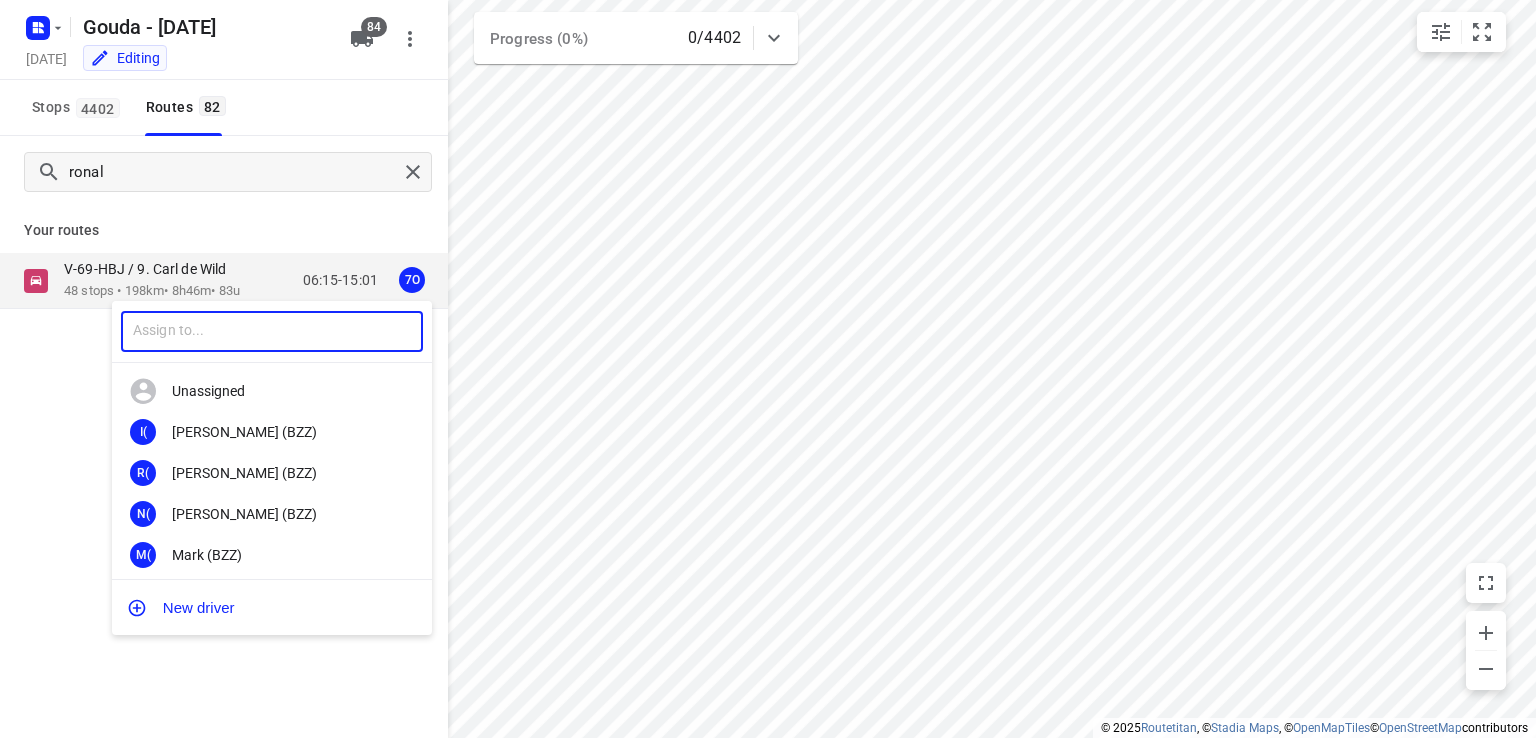 click at bounding box center [272, 331] 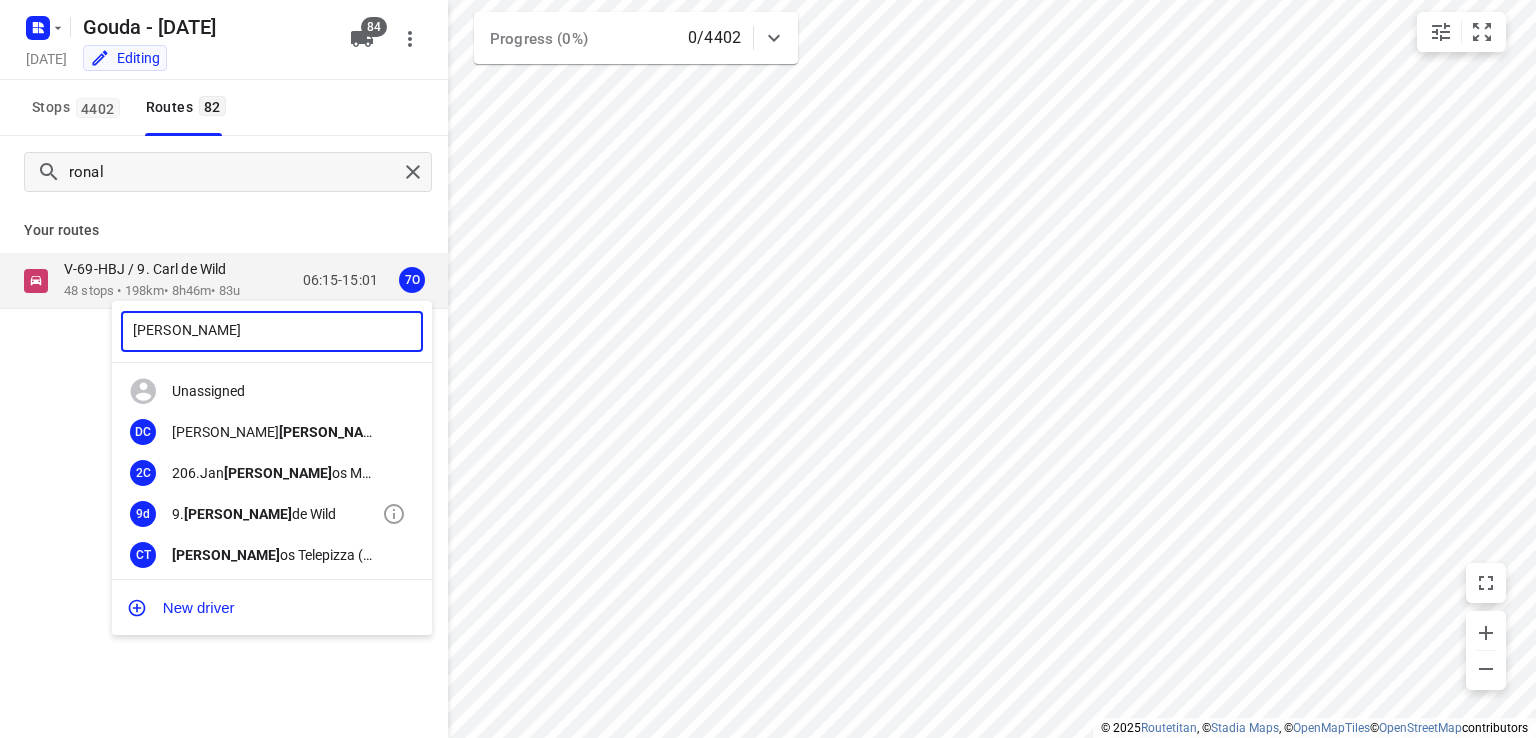 type on "carl" 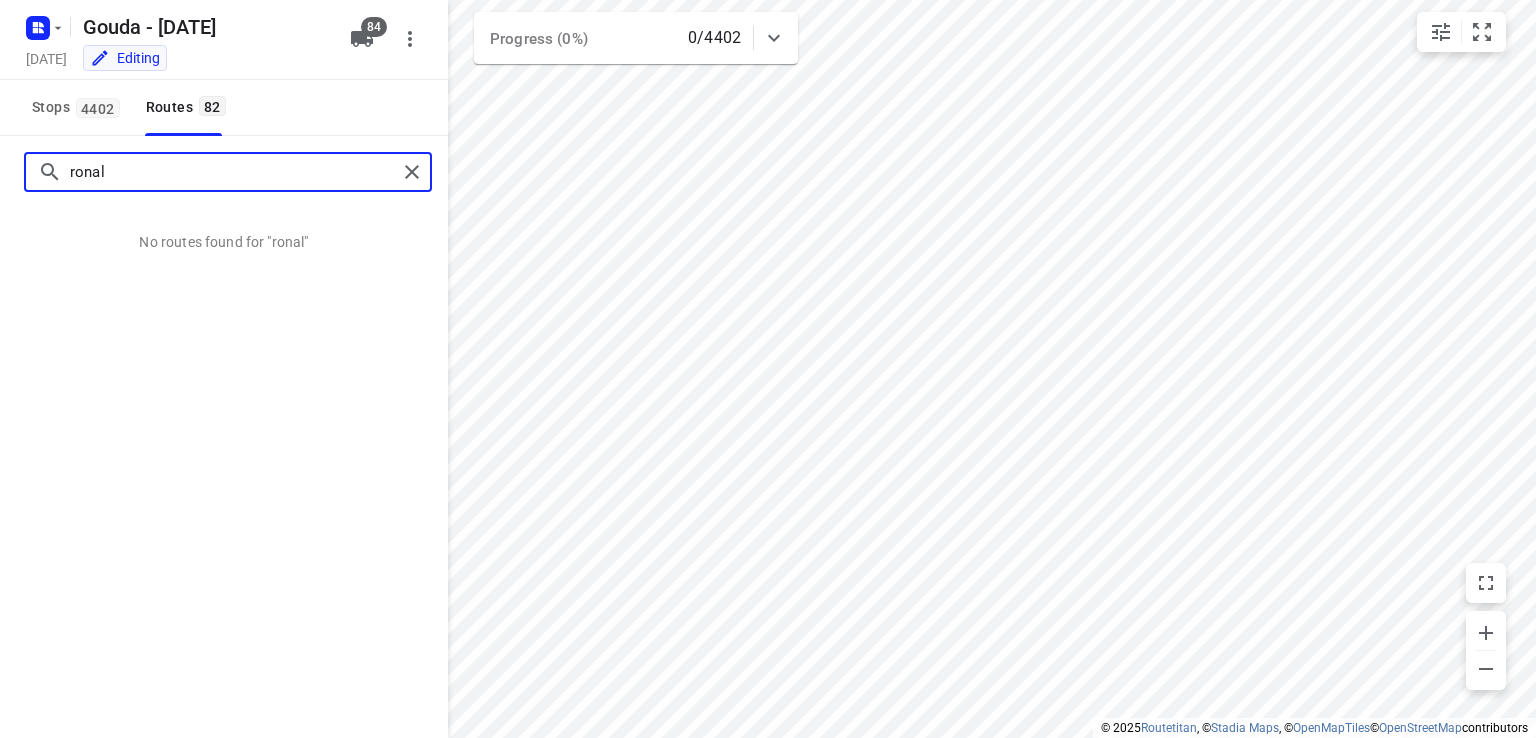 click on "ronal" at bounding box center (233, 172) 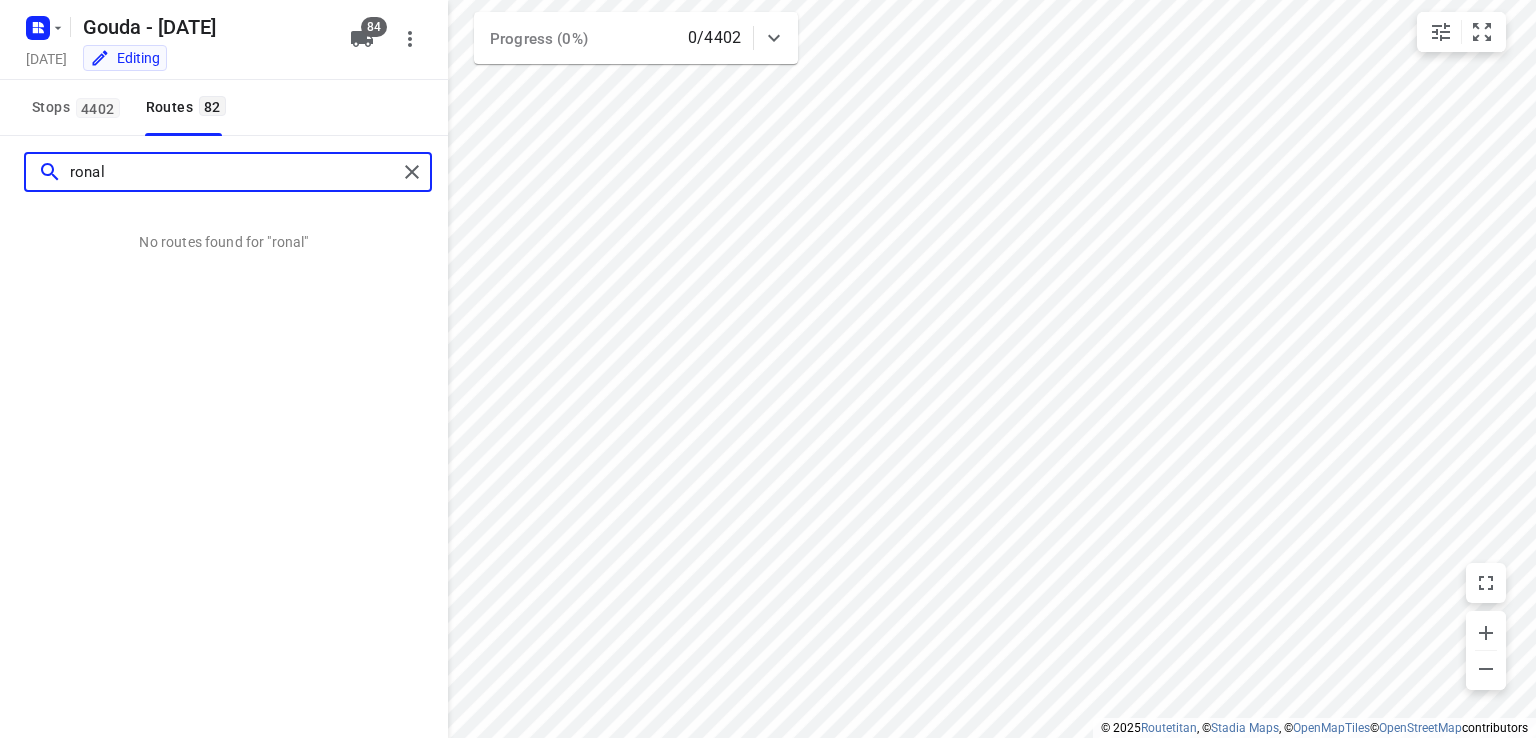 click on "ronal" at bounding box center [233, 172] 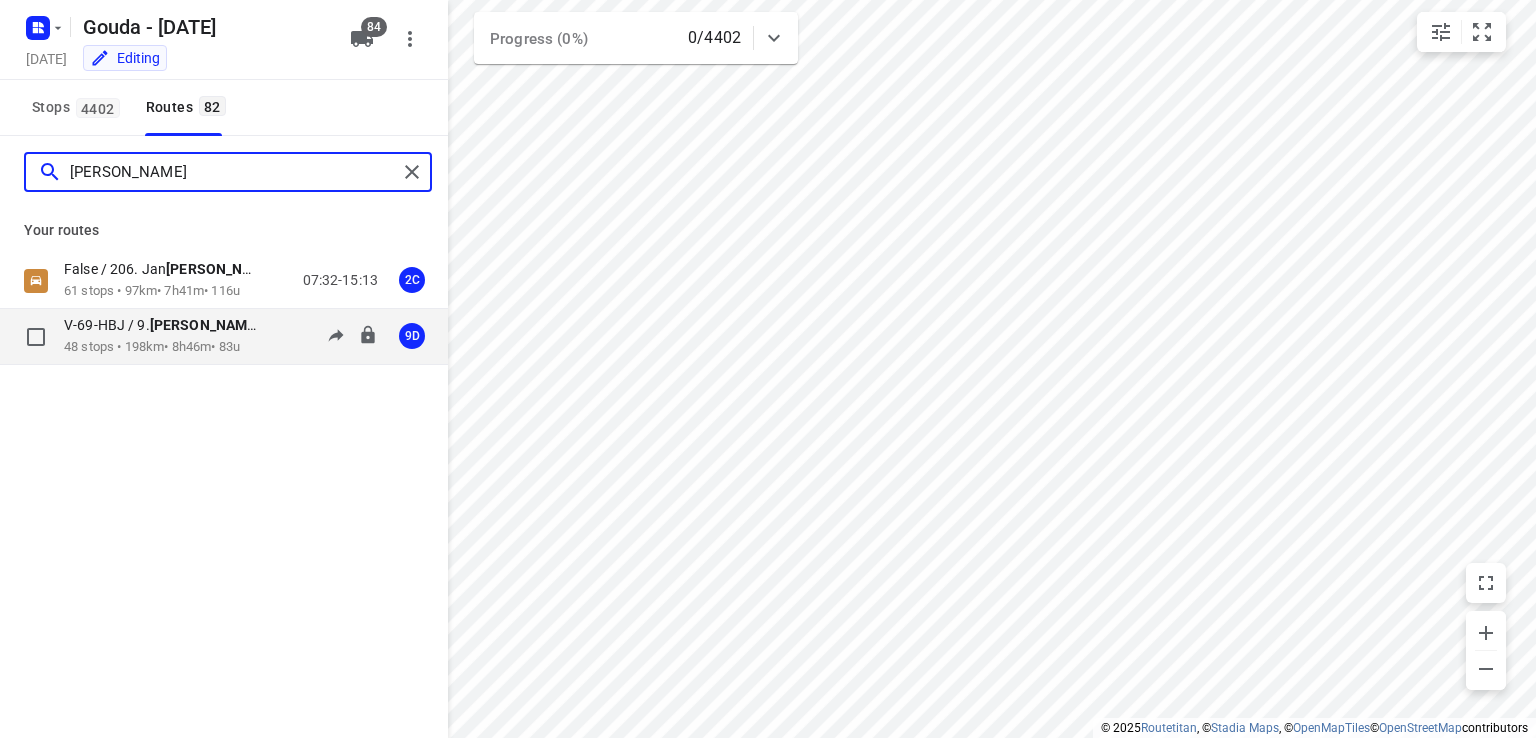 type on "carl" 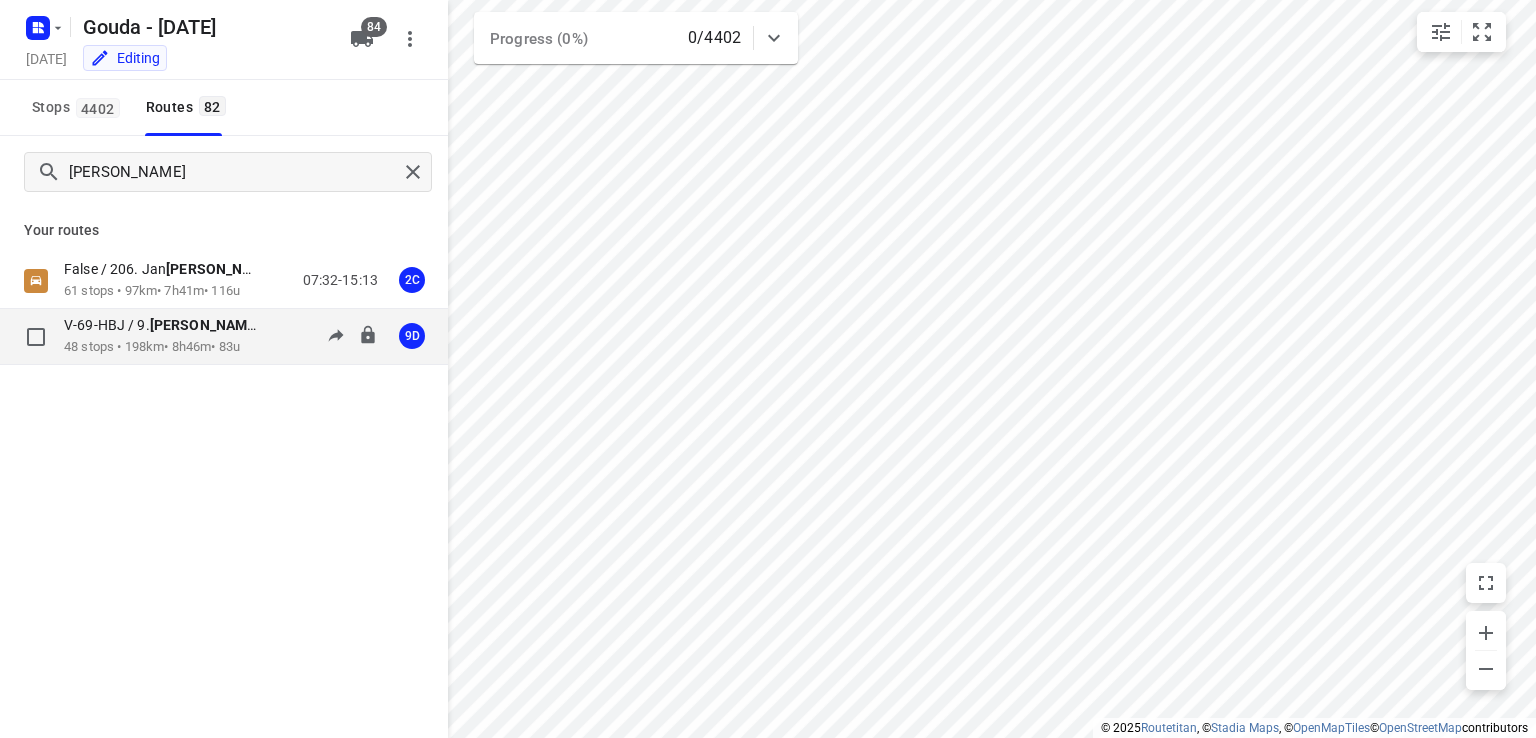 click on "V-69-HBJ / 9.  Carl  de Wild 48   stops •   198km  •   8h46m  • 83u 06:15-15:01 9D" at bounding box center (224, 337) 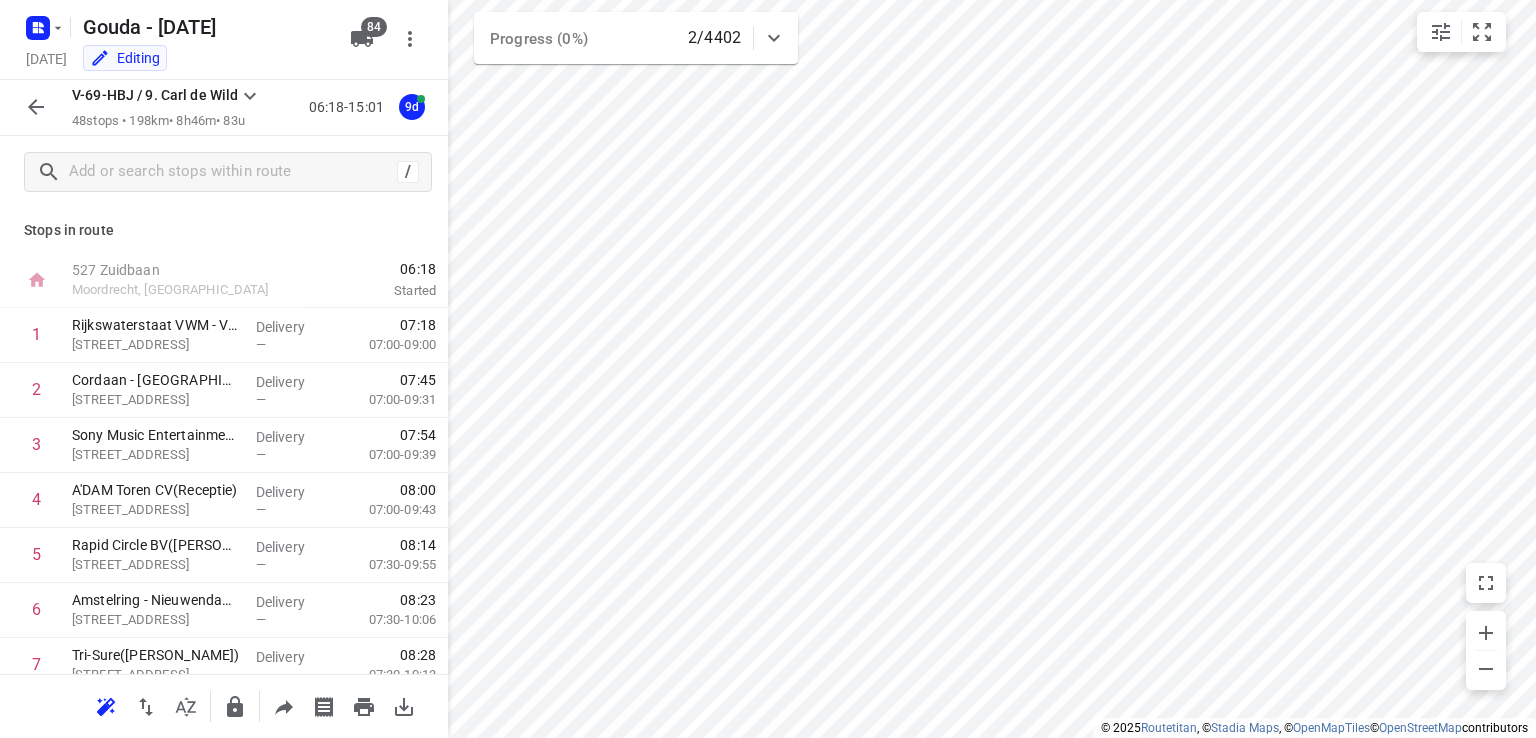 click at bounding box center (36, 107) 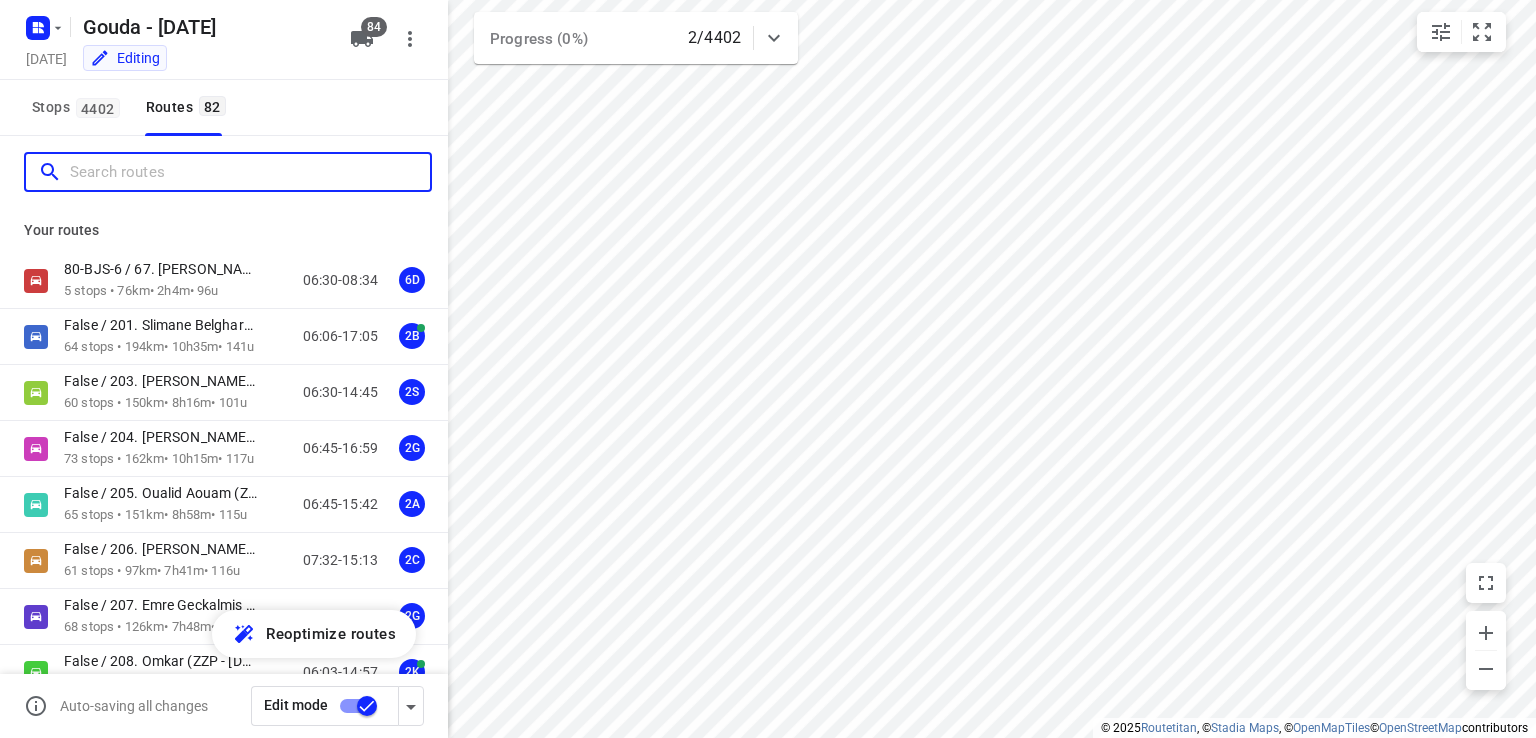 click at bounding box center (250, 172) 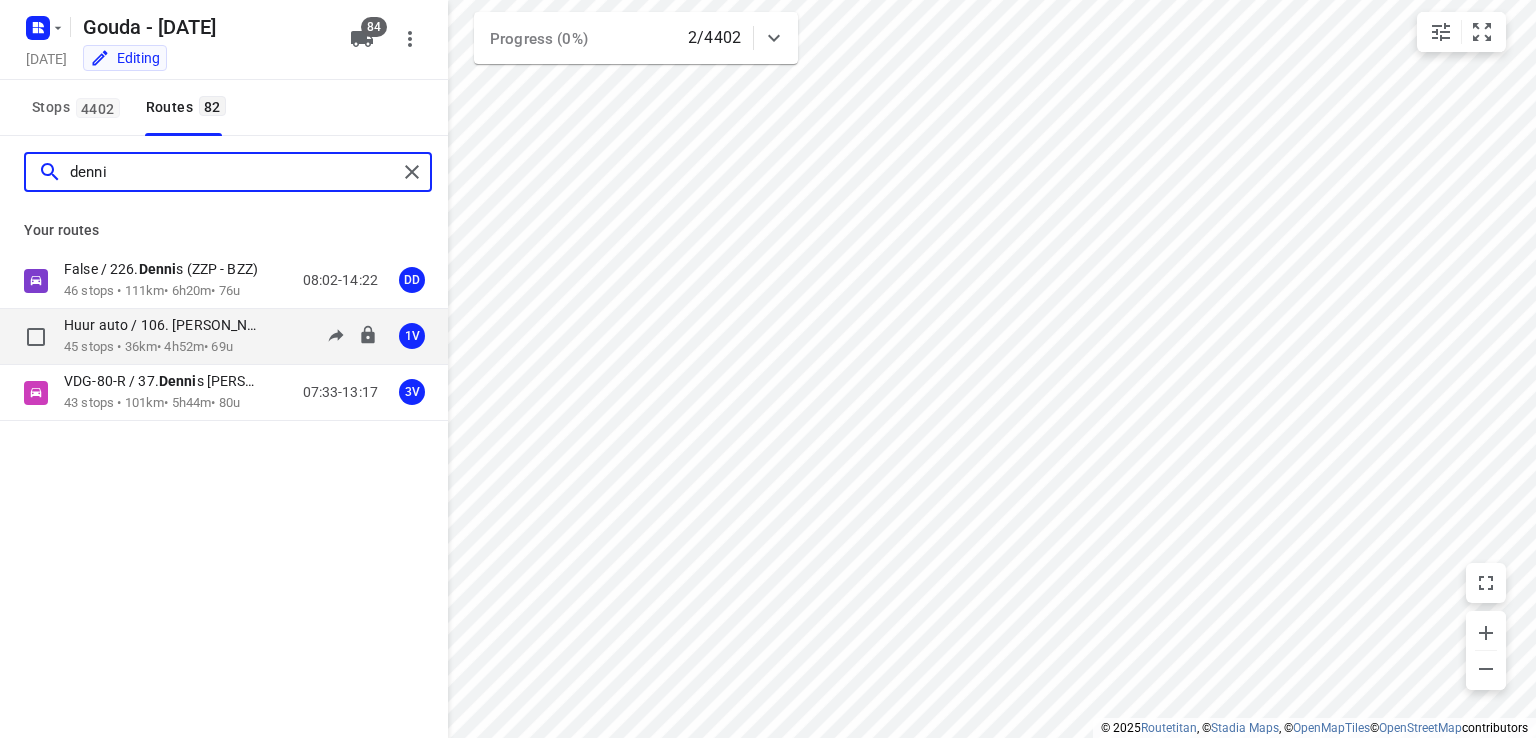 type on "denni" 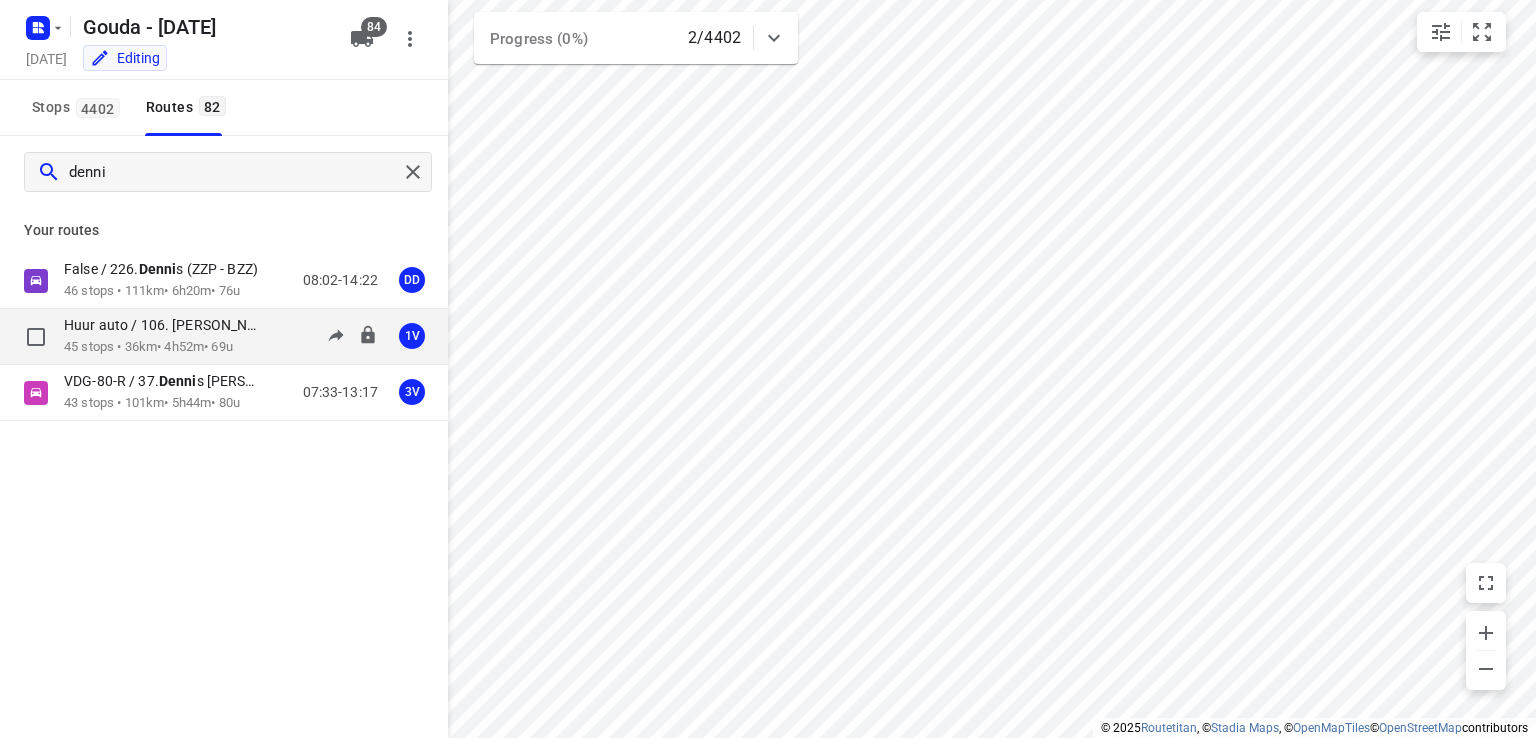 click on "Huur auto / 106. Fleur van Avendonk" at bounding box center (171, 327) 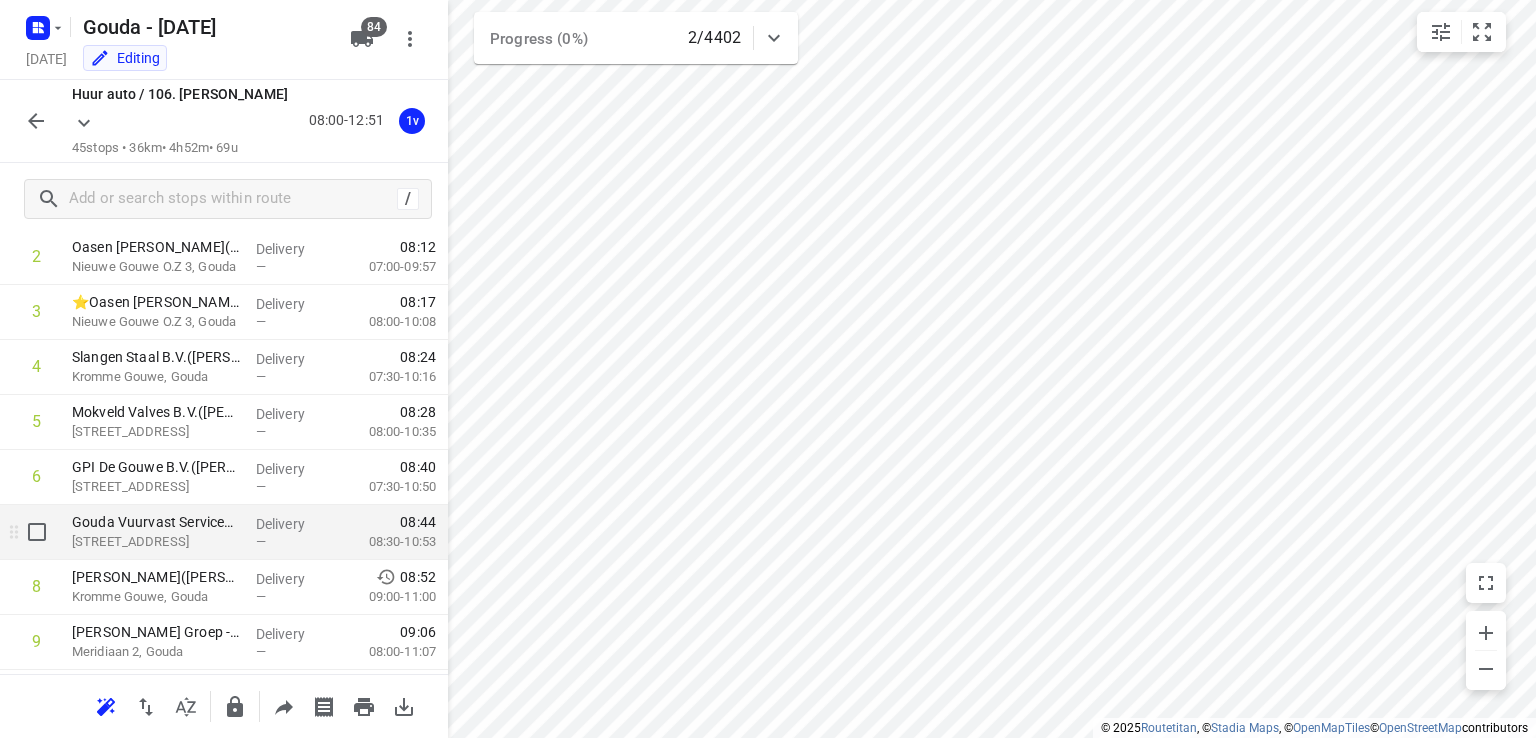 scroll, scrollTop: 200, scrollLeft: 0, axis: vertical 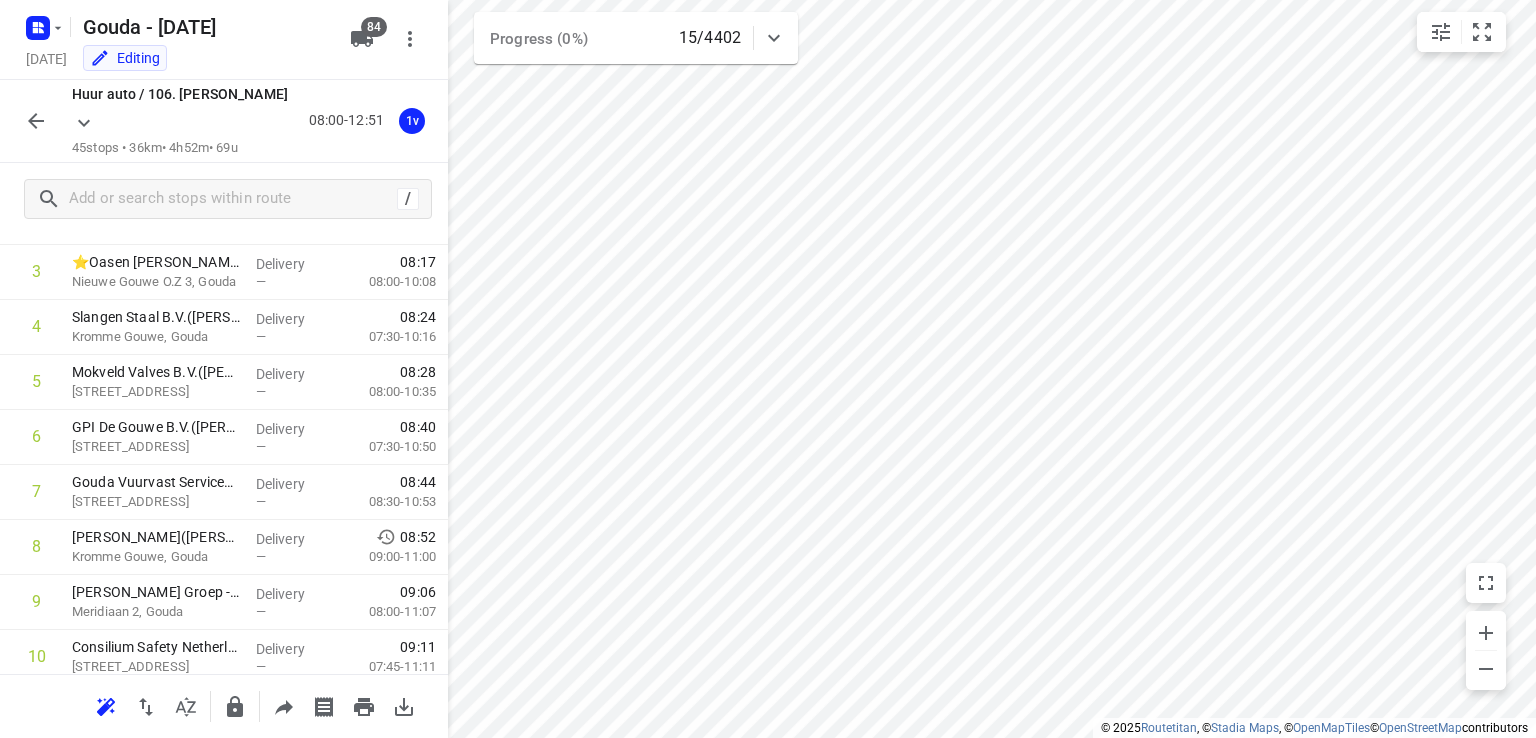 click 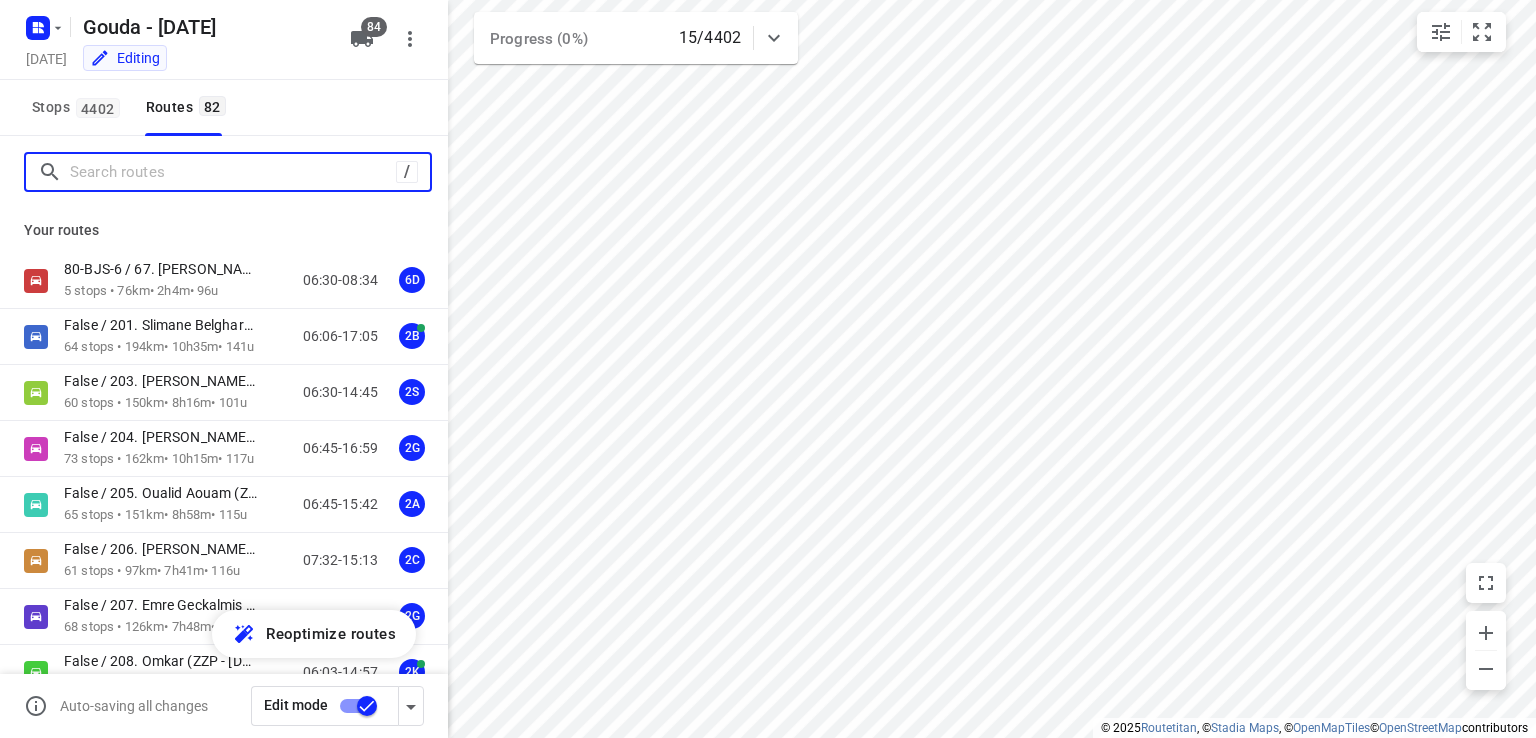 click at bounding box center [233, 172] 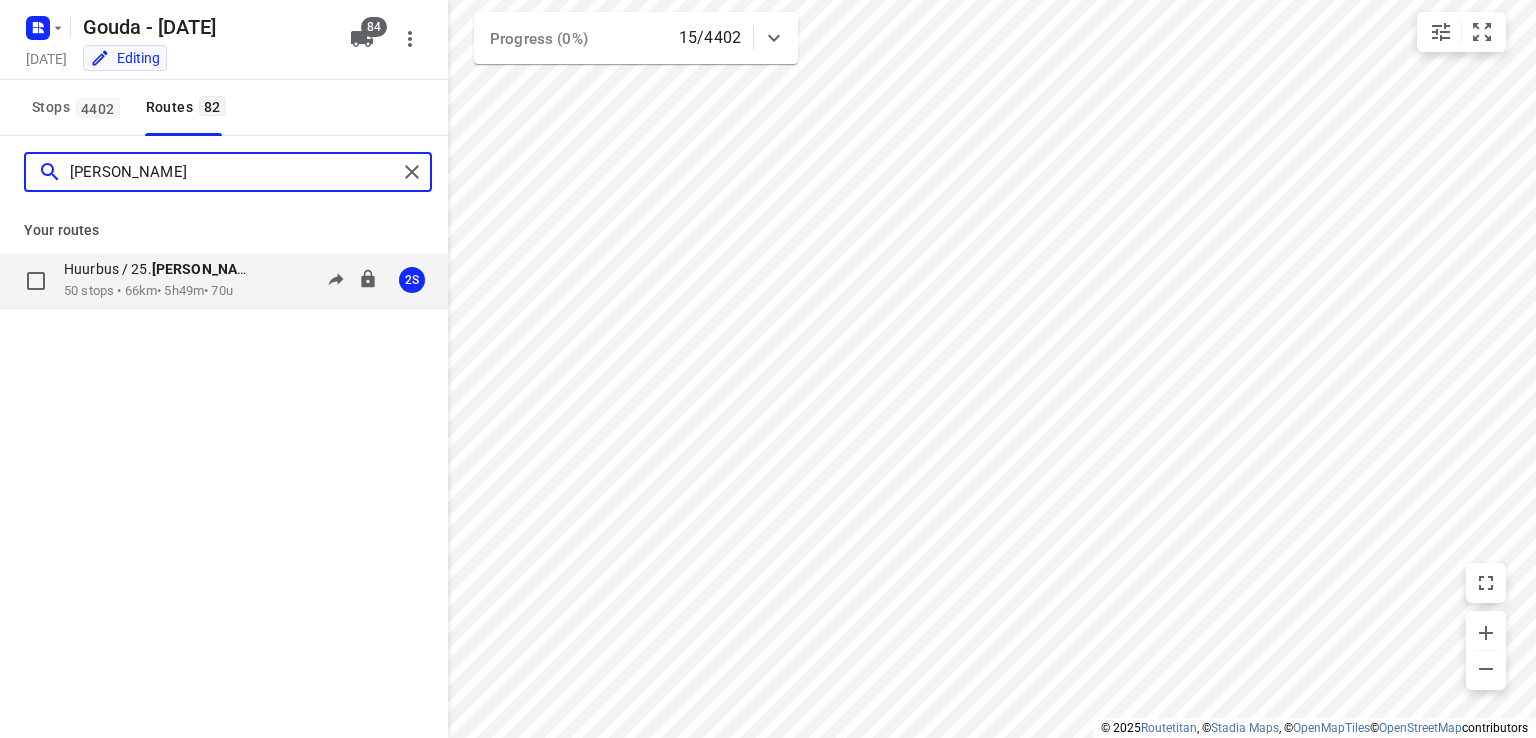 type on "hassan" 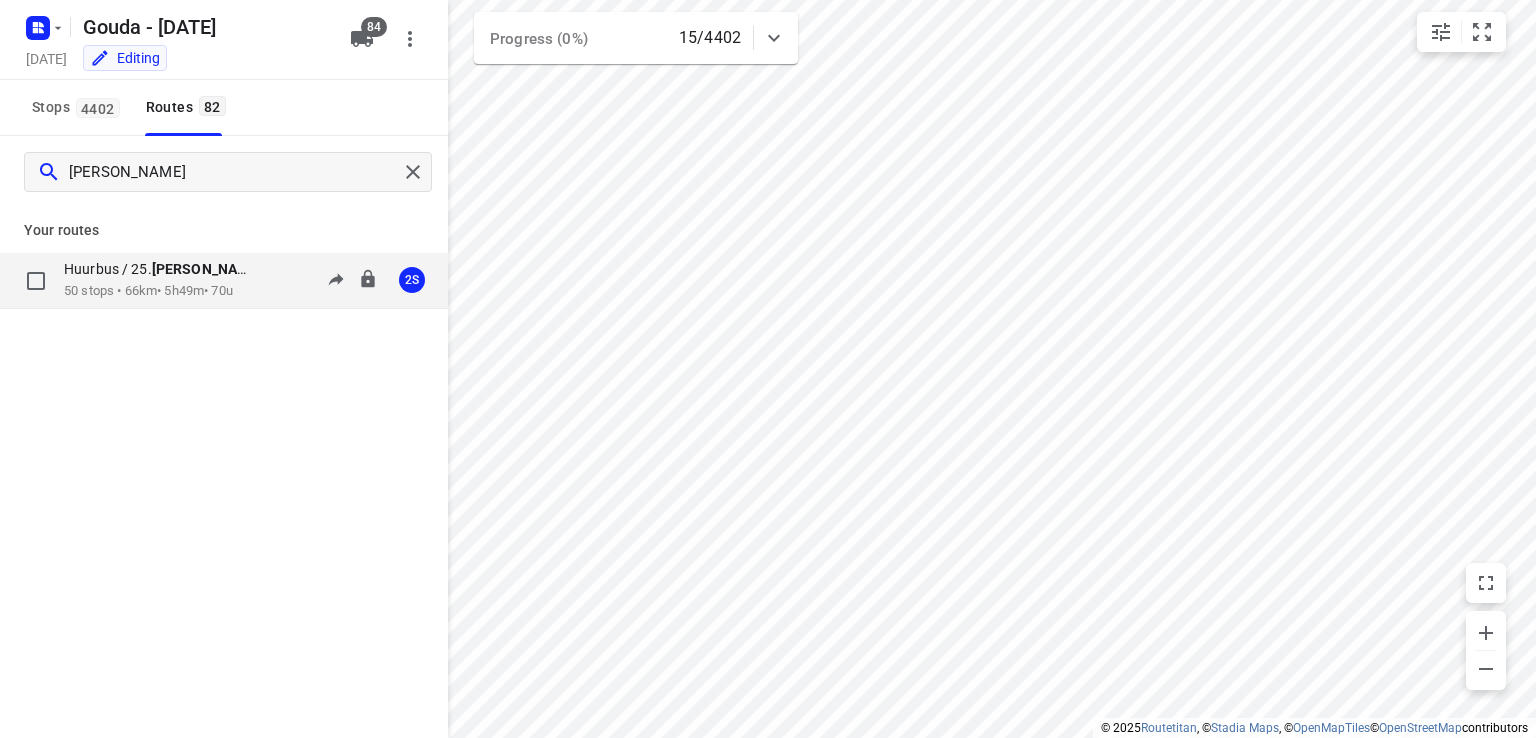 click on "Huurbus / 25.  Hassan  Schweineh" at bounding box center (171, 271) 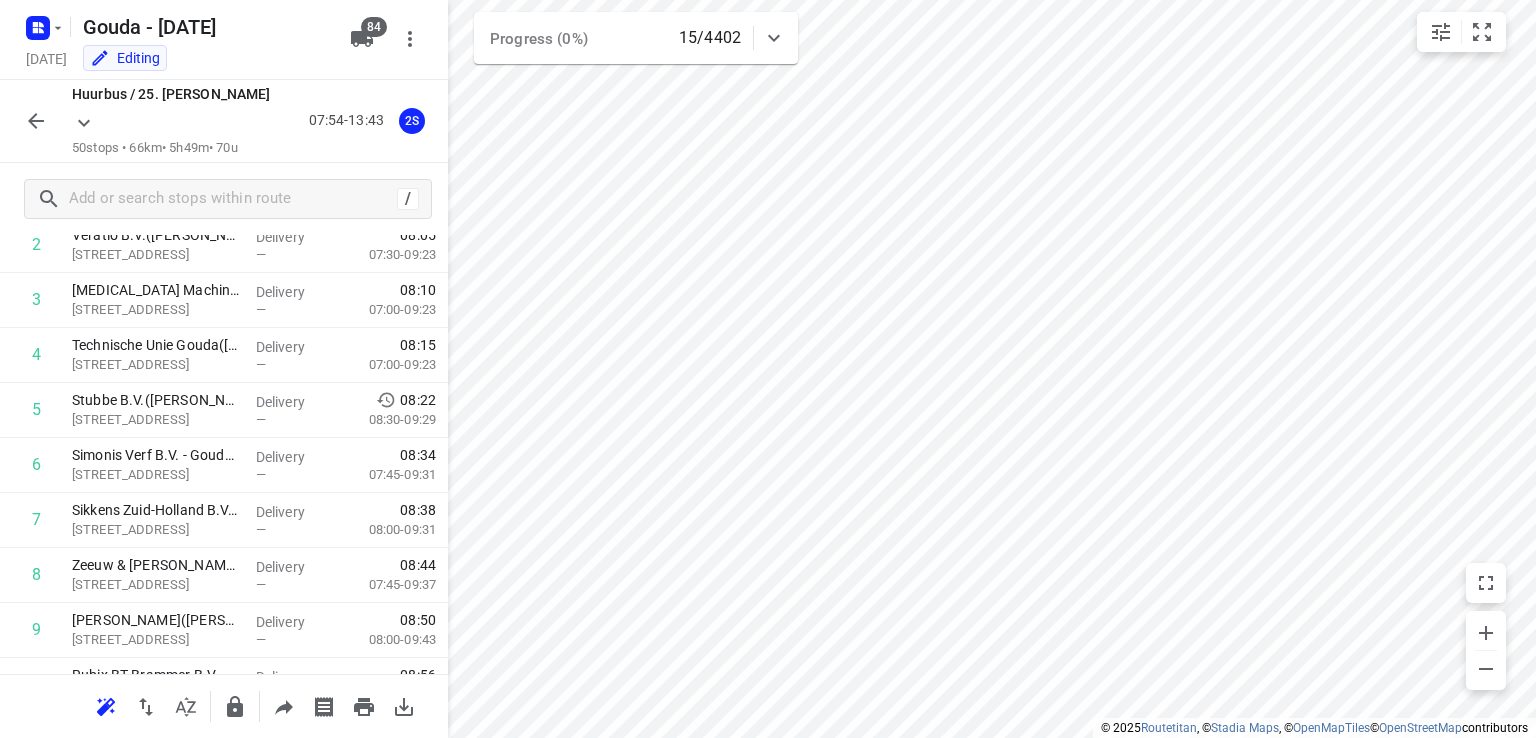 scroll, scrollTop: 0, scrollLeft: 0, axis: both 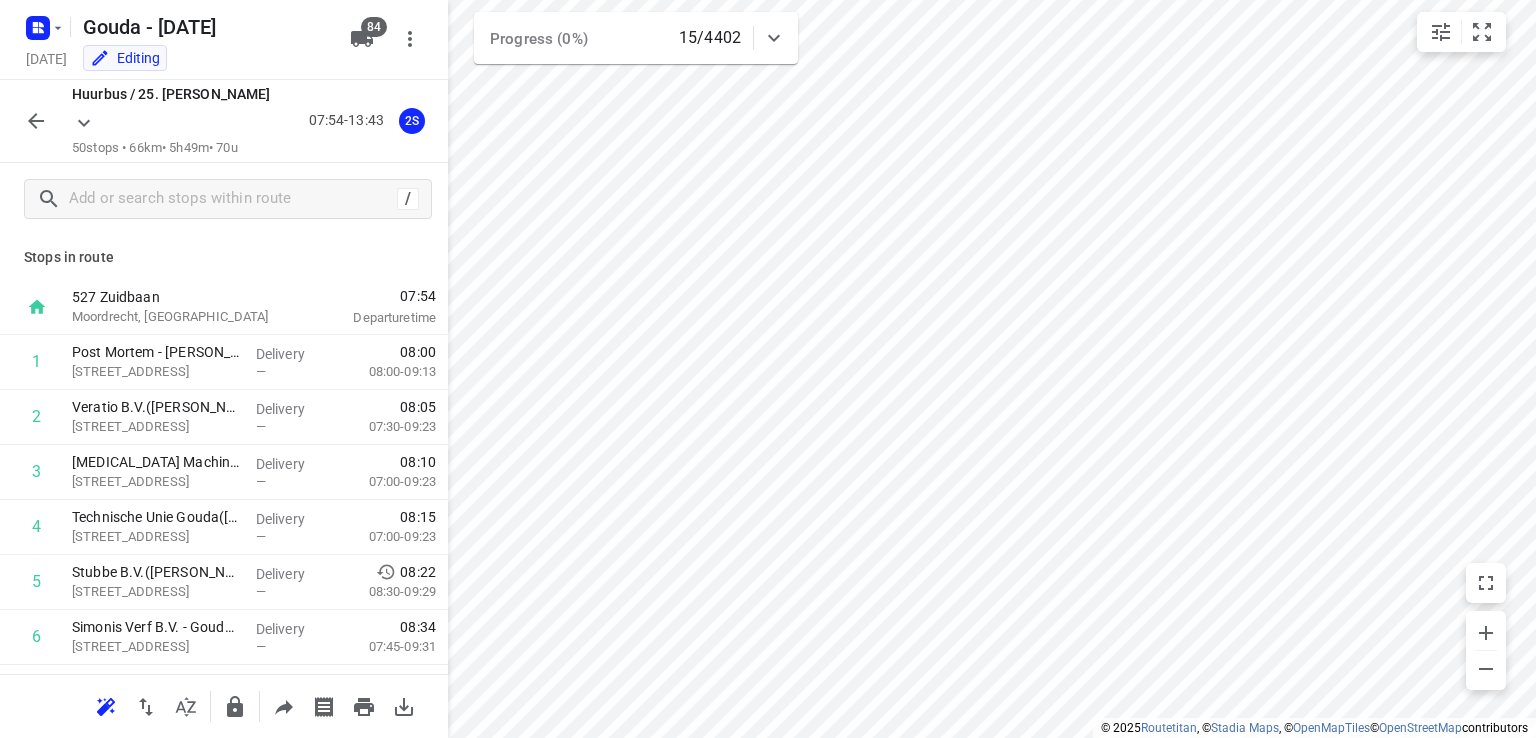 click on "Stops in route 527 Zuidbaan Moordrecht, Netherlands 07:54 Departure  time 1 Post Mortem - Gouda(Jeffrey de Bie) Marconistraat 80, Gouda Delivery — 08:00 08:00-09:13 2 Veratio B.V.(Nicky van Bekkum) Marconistraat 101, Gouda Delivery — 08:05 07:30-09:23 3 HMS Machines(Leonie Poppelier) Marconistraat 113, Gouda Delivery — 08:10 07:00-09:23 4 Technische Unie Gouda(Max Rotmans) Marconistraat 36, Gouda Delivery — 08:15 07:00-09:23 5 Stubbe B.V.(Oscar van Sprang) Edisonstraat 13, Gouda Delivery — 08:22 08:30-09:29 6 Simonis Verf B.V. - Gouda(CP Gouda) Edisonstraat 20, Gouda Delivery — 08:34 07:45-09:31 7 Sikkens Zuid-Holland B.V. - Gouda(CP Gouda) Edisonstraat 20, Gouda Delivery — 08:38 08:00-09:31 8 Zeeuw & Zeeuw Ford - Gouda(Ronald Lamper) Edisonstraat 2, Gouda Delivery — 08:44 07:45-09:37 9 Delmo Gouda(Hans van Haaften) Edisonstraat 14, Gouda Delivery — 08:50 08:00-09:43 10 Rubix BT Brammer B.V. - Gouda(Ivar Scheepers) James Wattstraat 9, Gouda Delivery — 08:56 08:00-10:05 11 Delivery — 12" at bounding box center [224, 454] 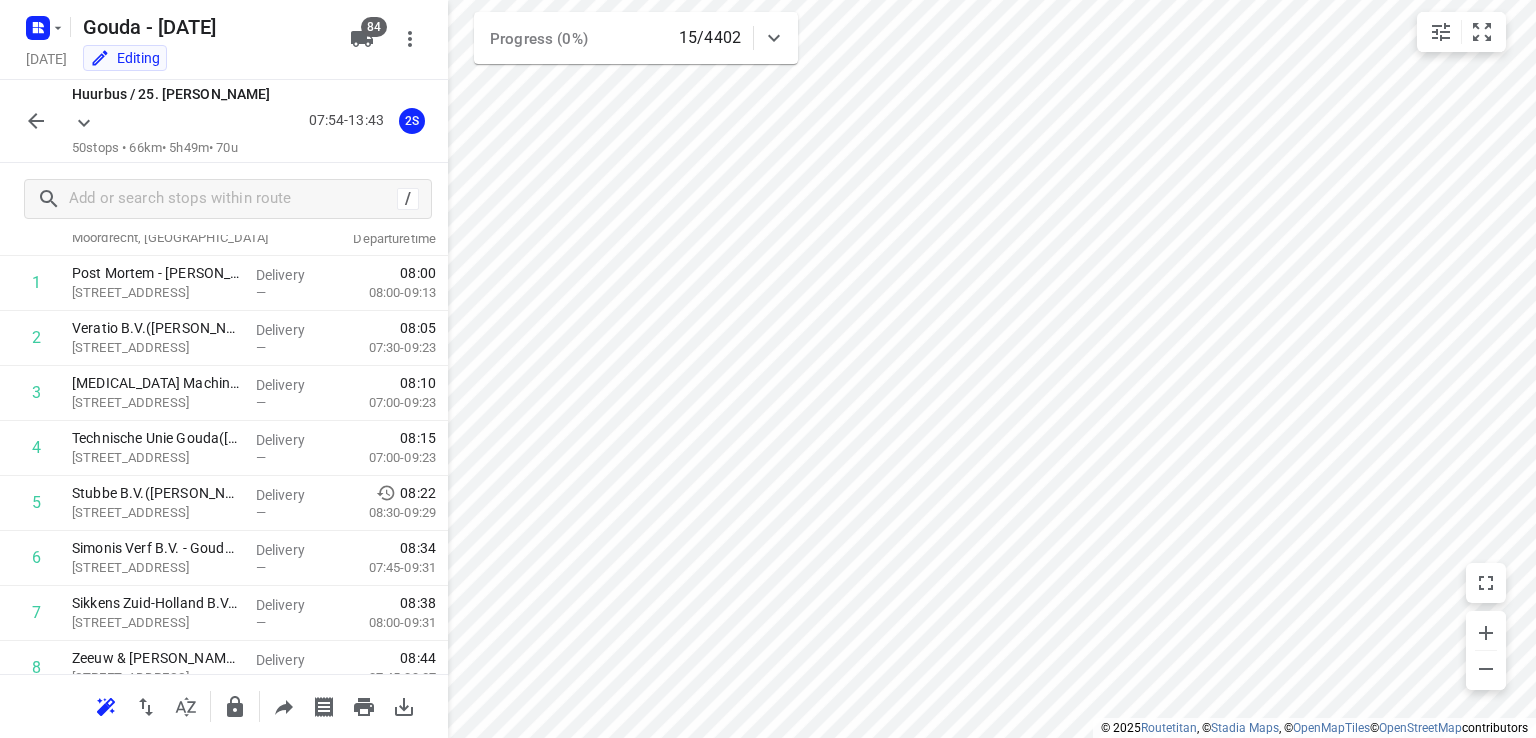 scroll, scrollTop: 0, scrollLeft: 0, axis: both 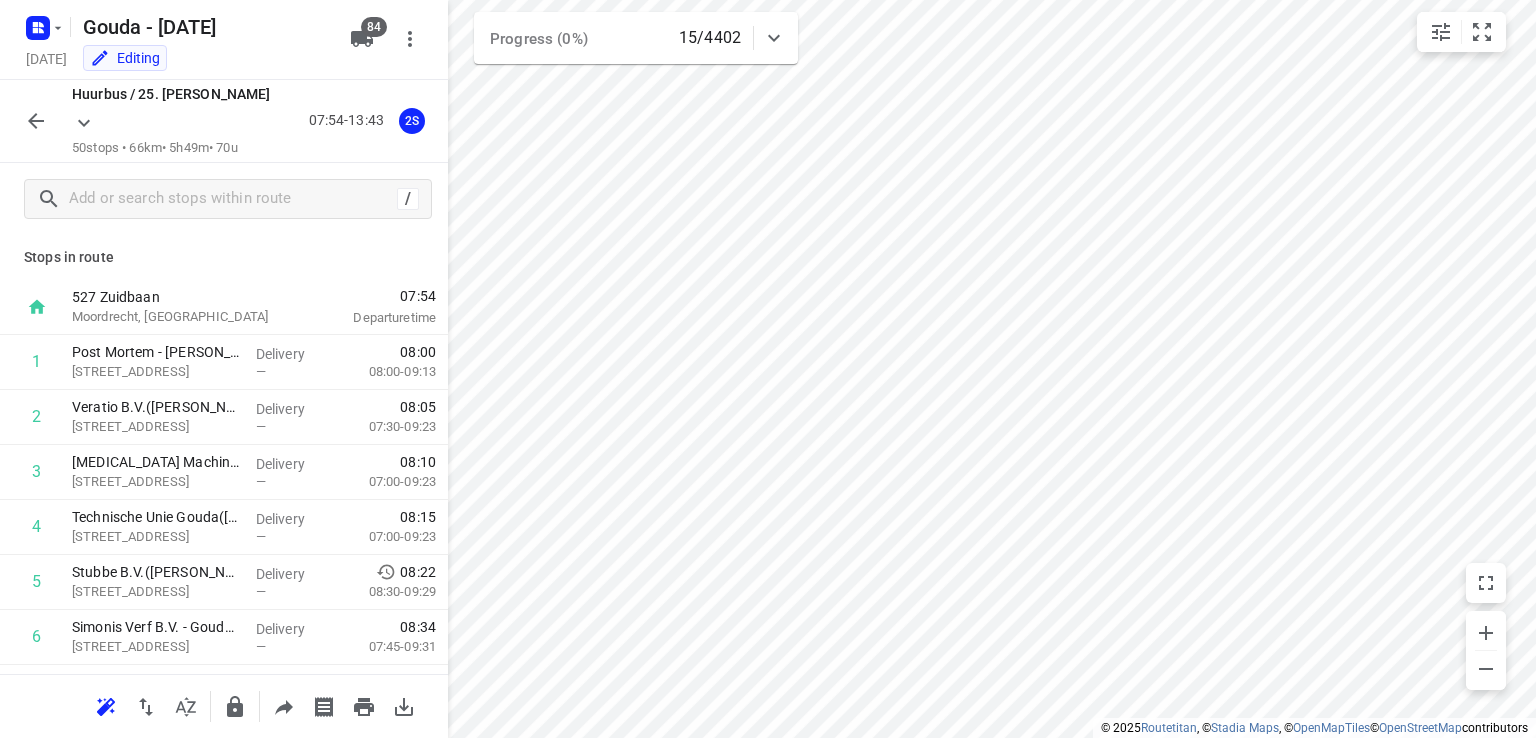 click on "Stops in route" at bounding box center [224, 257] 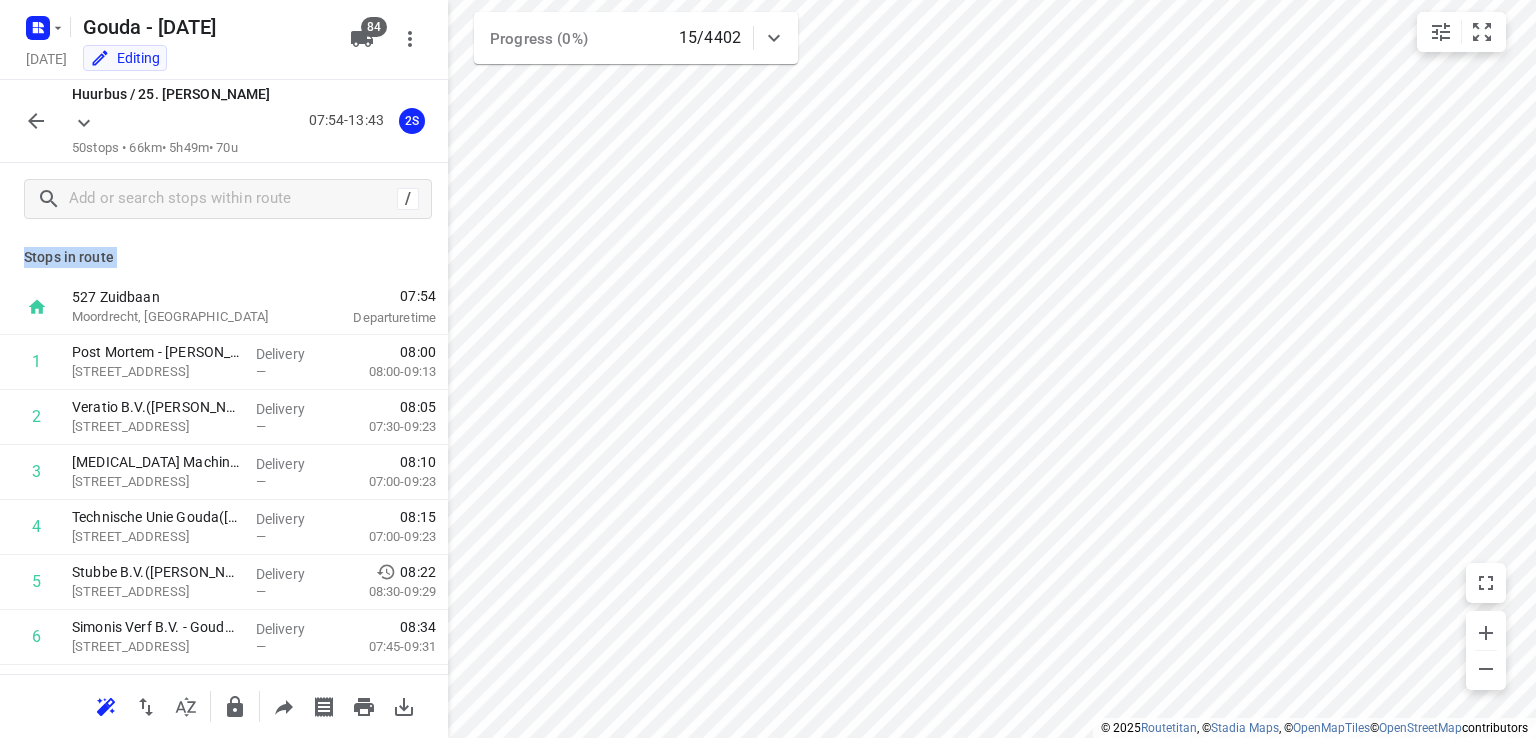 click on "Stops in route" at bounding box center (224, 257) 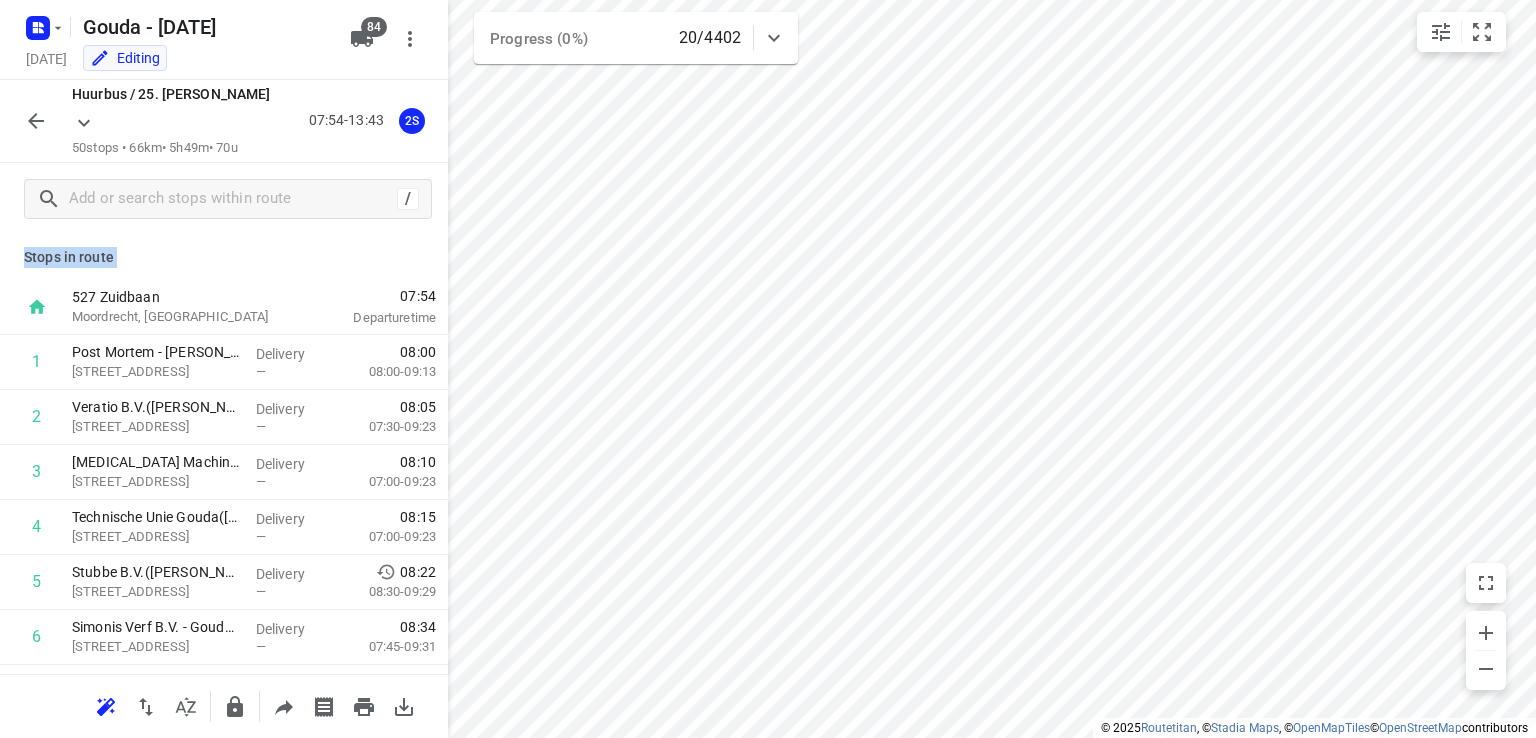 click on "Stops in route" at bounding box center [224, 257] 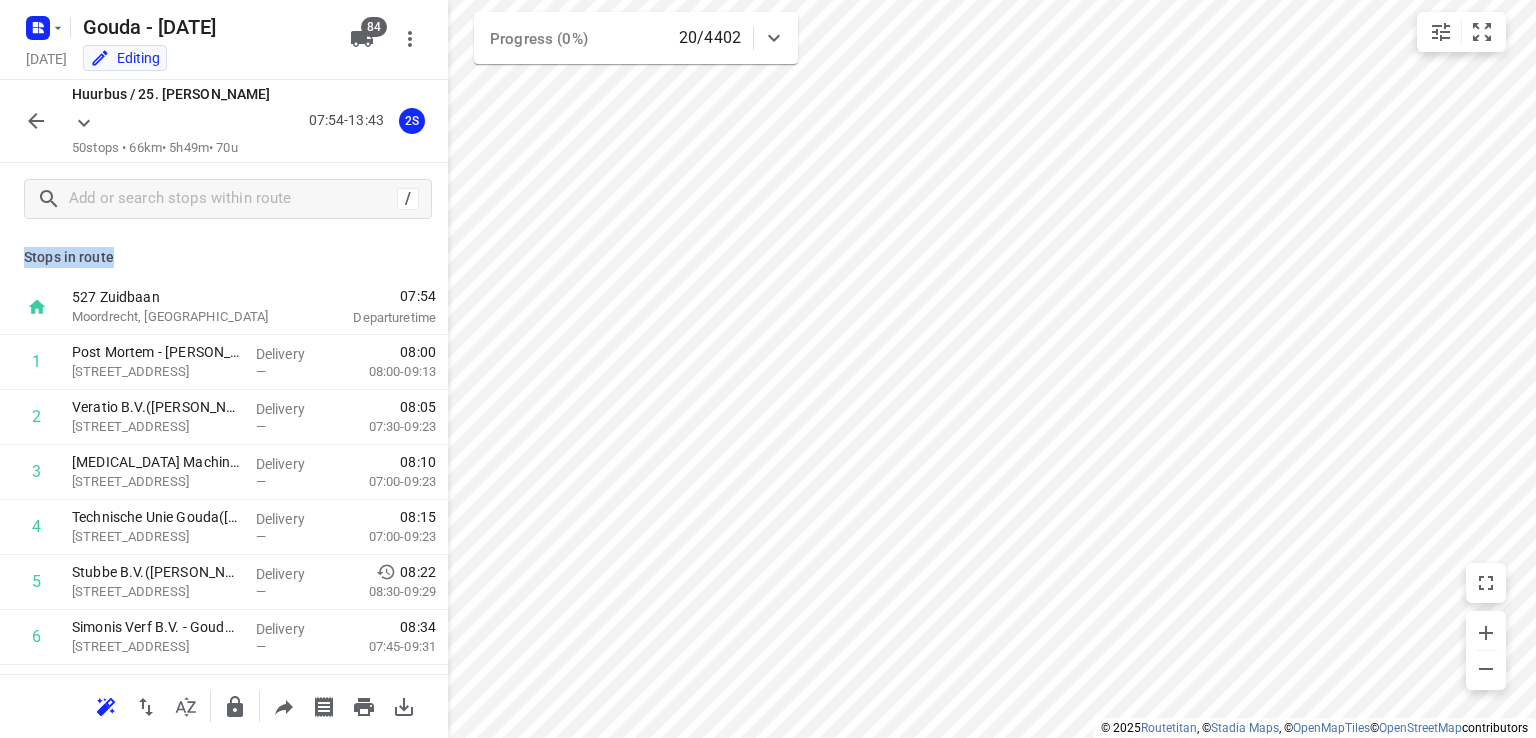 drag, startPoint x: 117, startPoint y: 249, endPoint x: 24, endPoint y: 255, distance: 93.193344 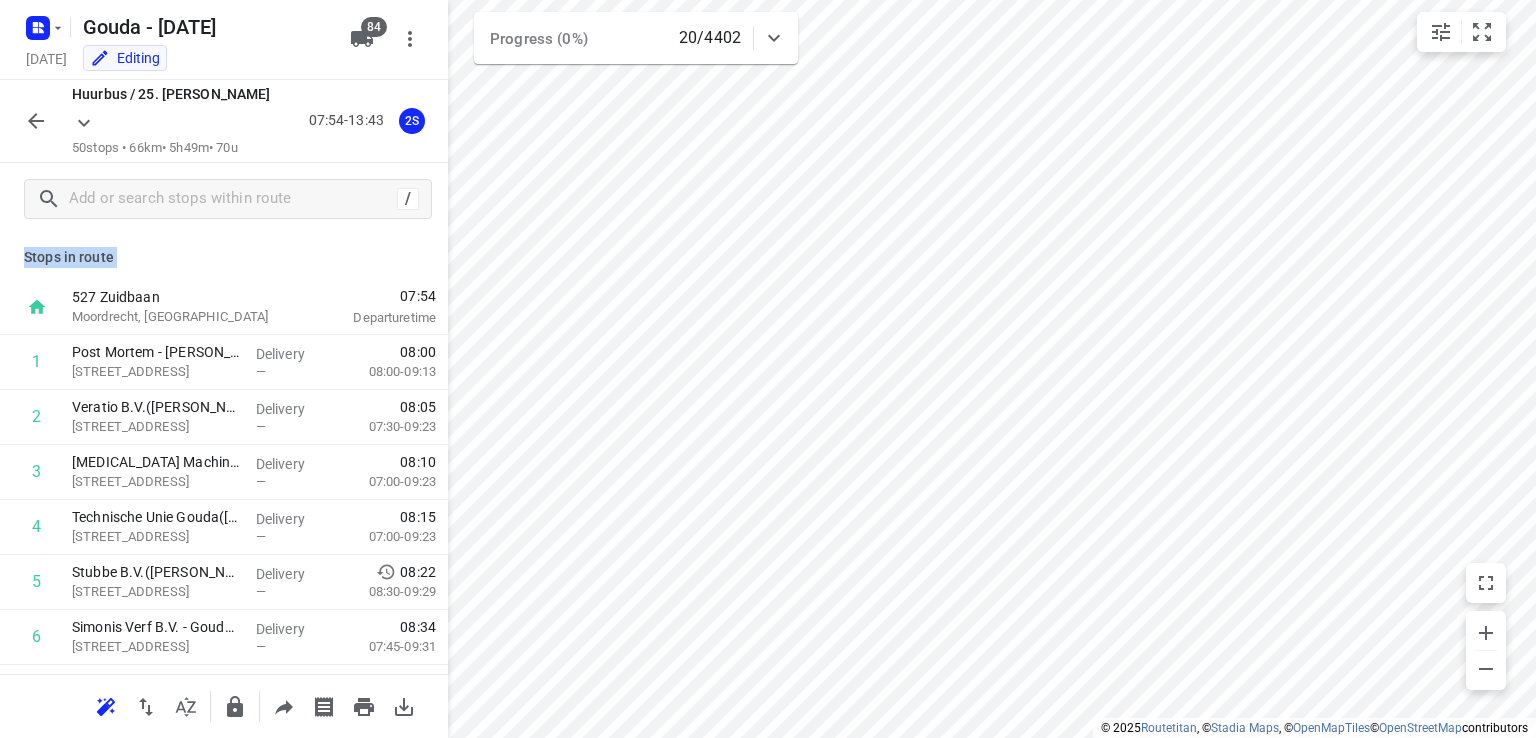 drag, startPoint x: 24, startPoint y: 255, endPoint x: 171, endPoint y: 266, distance: 147.411 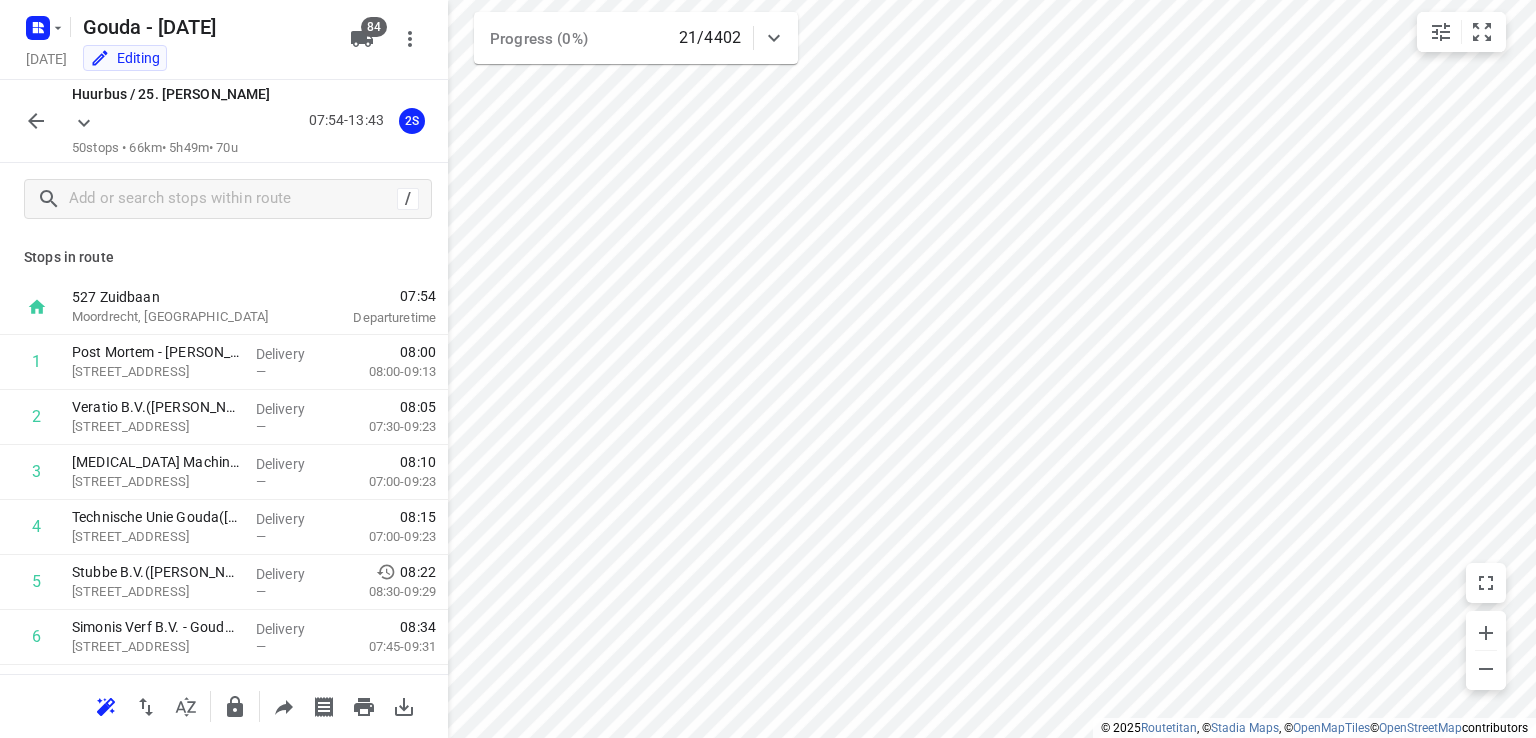 click 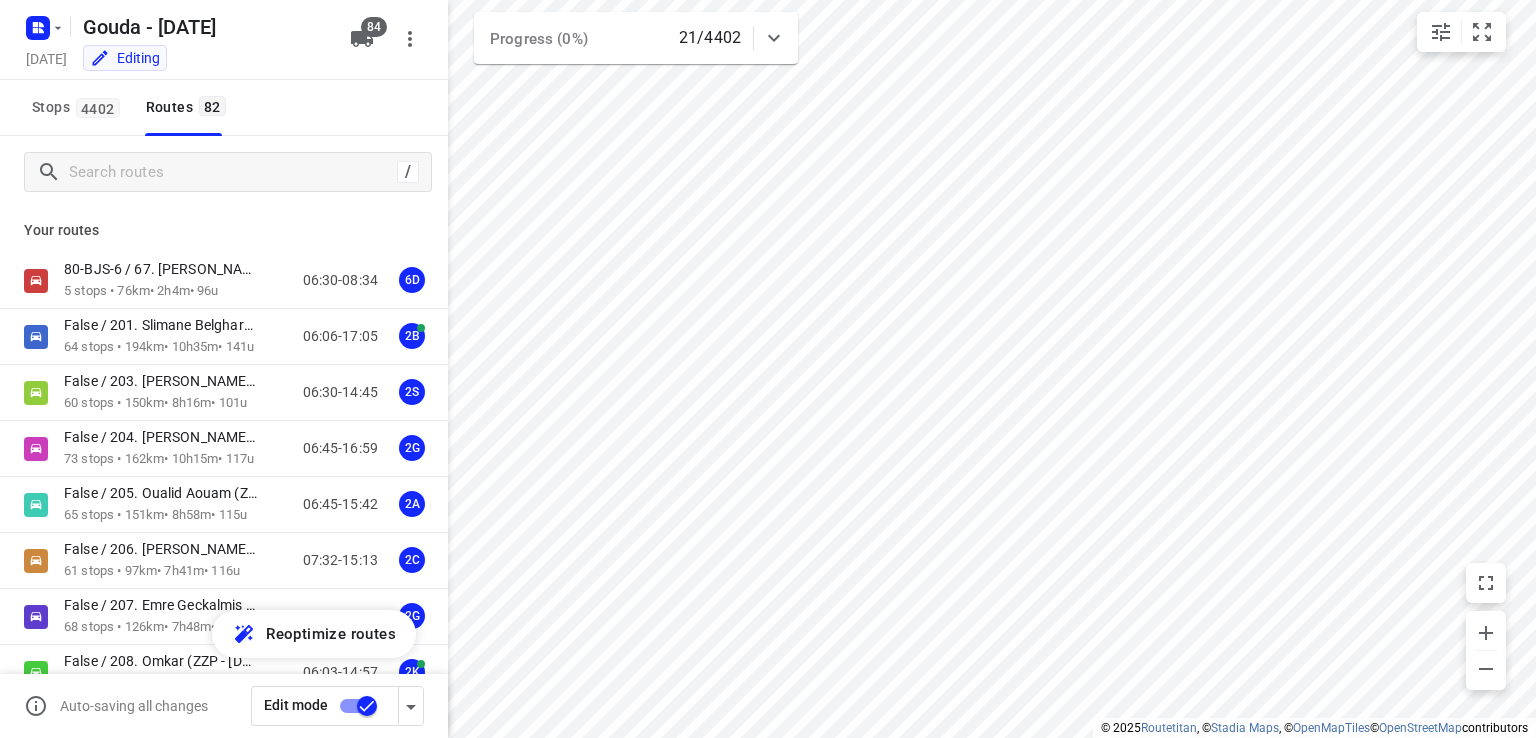 click on "Stops 4402 Routes 82" at bounding box center [224, 108] 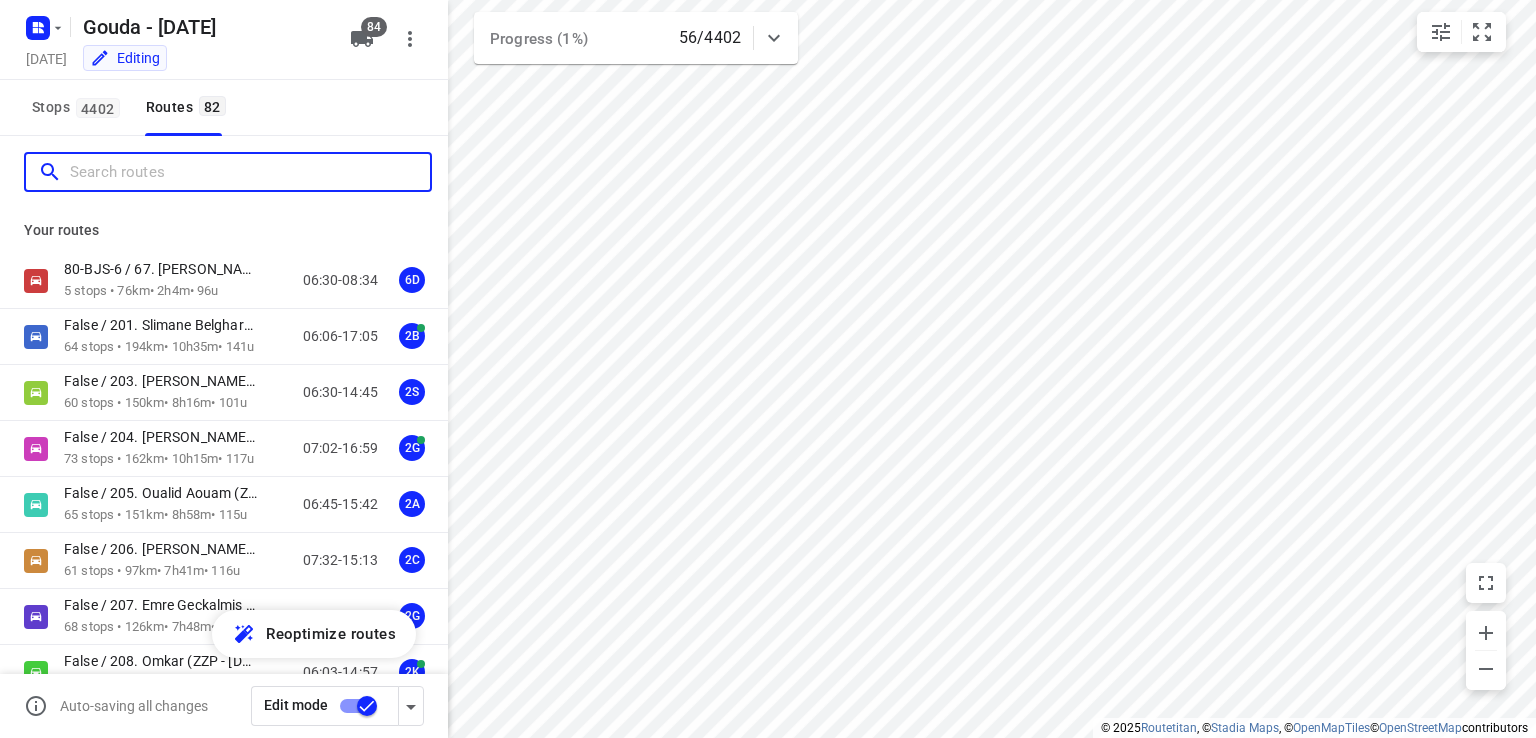 click at bounding box center [250, 172] 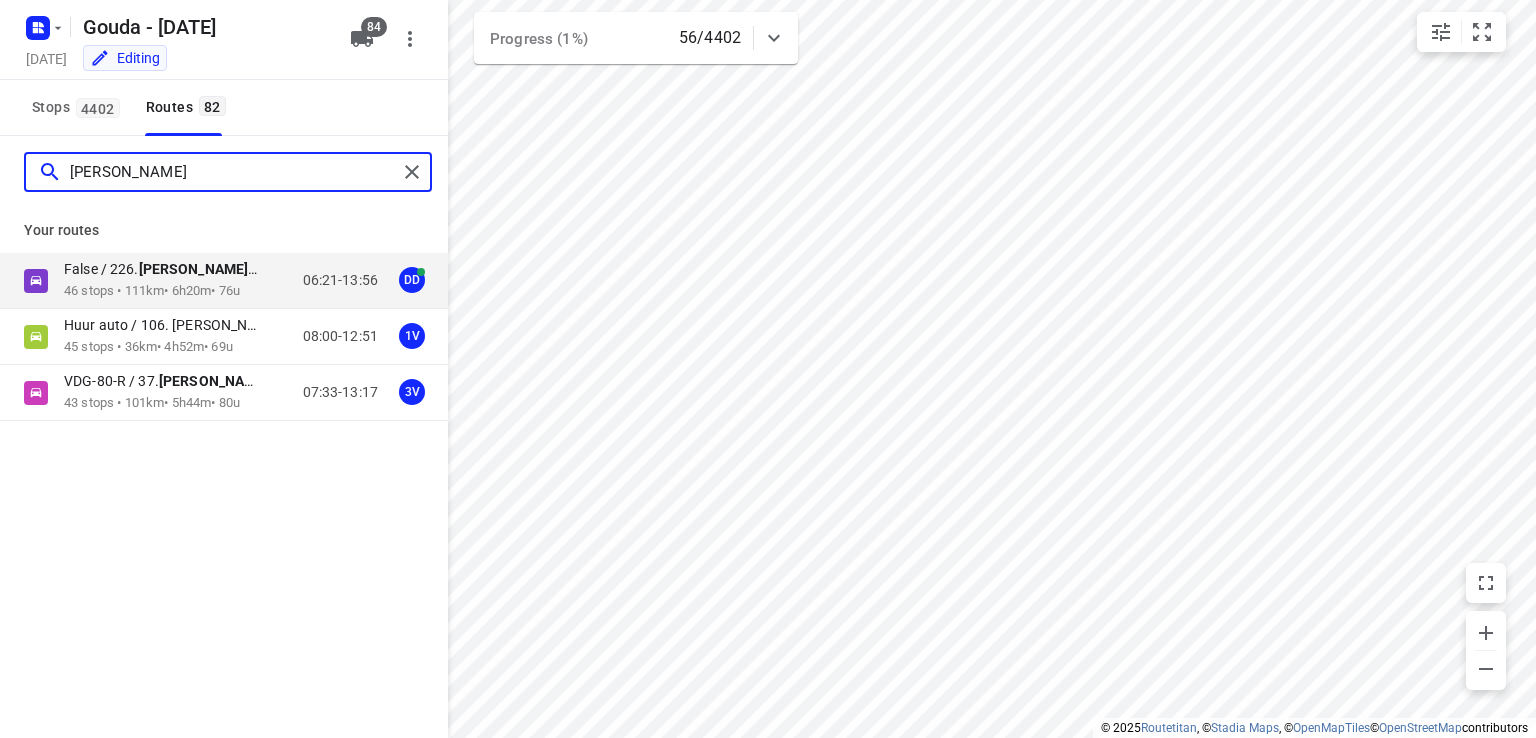 click on "dennis" at bounding box center [233, 172] 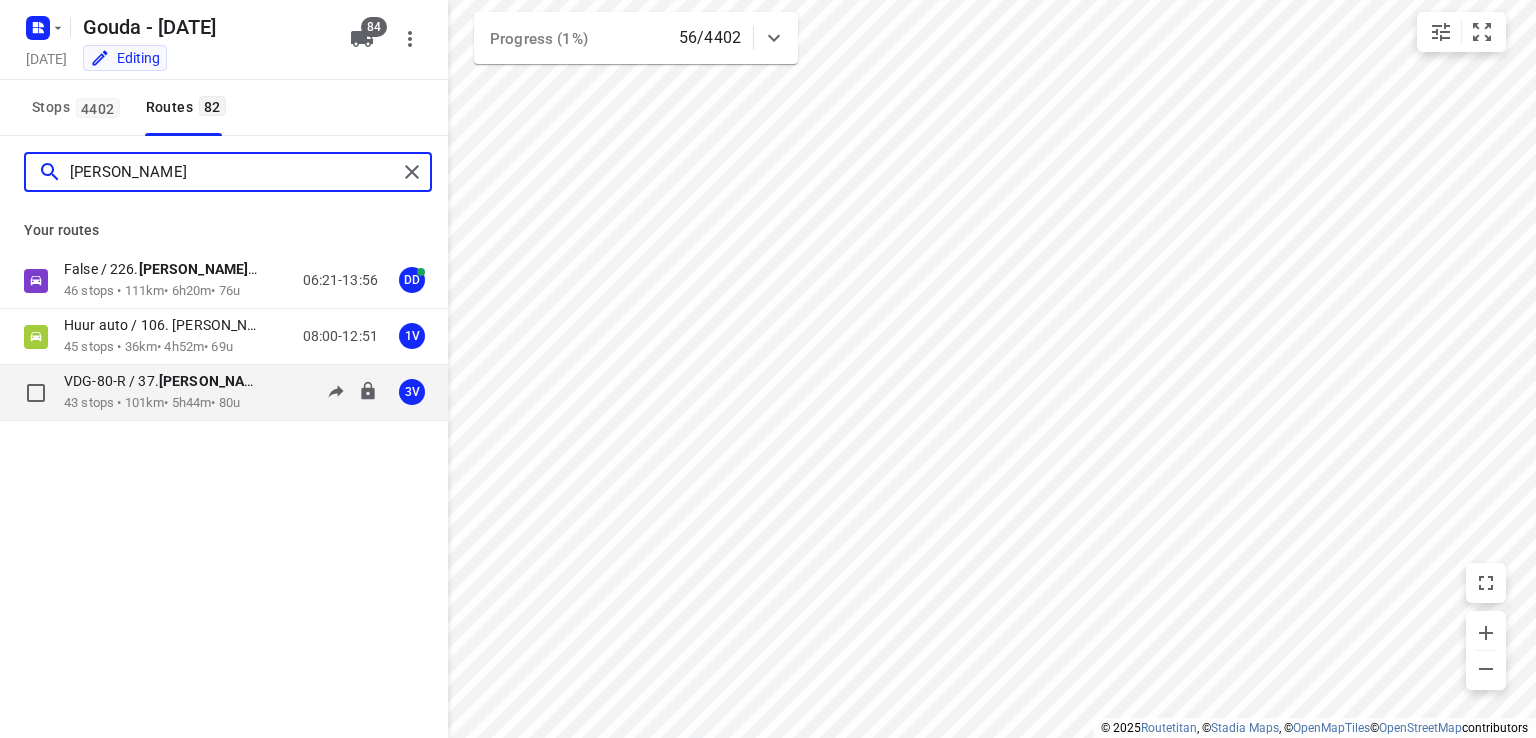 type on "dennis" 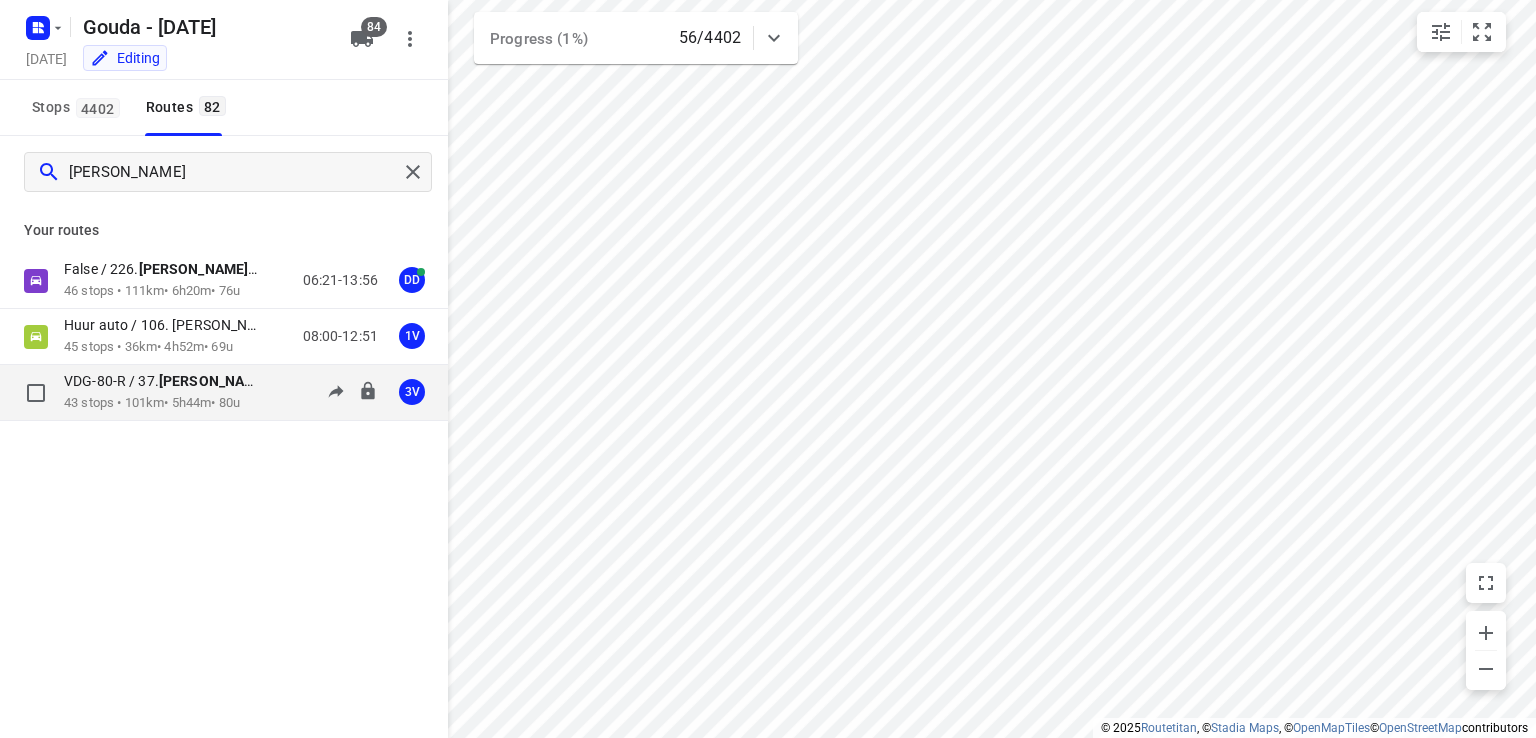 click on "VDG-80-R / 37.  Dennis  van Dongen (YO)" at bounding box center [167, 381] 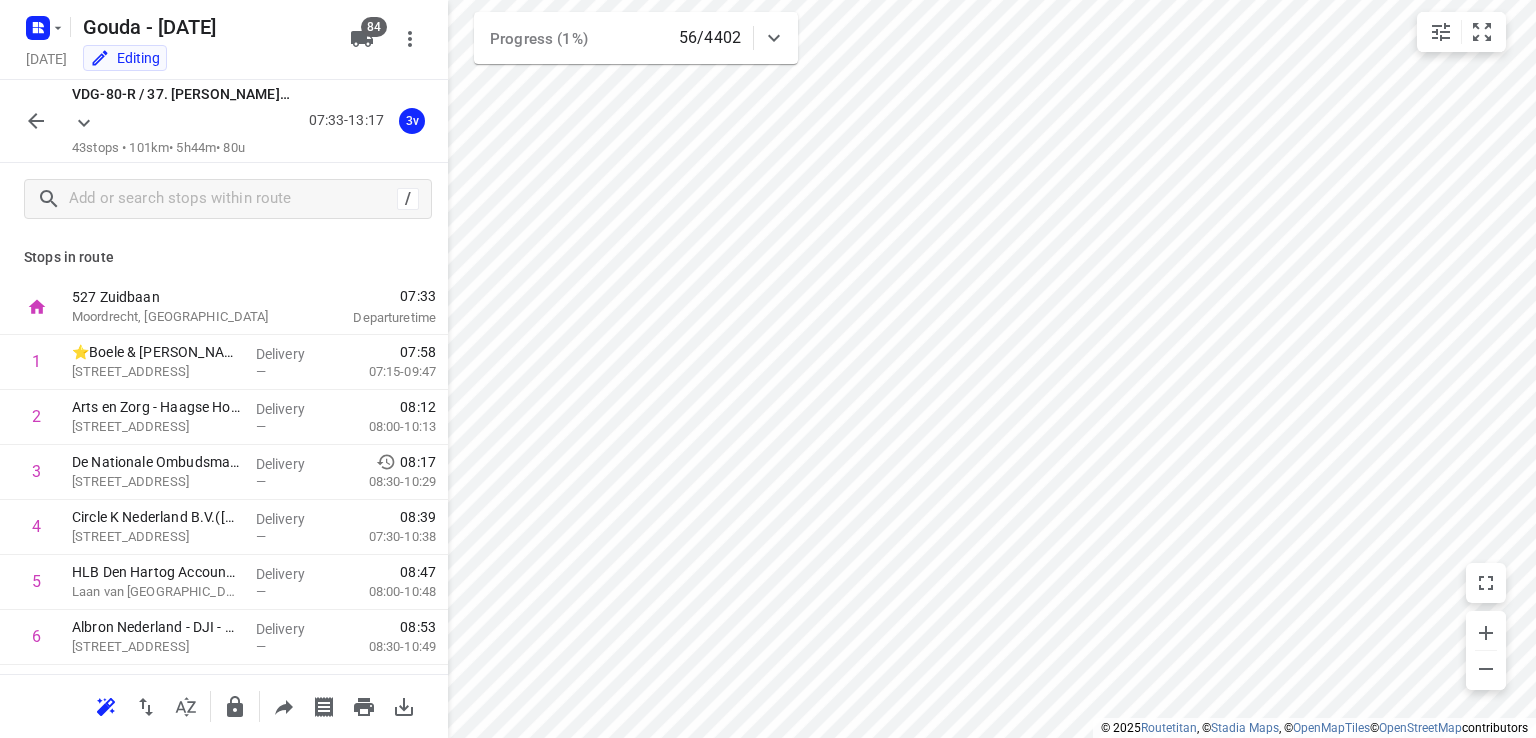 click on "VDG-80-R / 37. Dennis van Dongen (YO) 43  stops •   101km  •   5h44m  • 80u 07:33-13:17 3v" at bounding box center [224, 121] 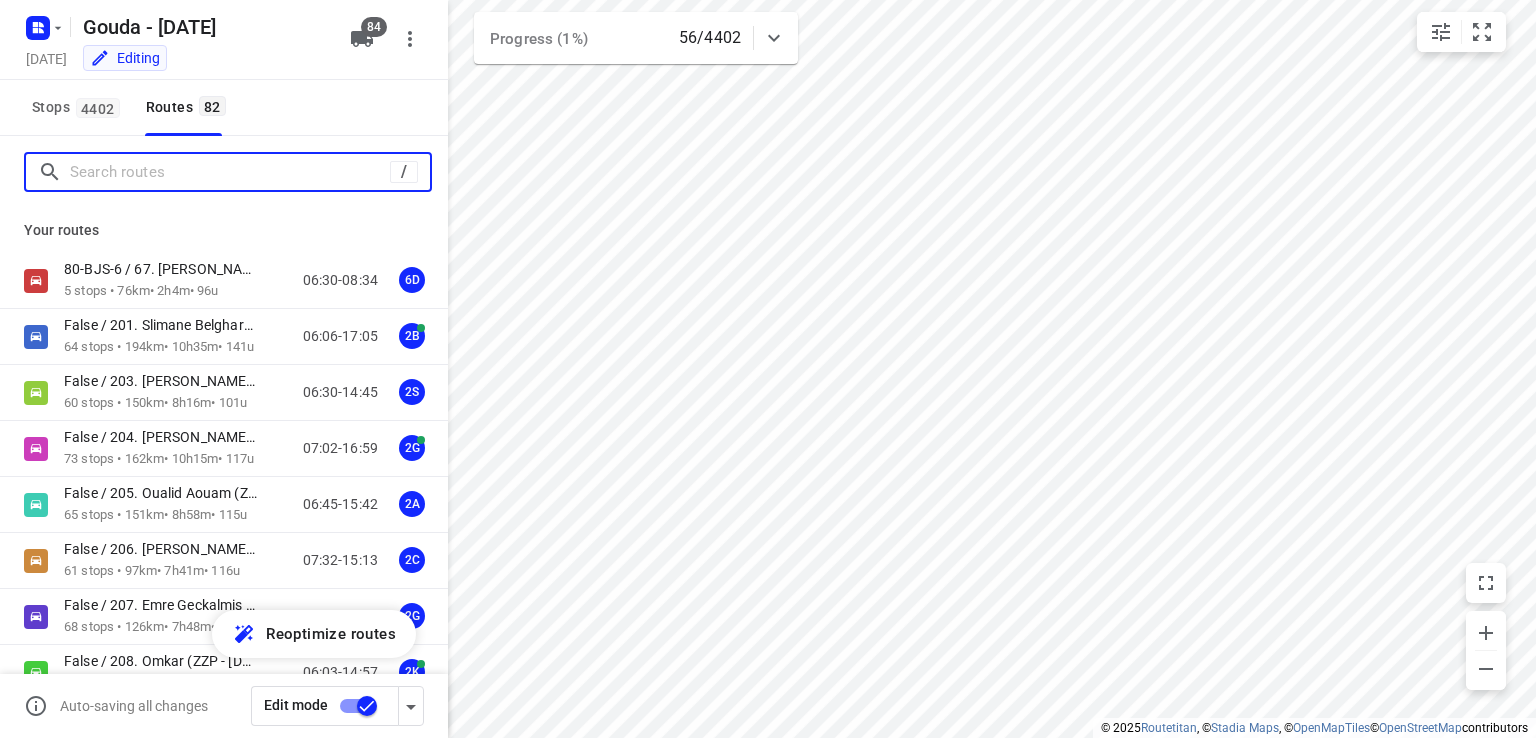 click at bounding box center [230, 172] 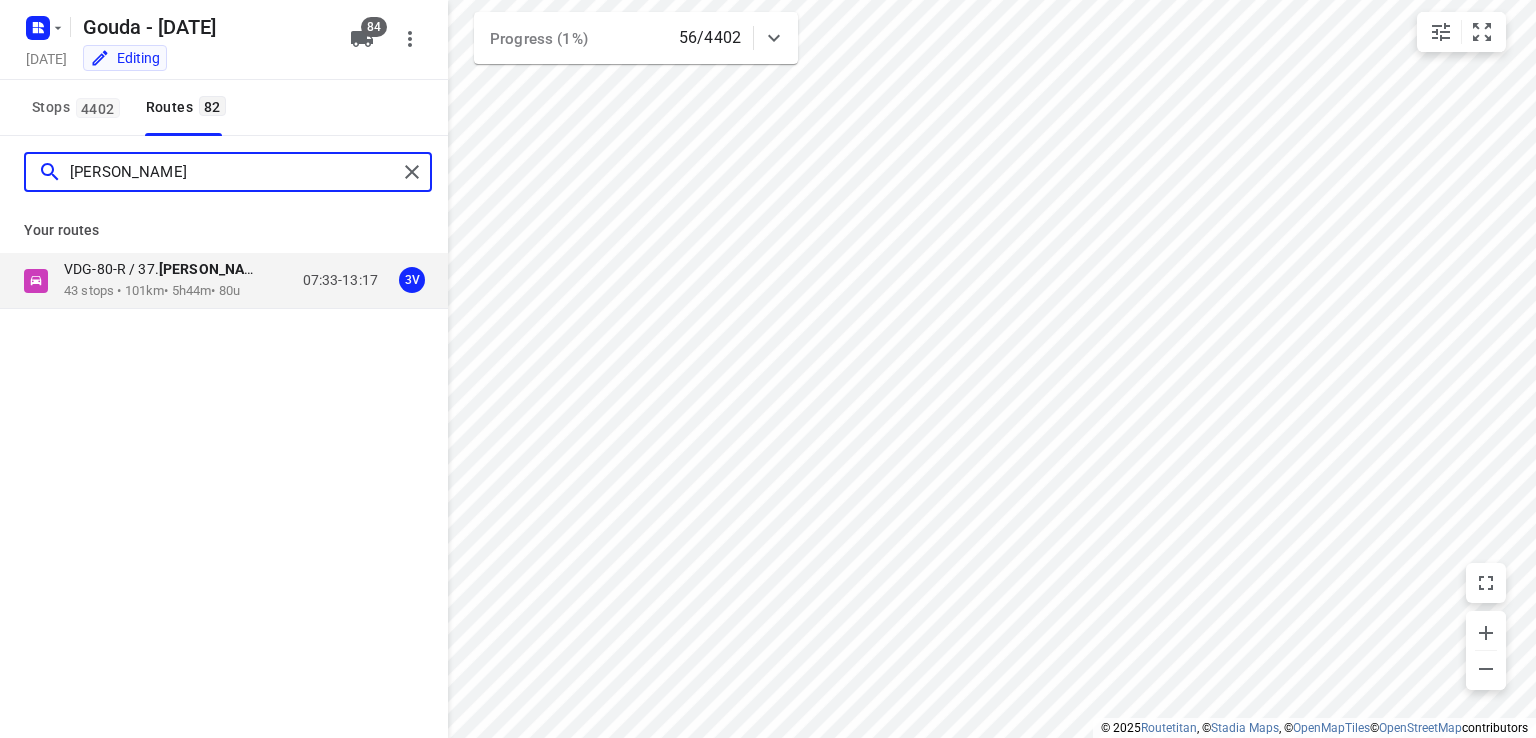 type on "dennis" 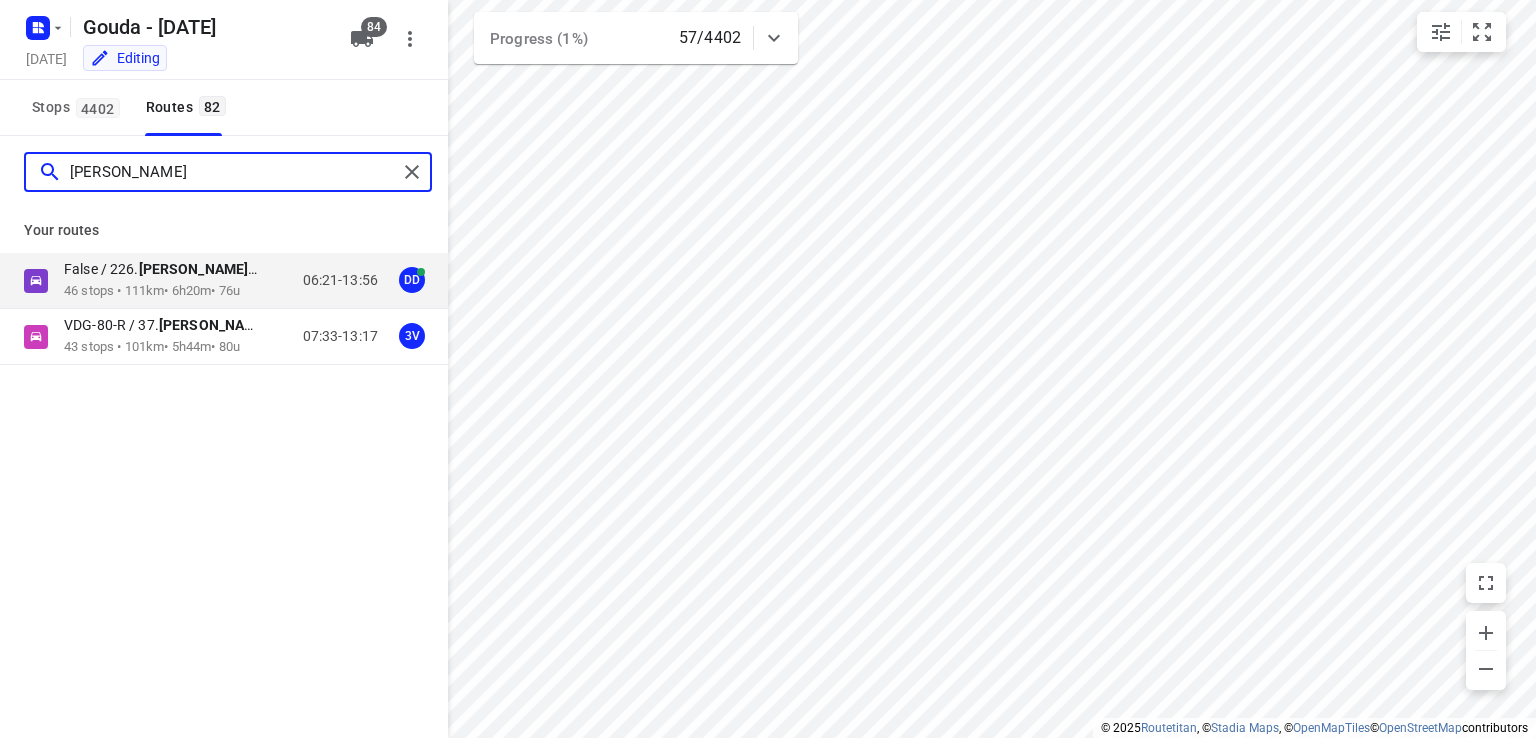 drag, startPoint x: 192, startPoint y: 177, endPoint x: 0, endPoint y: 177, distance: 192 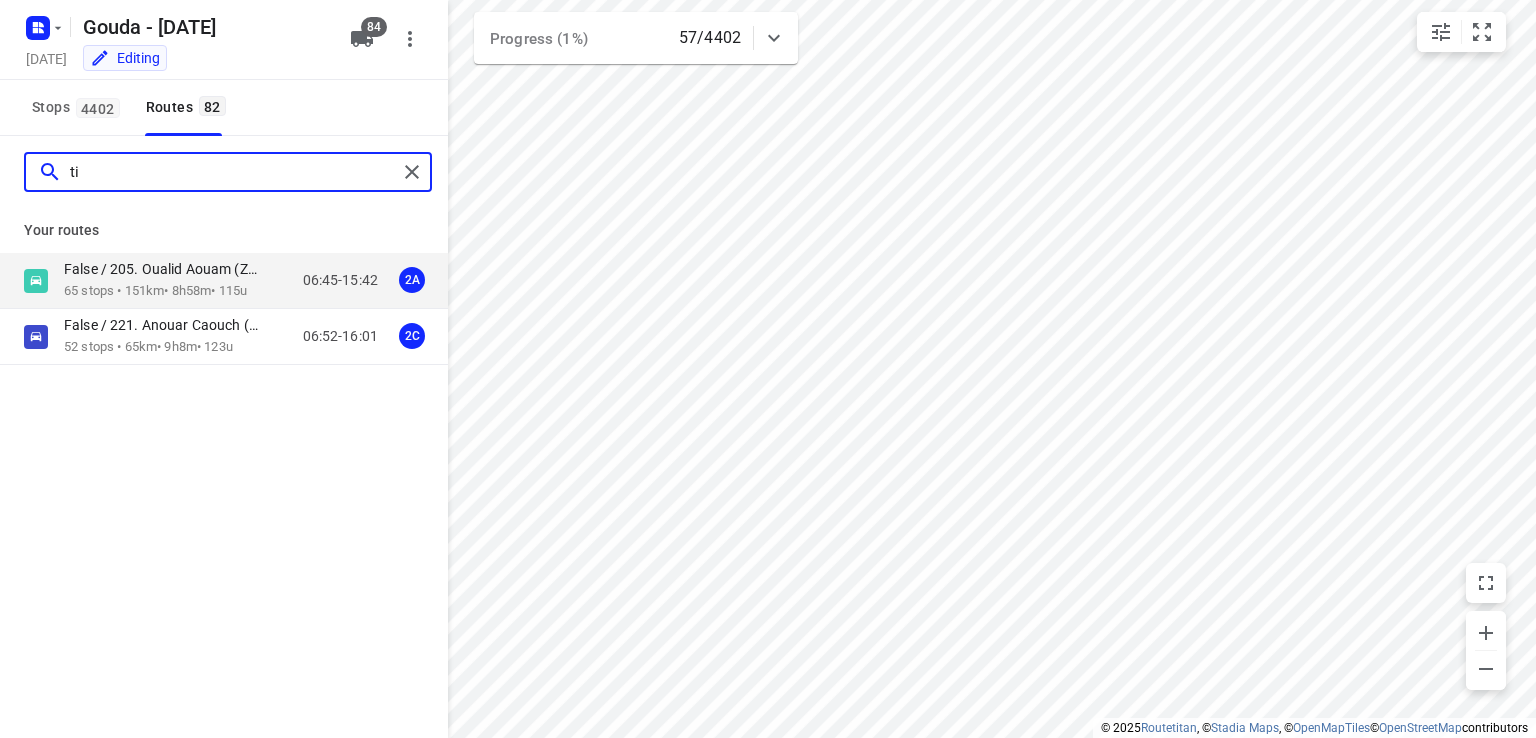 type on "t" 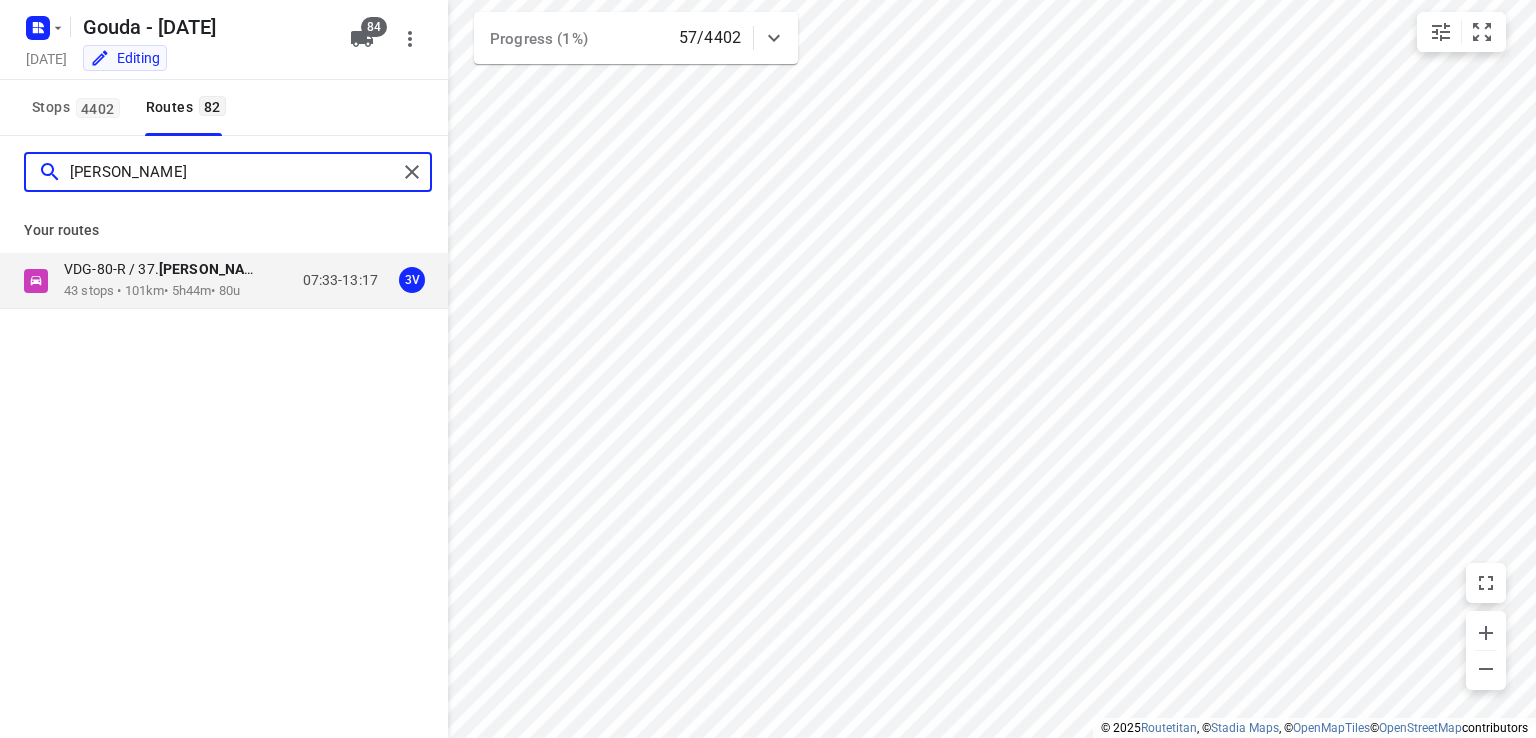 click on "dennis va" at bounding box center (233, 172) 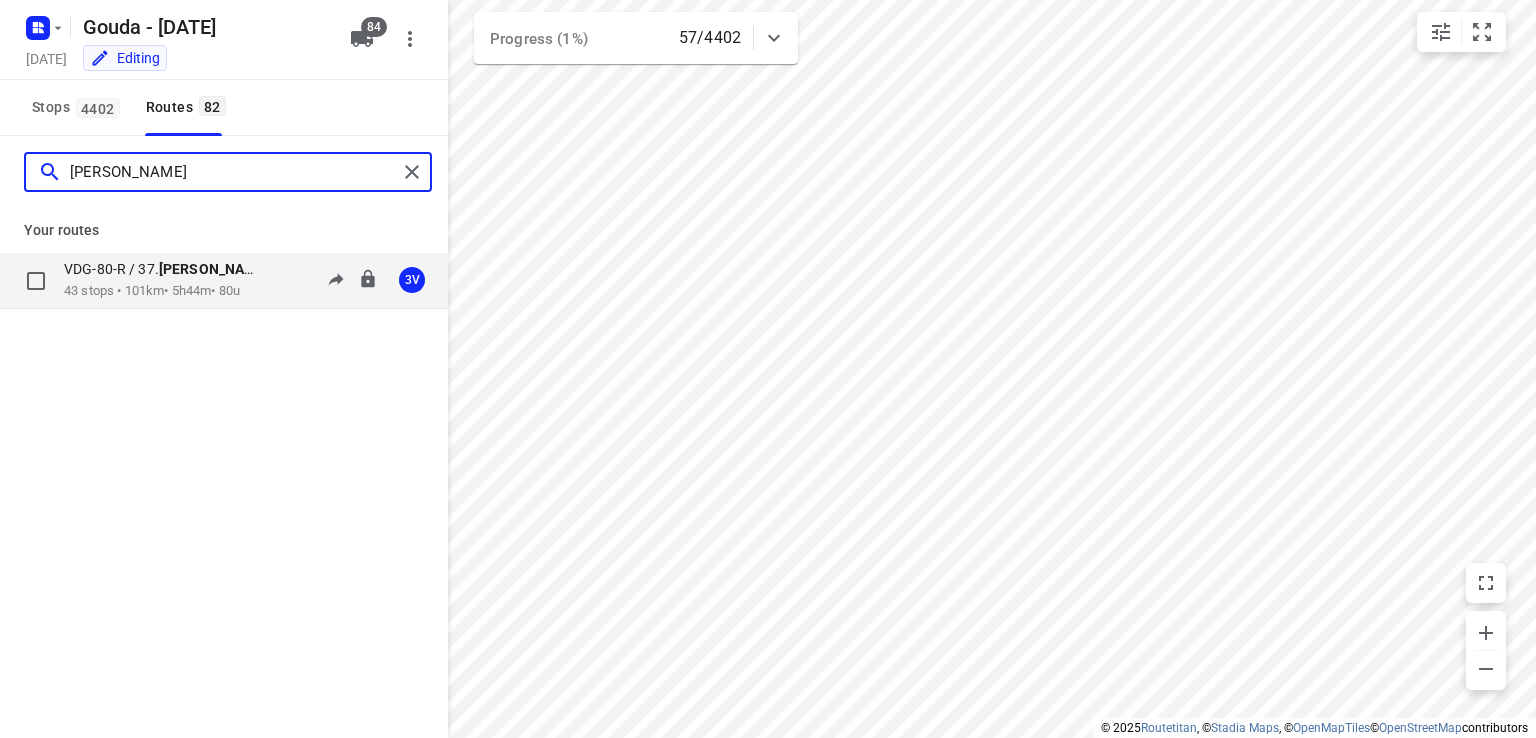 type on "dennis va" 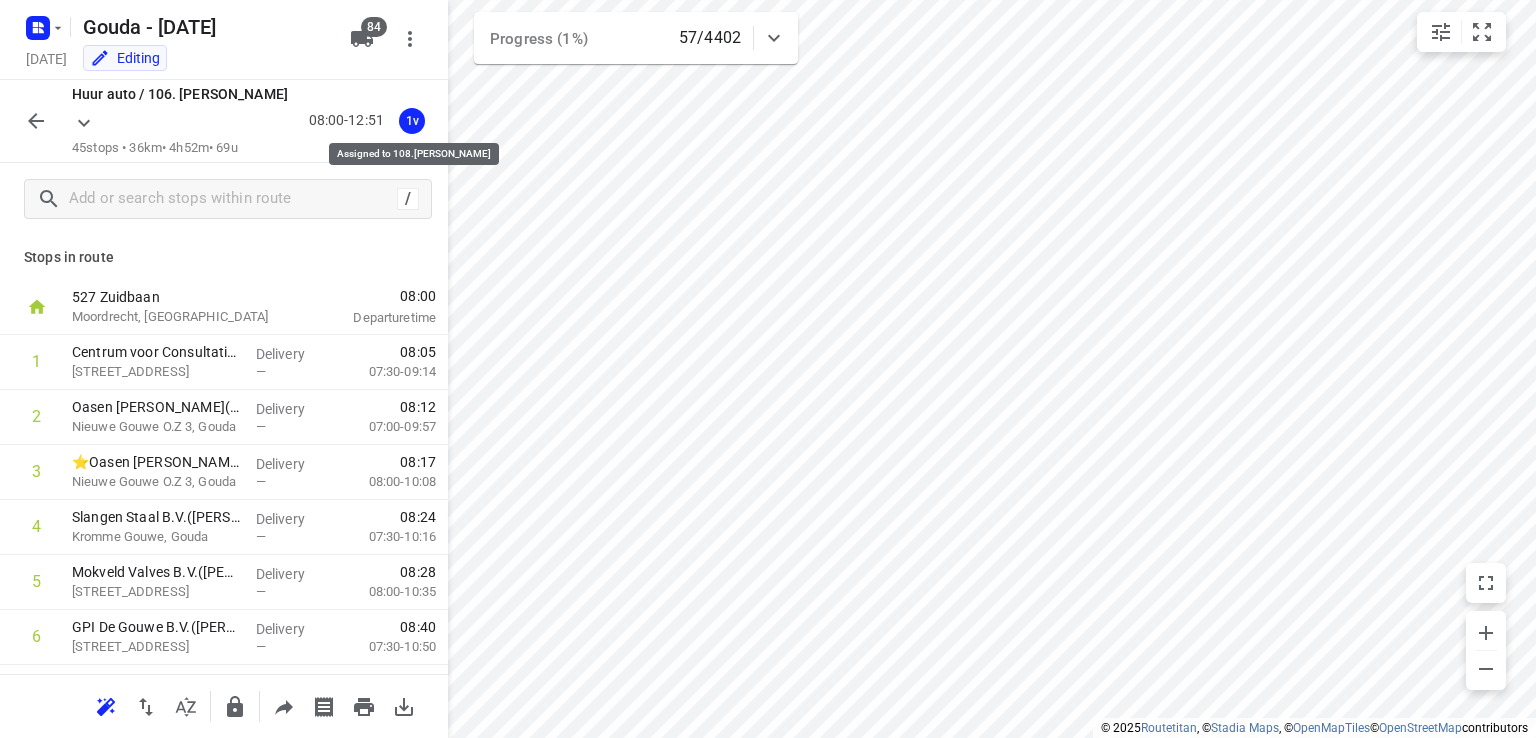 click on "1v" at bounding box center (412, 121) 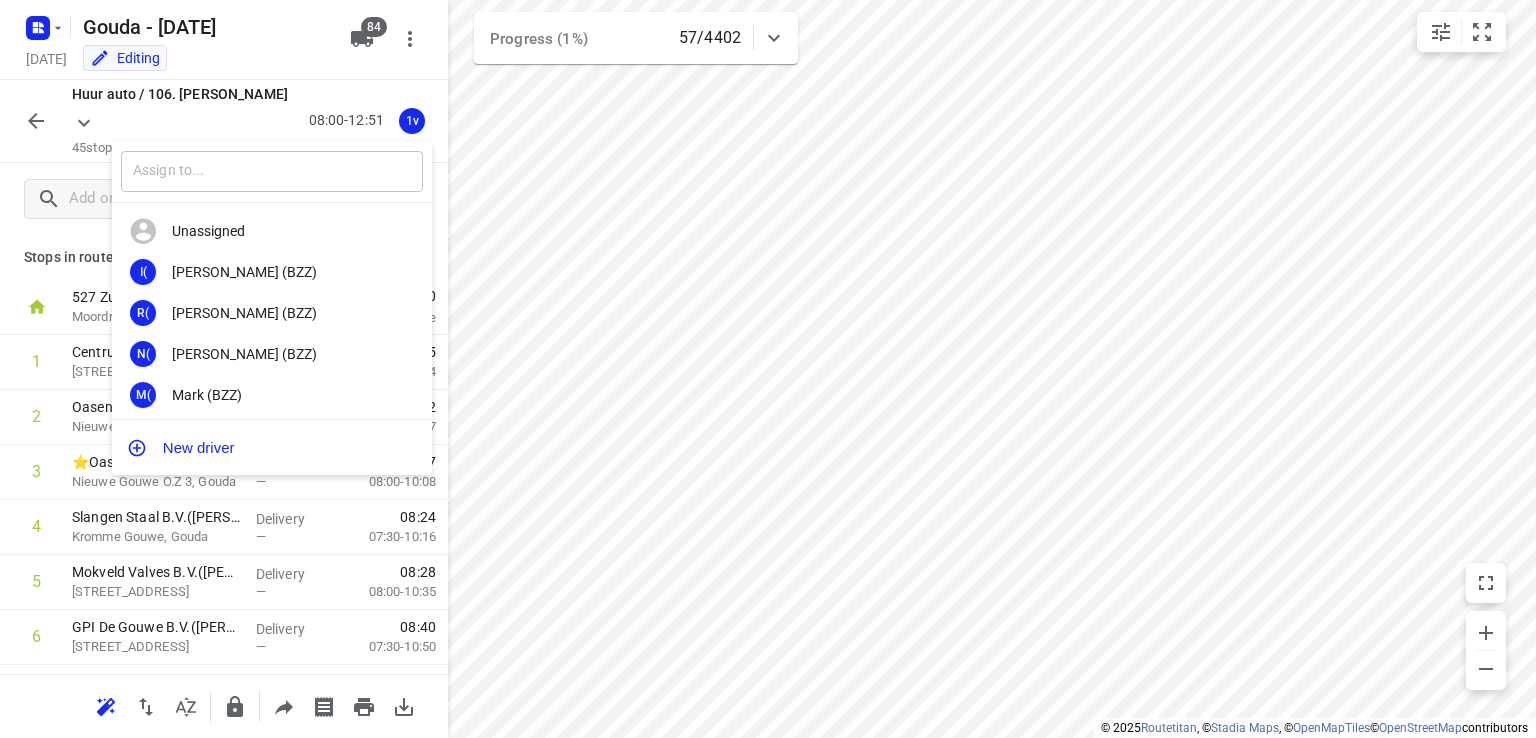 click at bounding box center [272, 171] 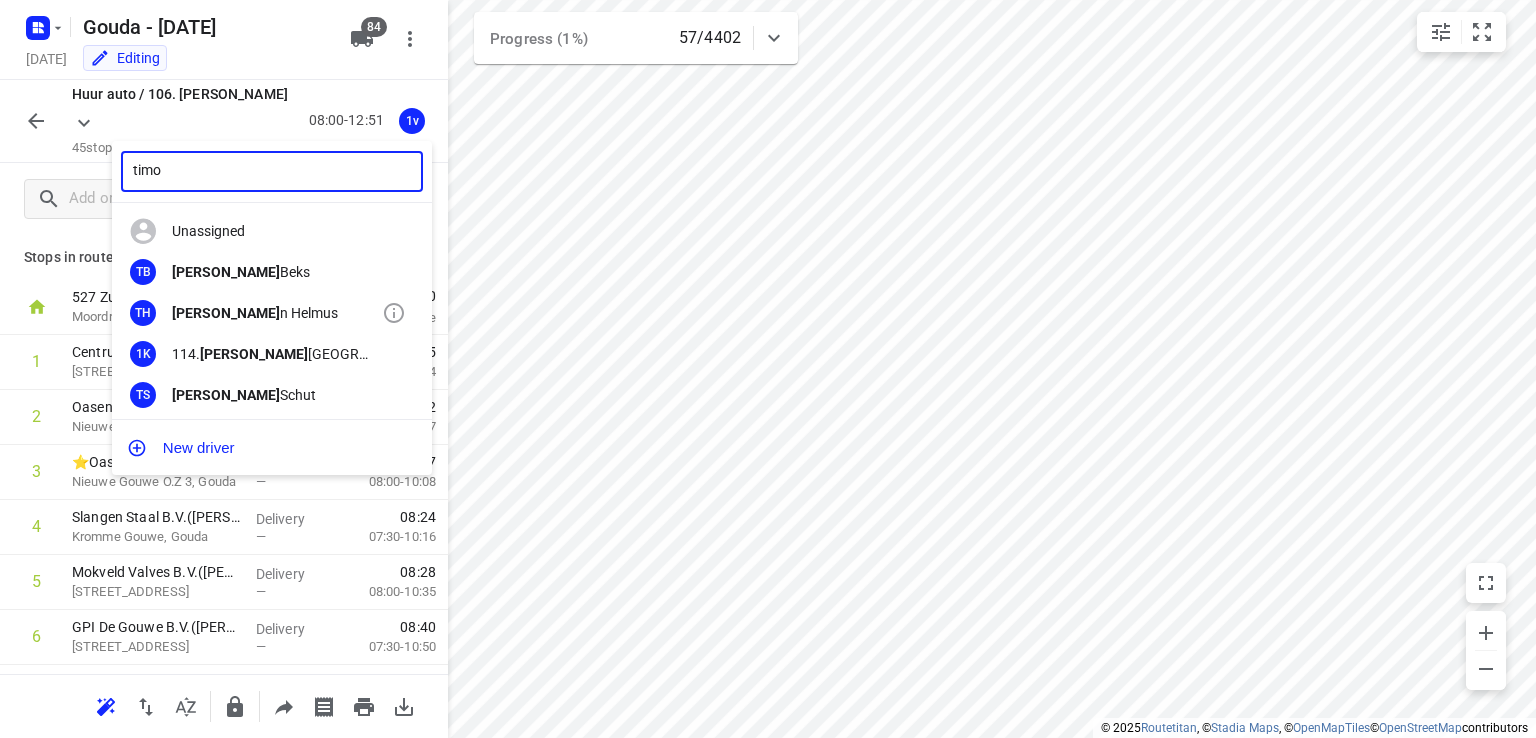 scroll, scrollTop: 45, scrollLeft: 0, axis: vertical 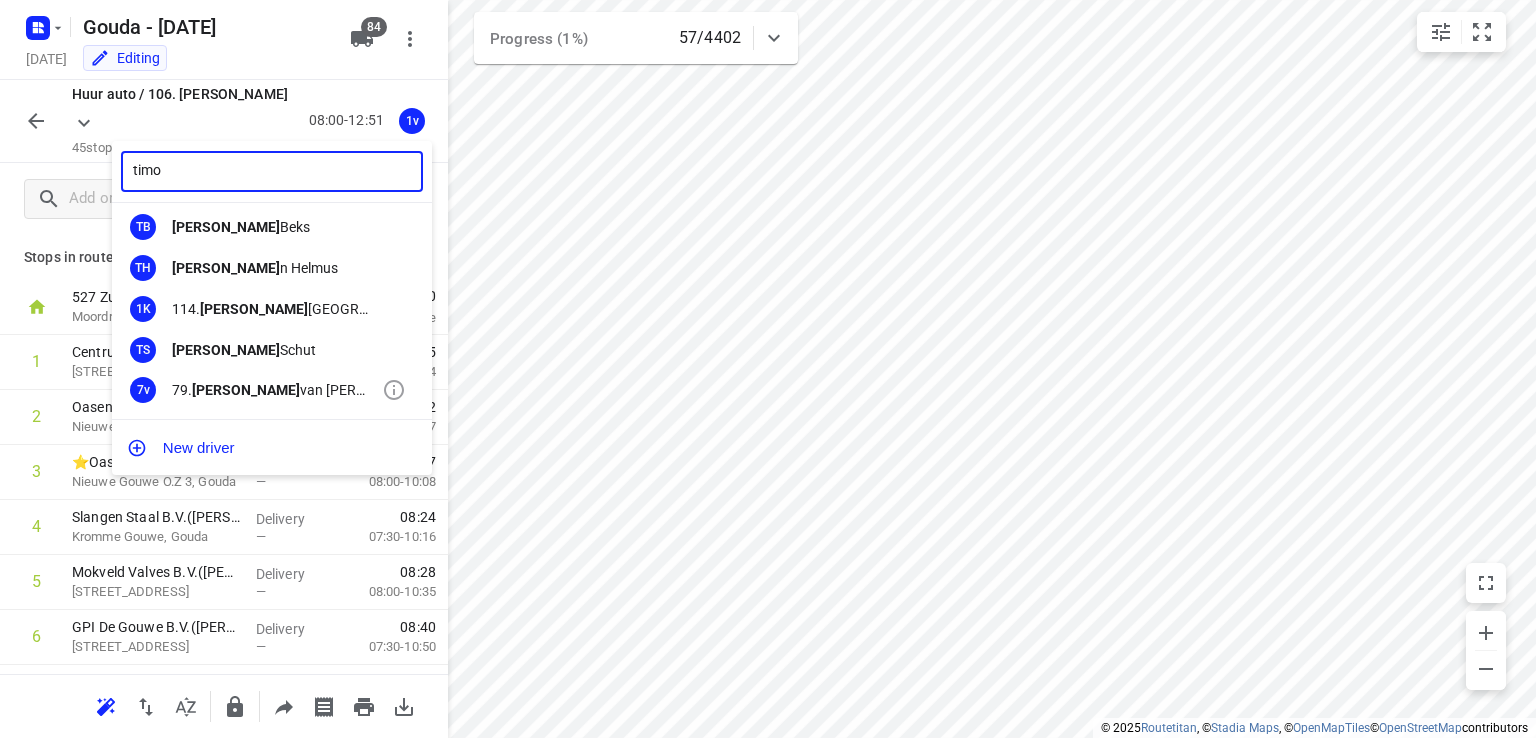 type on "timo" 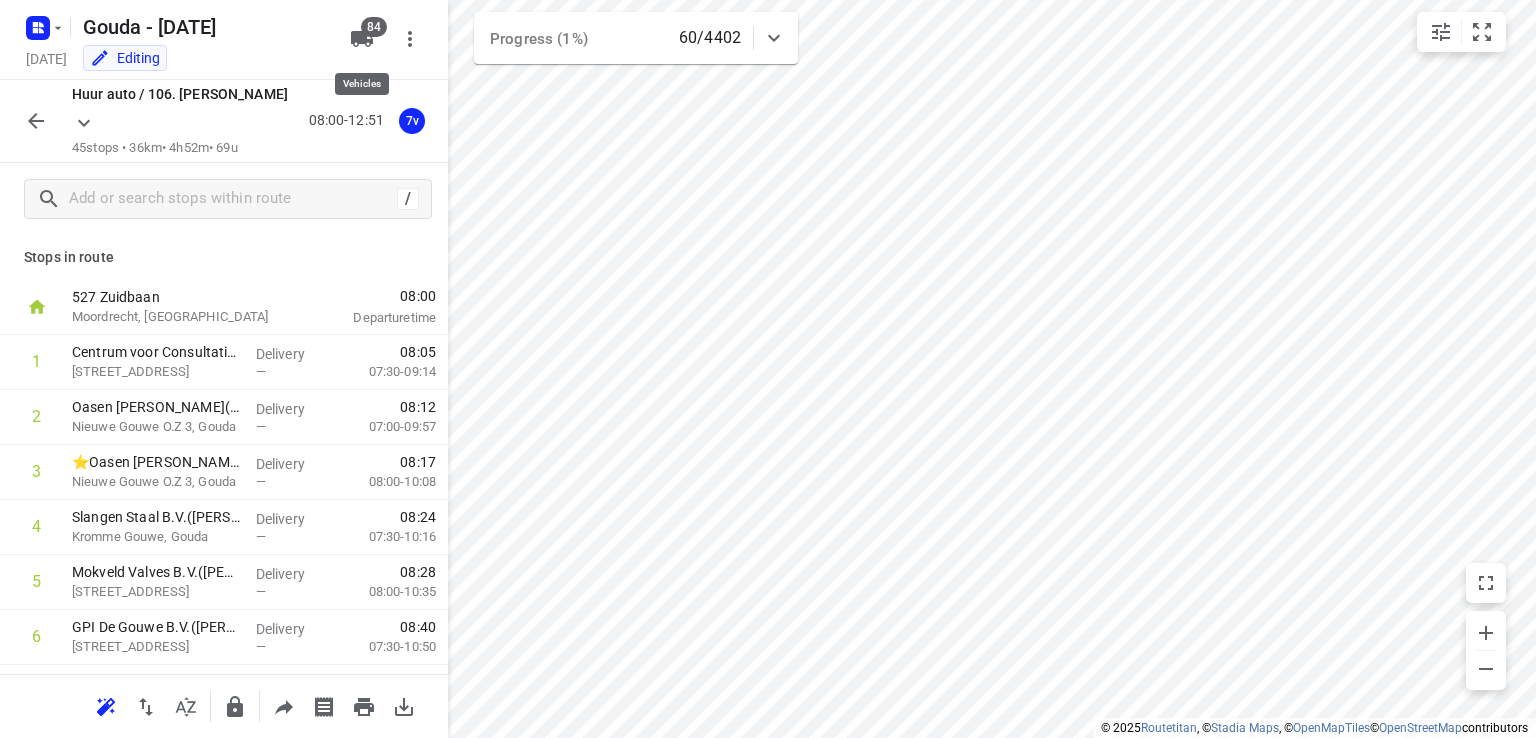 click on "84" at bounding box center [362, 39] 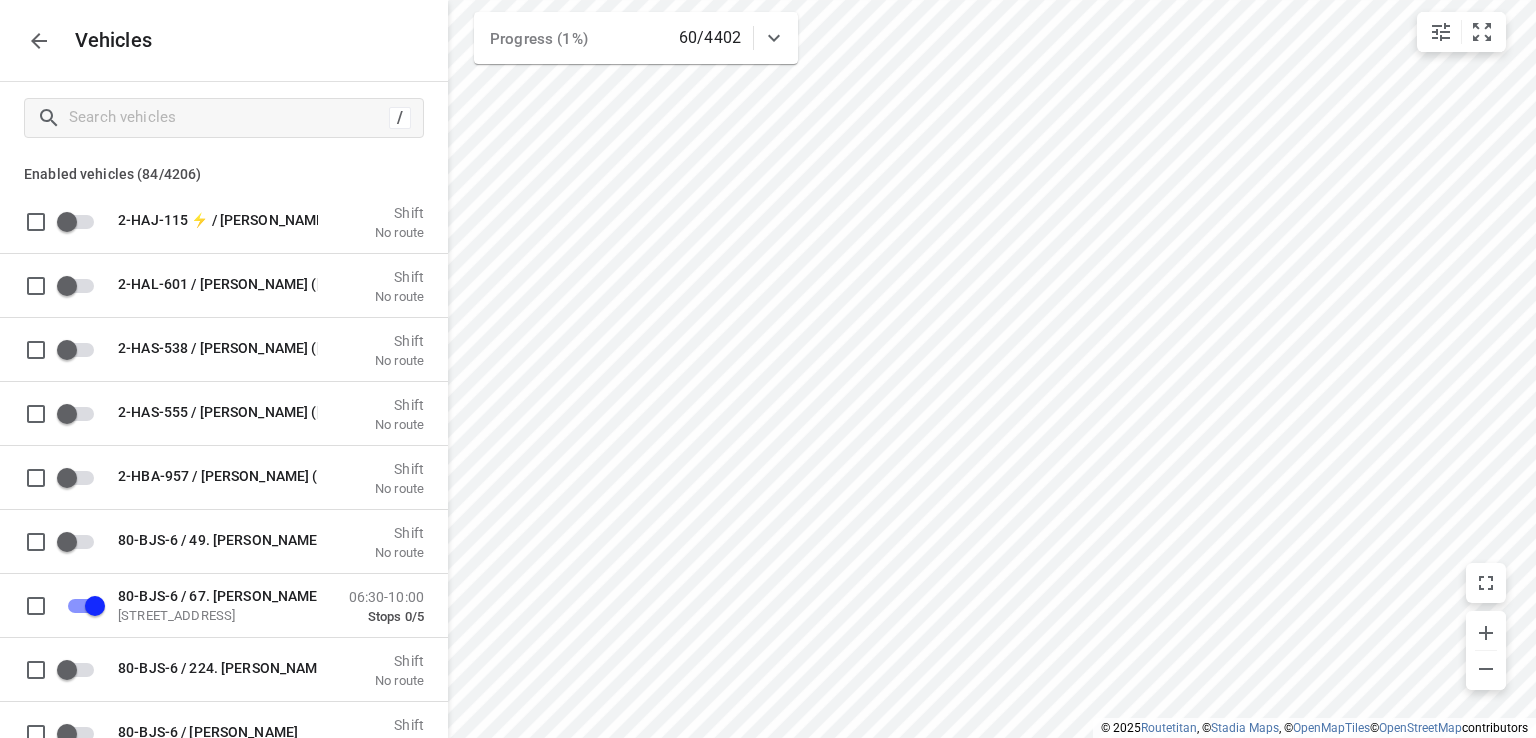 click 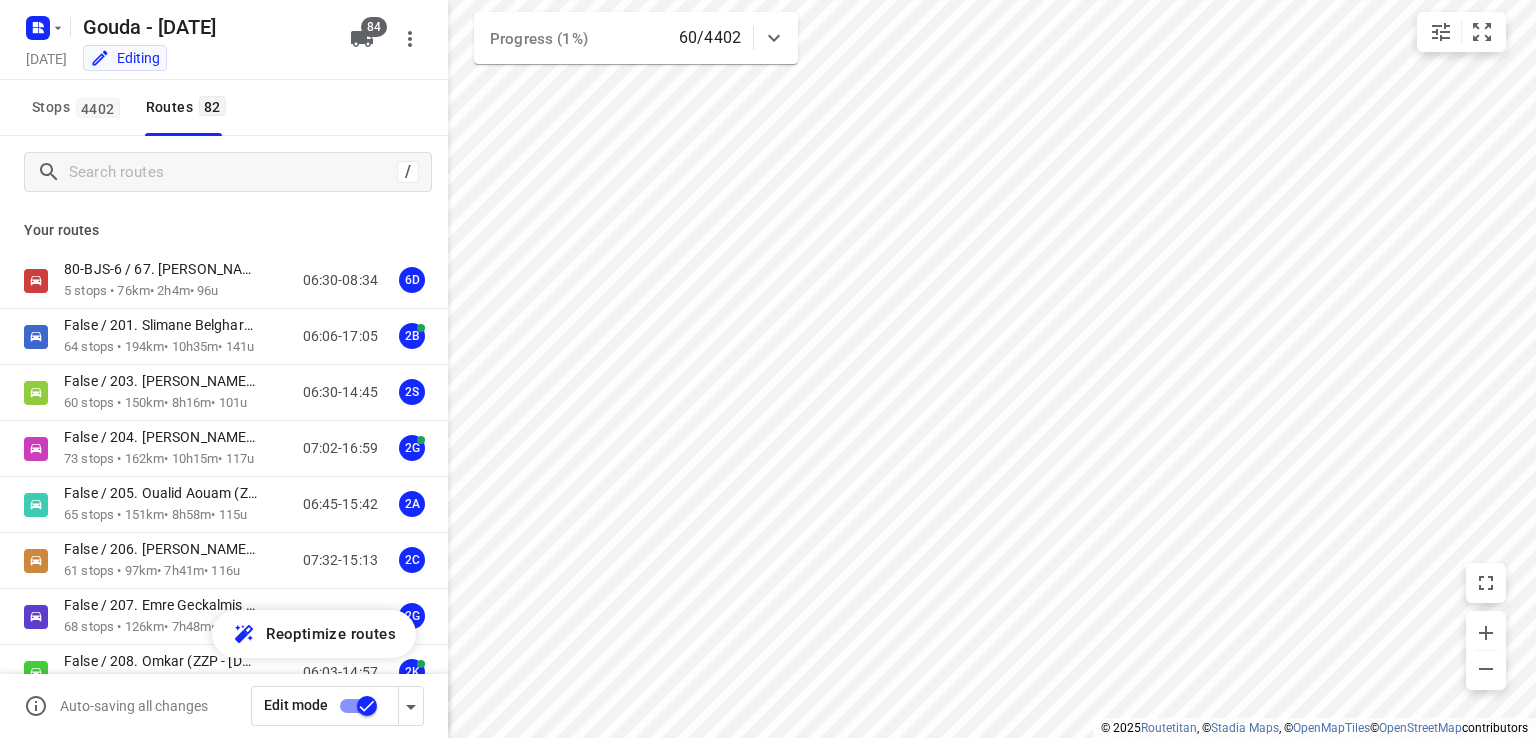 click on "Stops 4402 Routes 82" at bounding box center (224, 108) 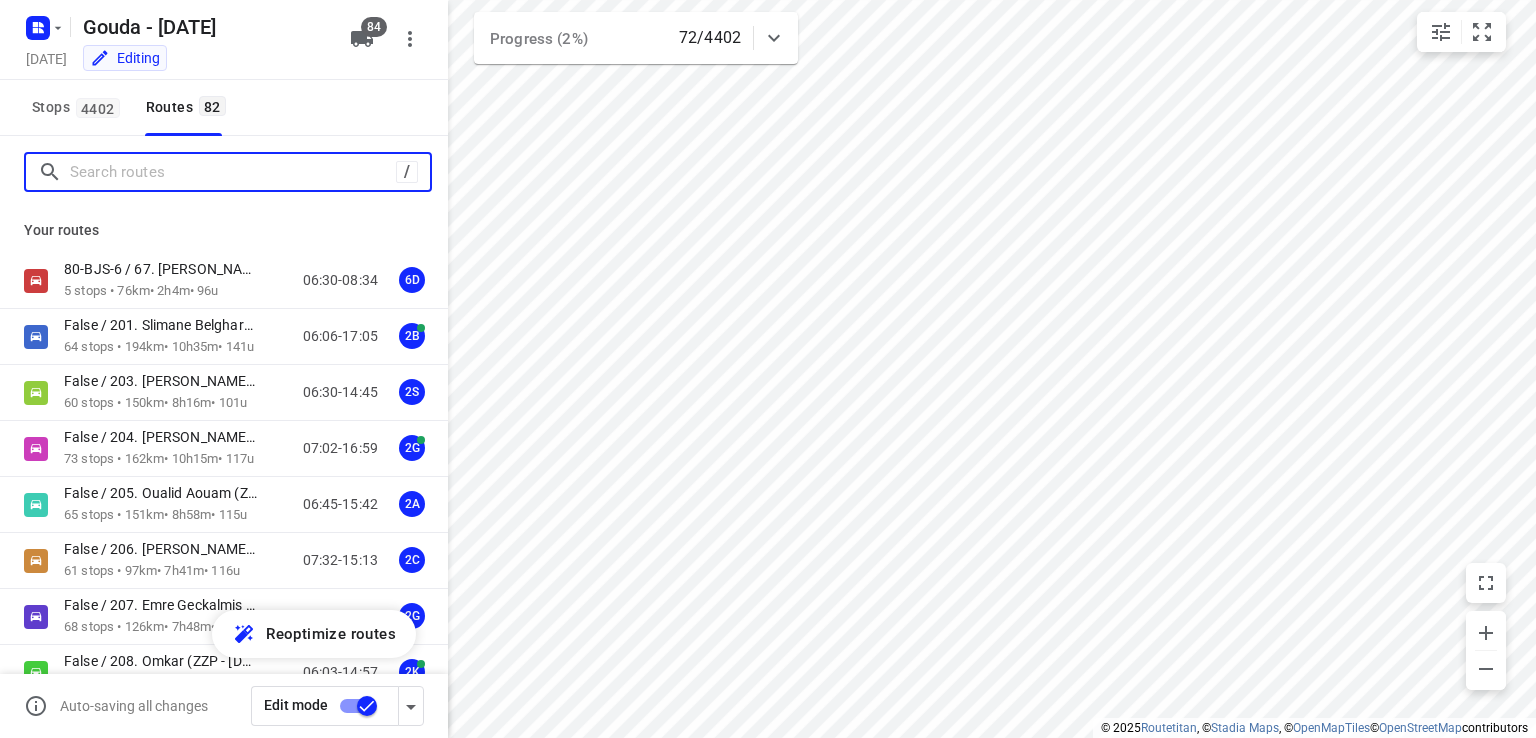 click at bounding box center [233, 172] 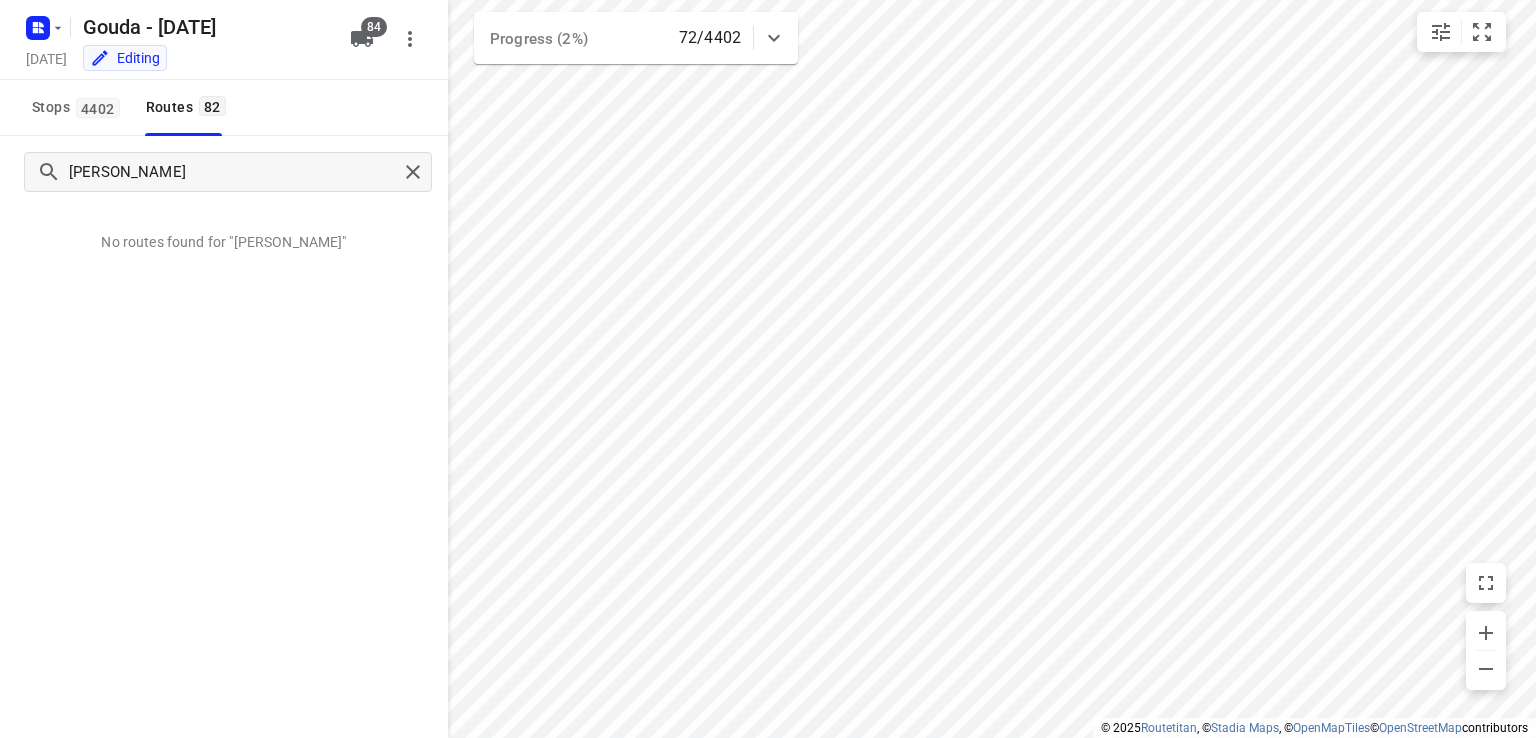 click on "rob j No routes found for "rob j"" 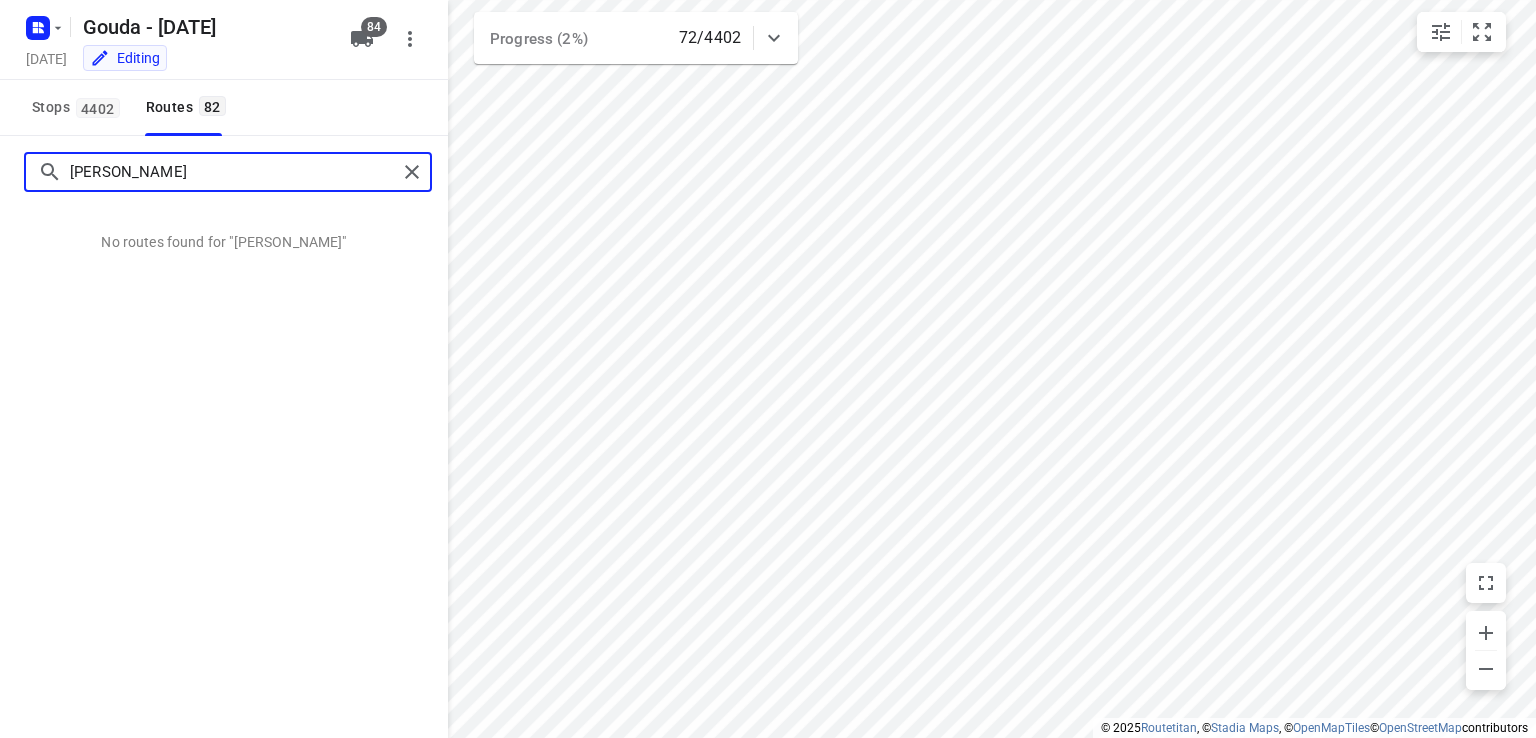click on "rob j" at bounding box center (233, 172) 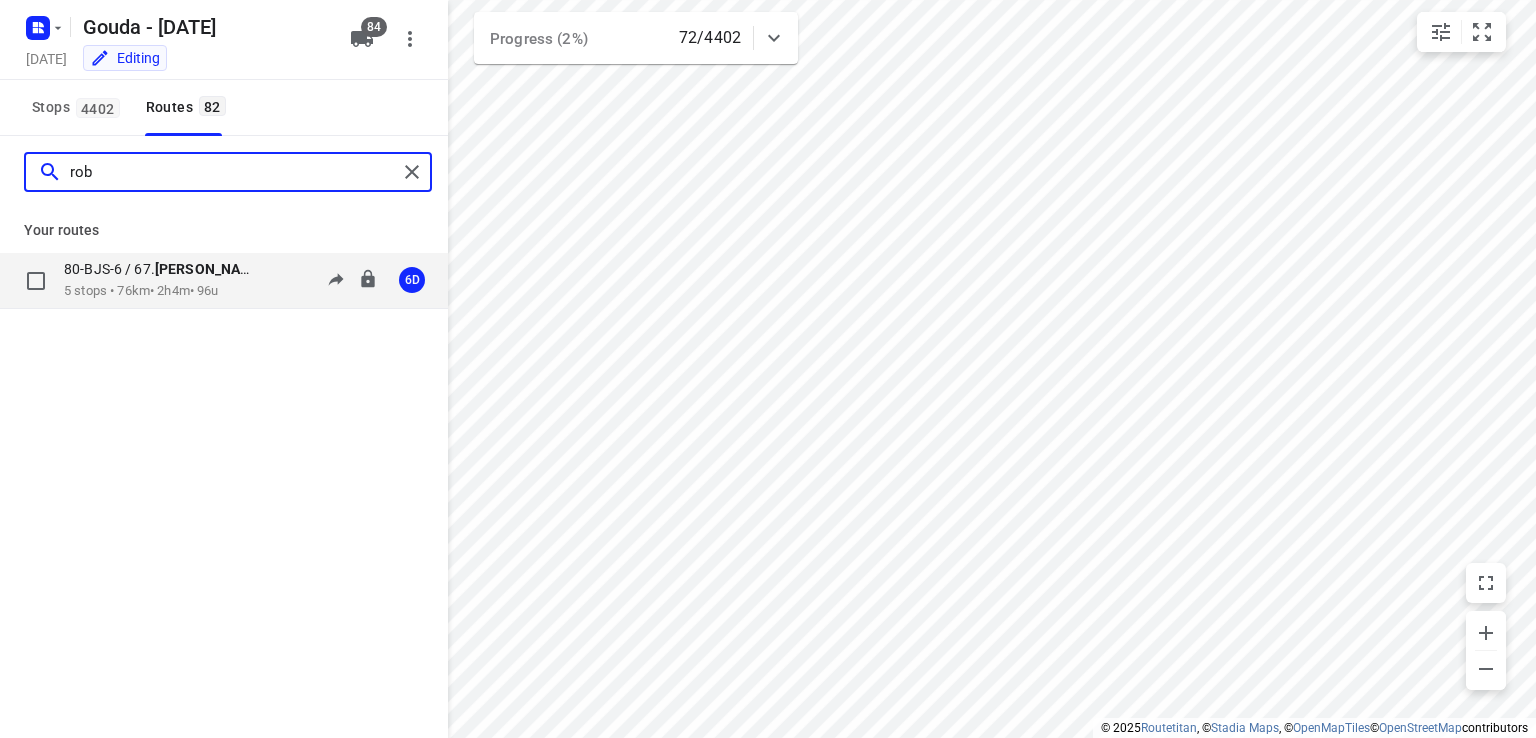 type on "rob" 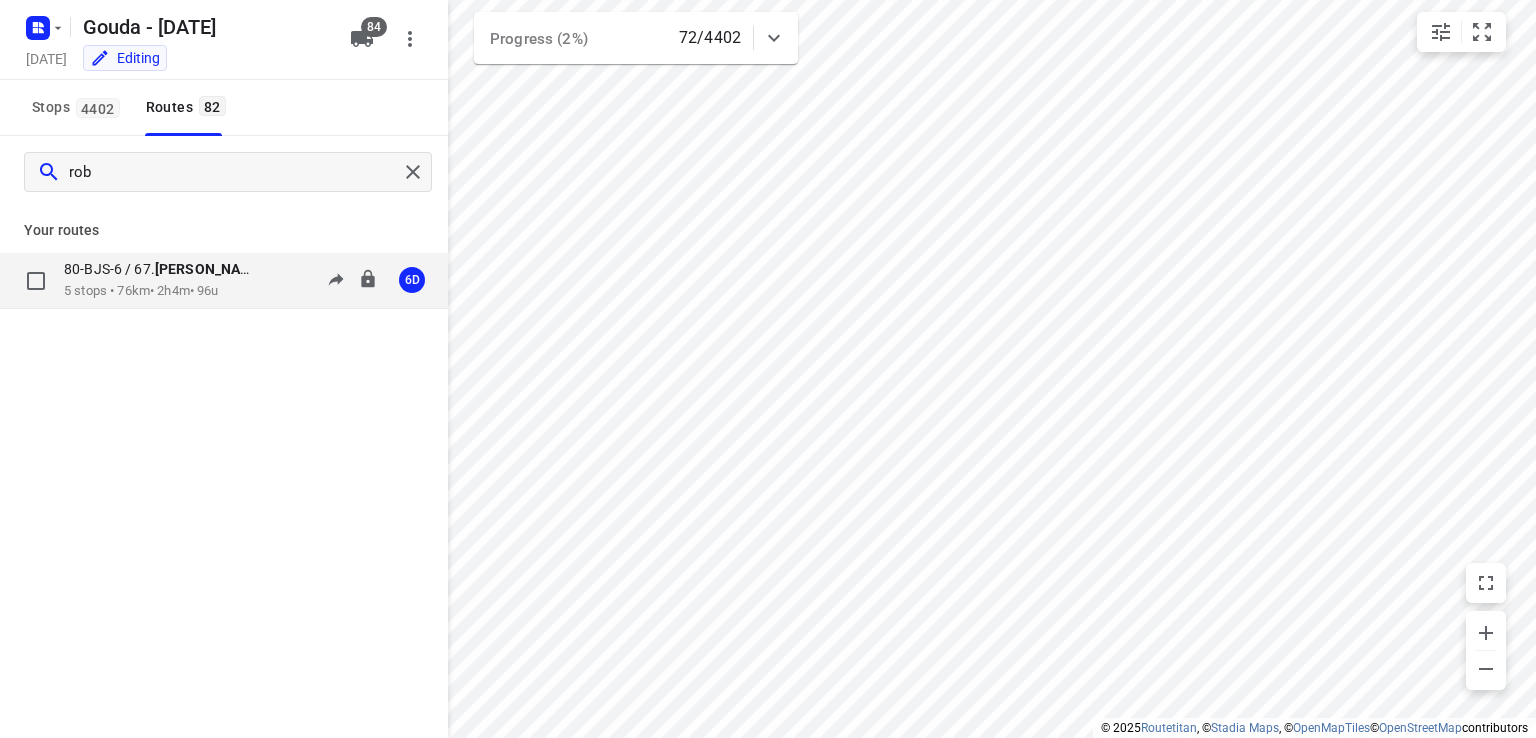 click on "5   stops •   76km  •   2h4m  • 96u" at bounding box center [171, 291] 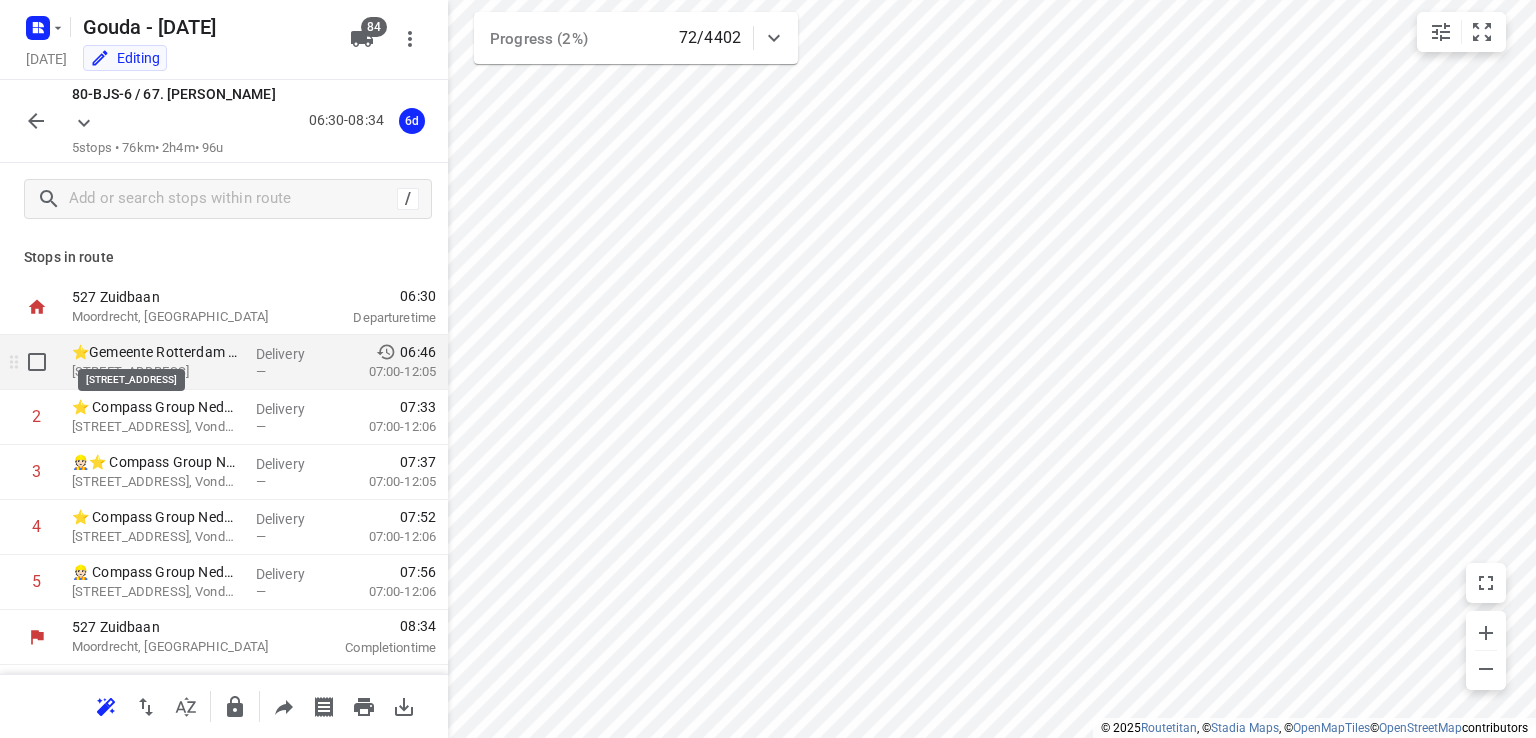 click on "Zuidlaardermeer 10, Rotterdam" at bounding box center [156, 372] 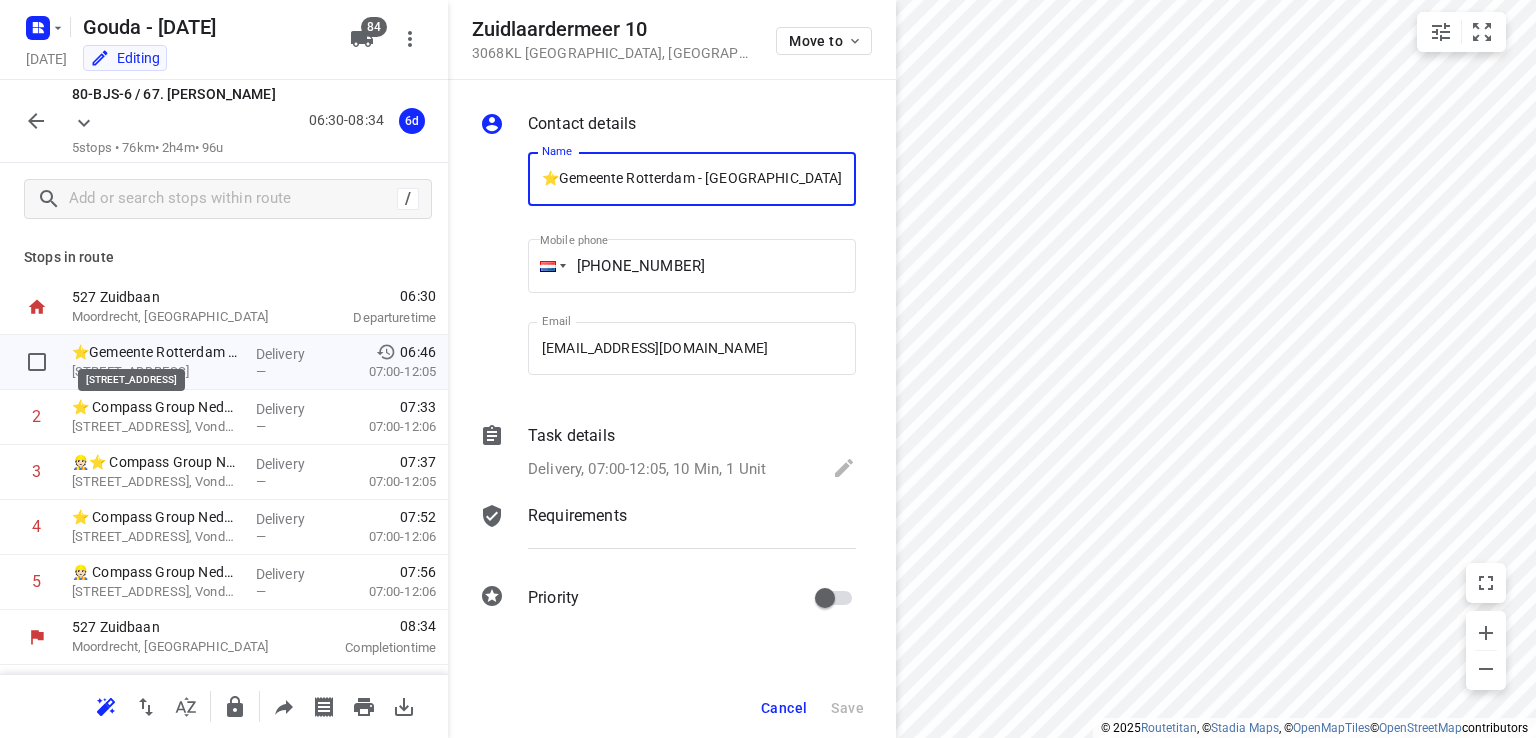 scroll, scrollTop: 0, scrollLeft: 176, axis: horizontal 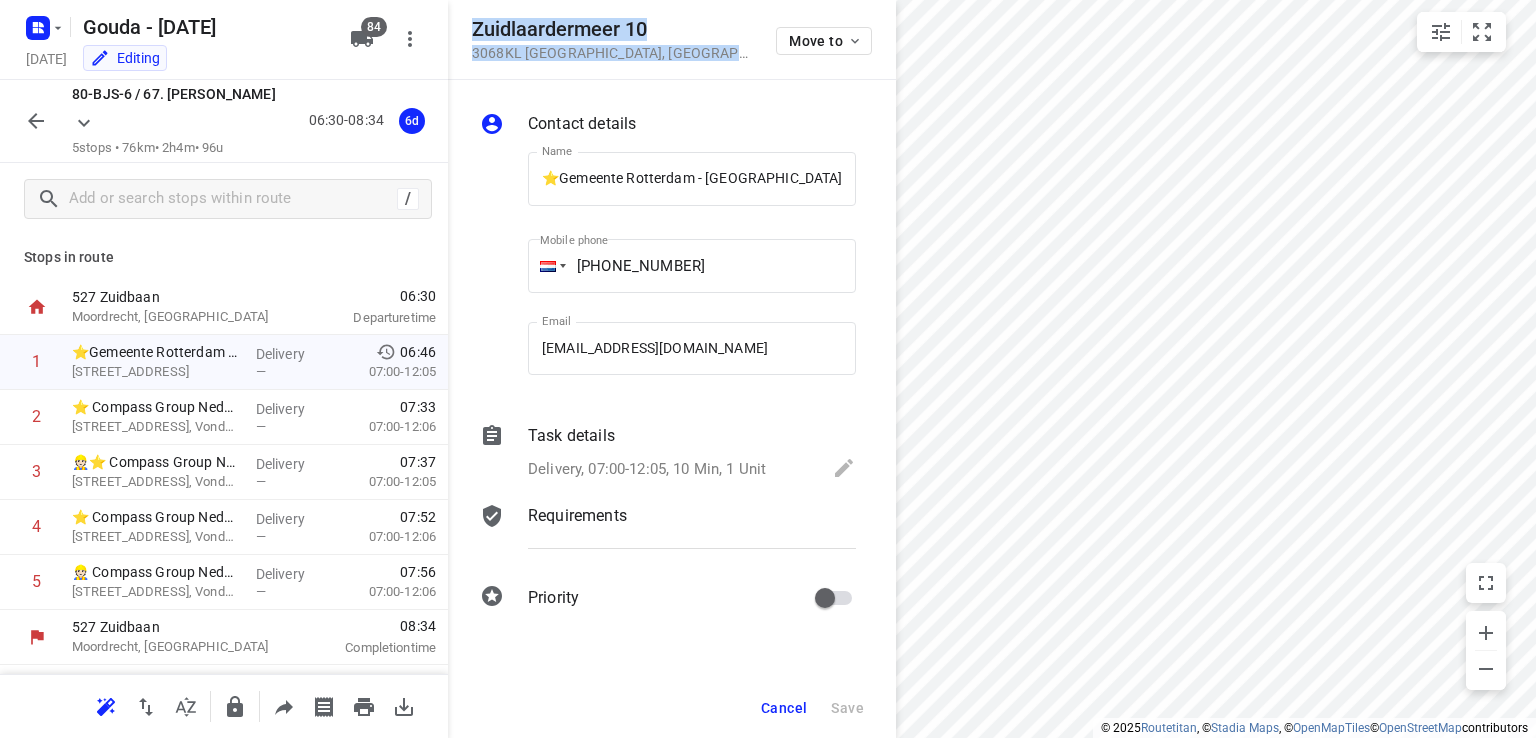 drag, startPoint x: 682, startPoint y: 55, endPoint x: 477, endPoint y: 25, distance: 207.18349 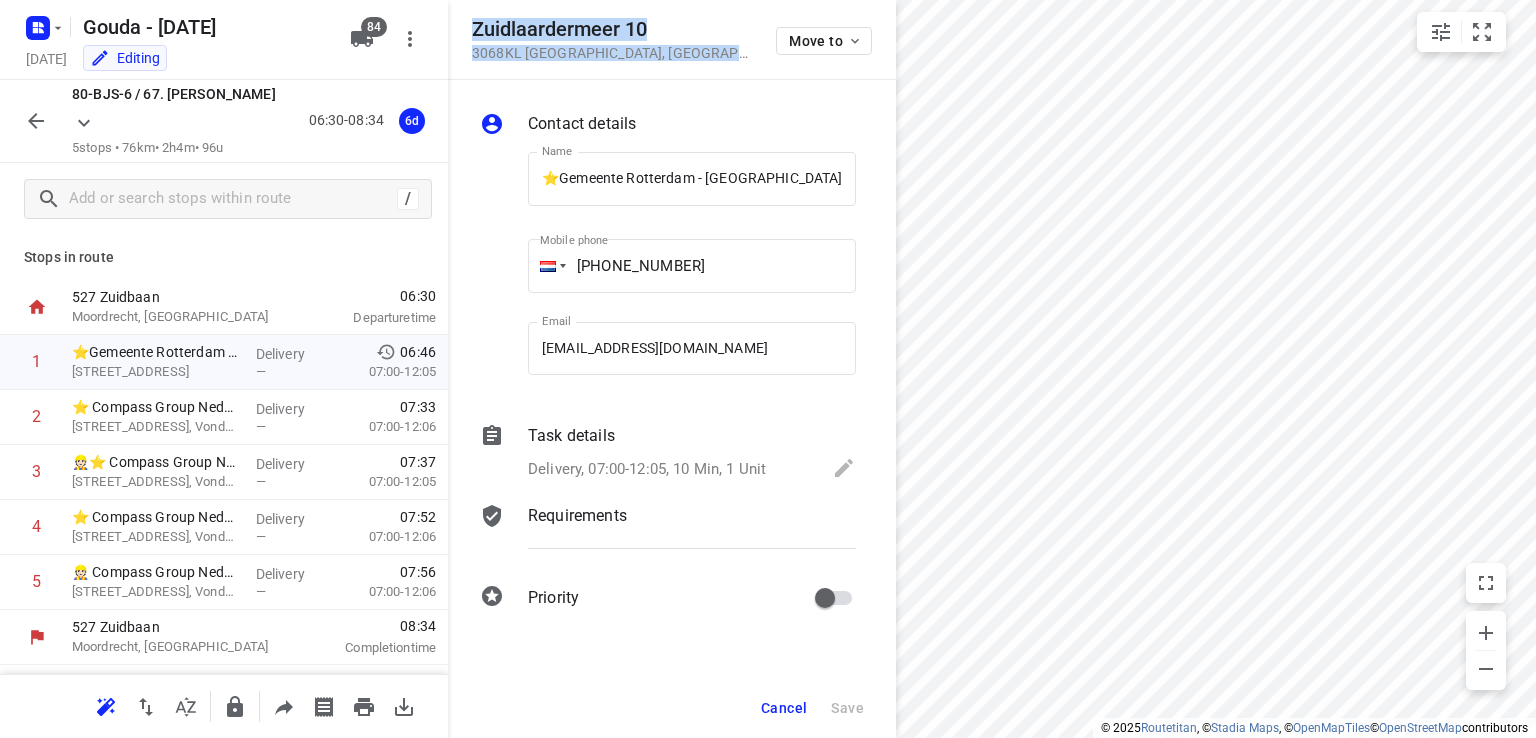 click 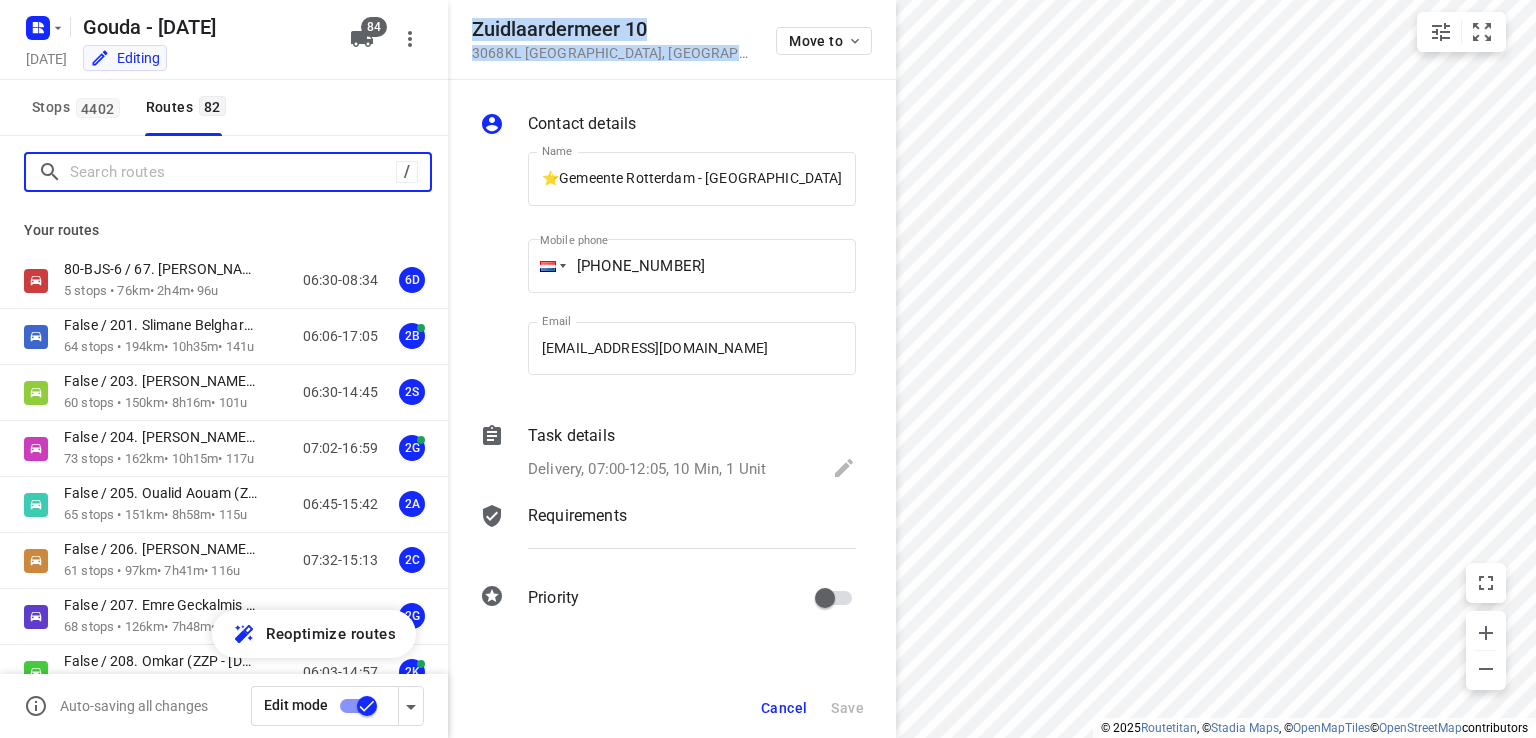 click at bounding box center (233, 172) 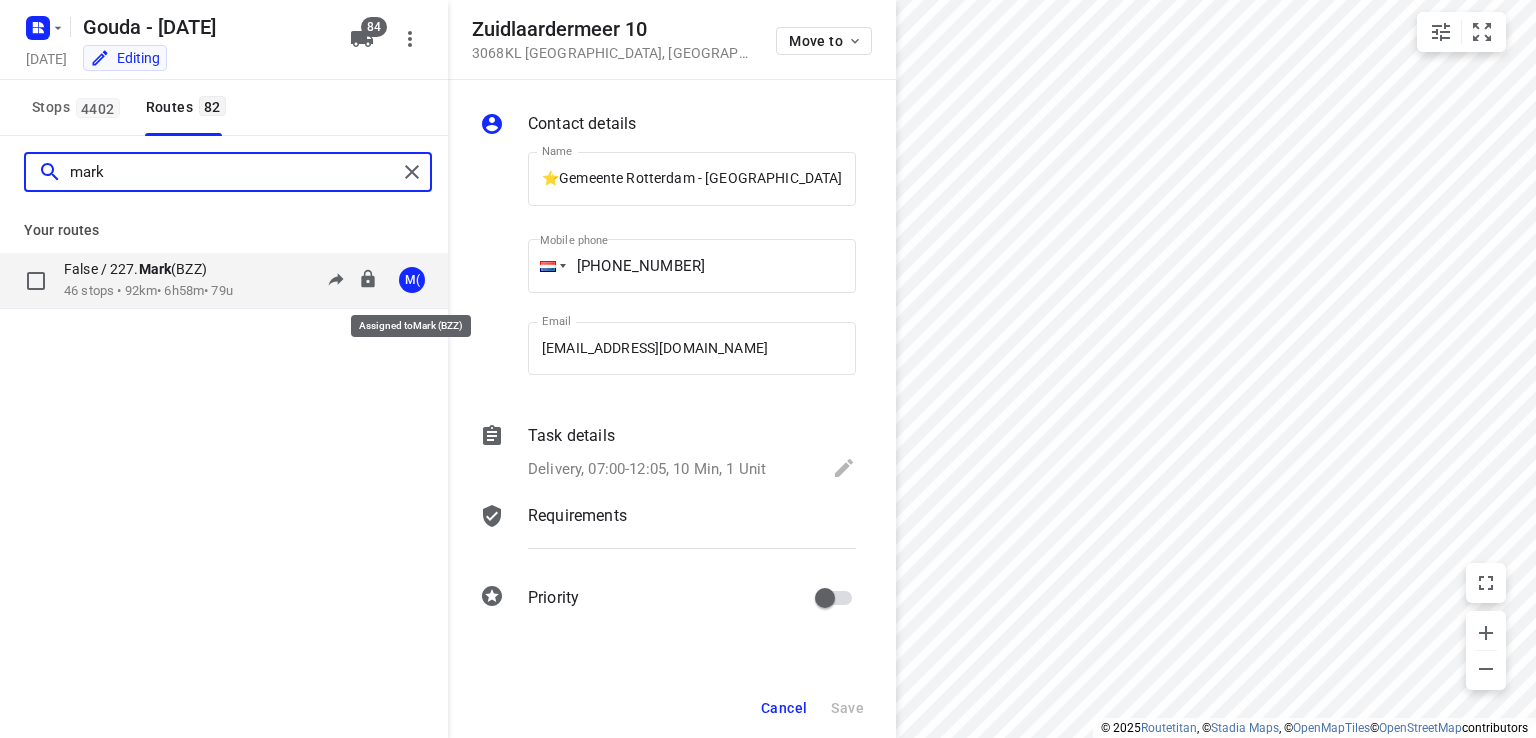type on "mark" 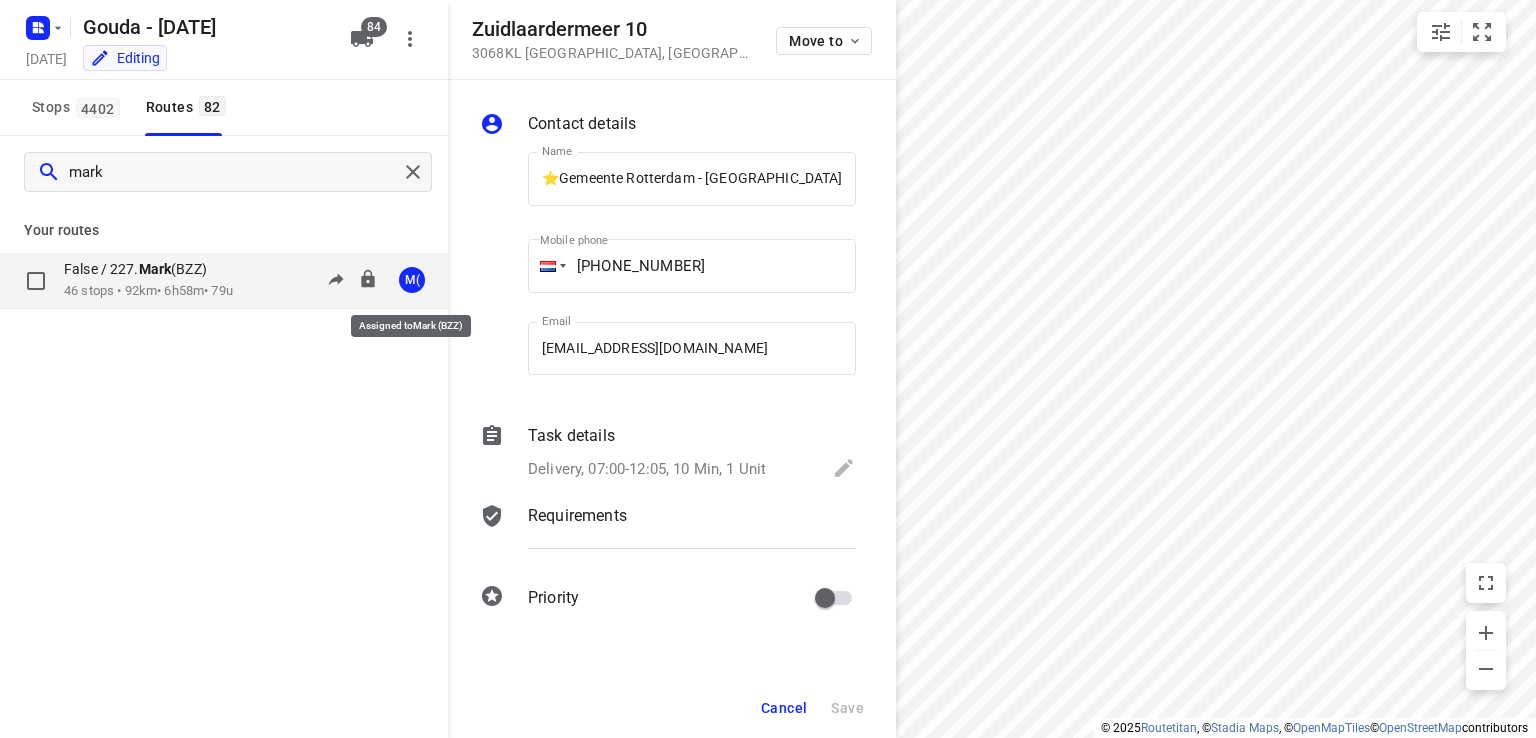click on "M(" at bounding box center (412, 280) 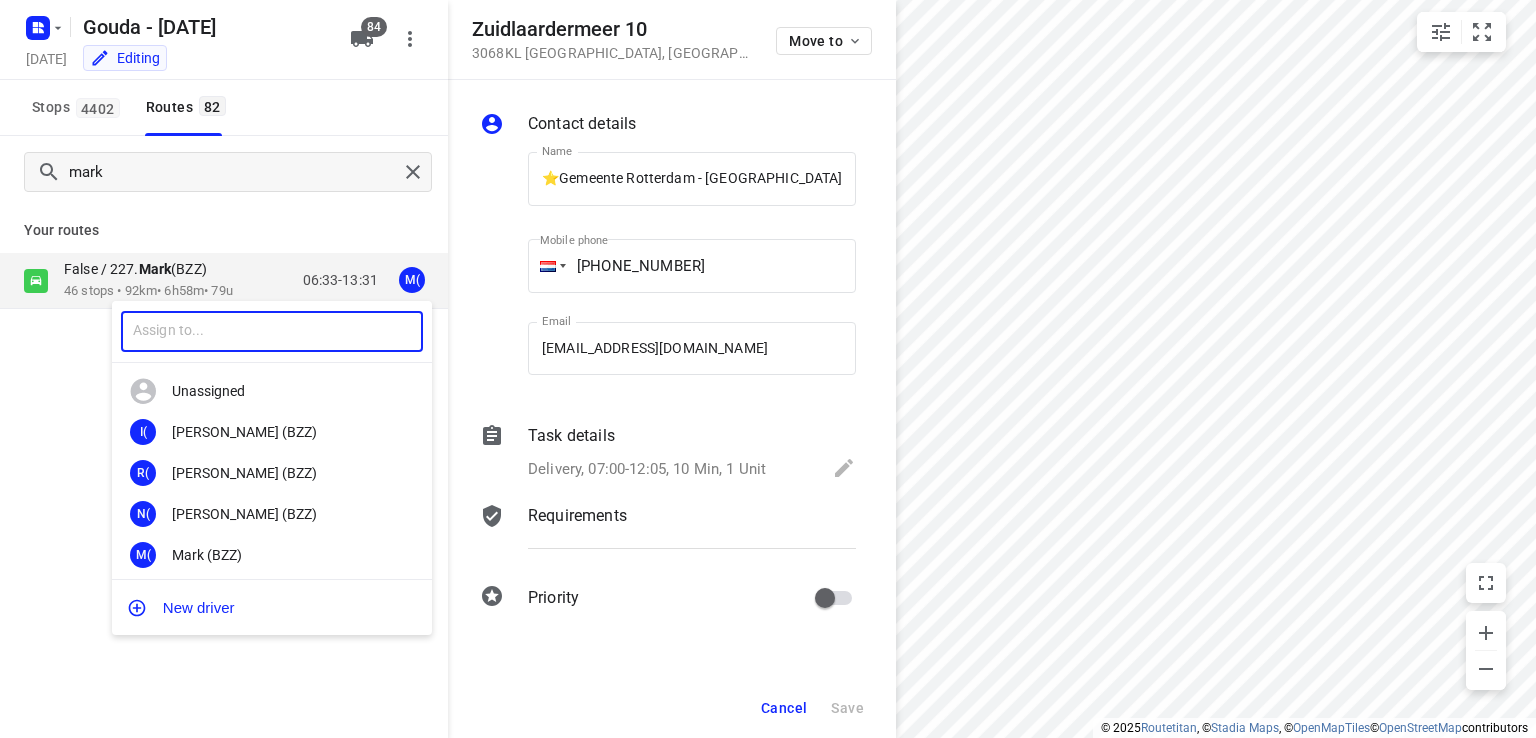 click at bounding box center [272, 331] 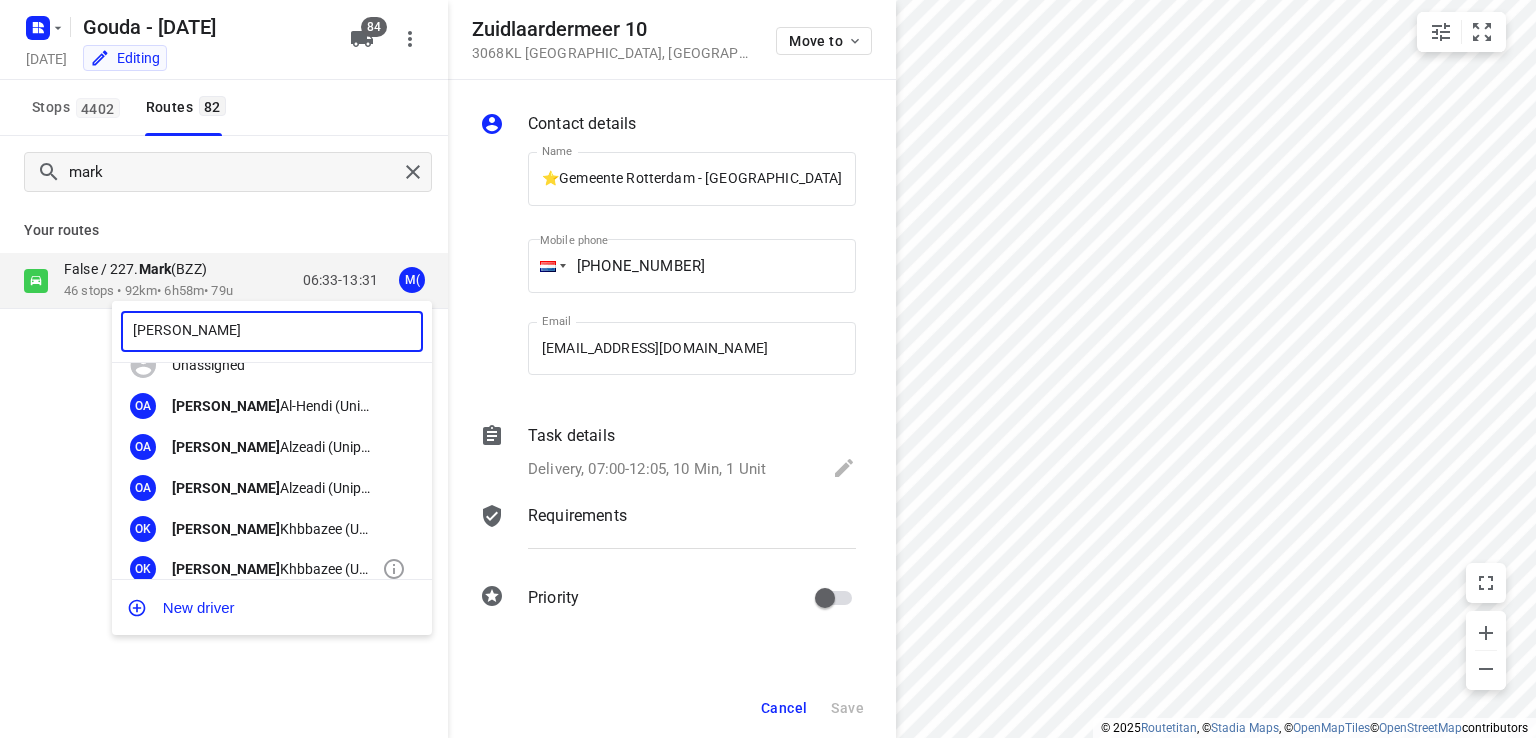 scroll, scrollTop: 0, scrollLeft: 0, axis: both 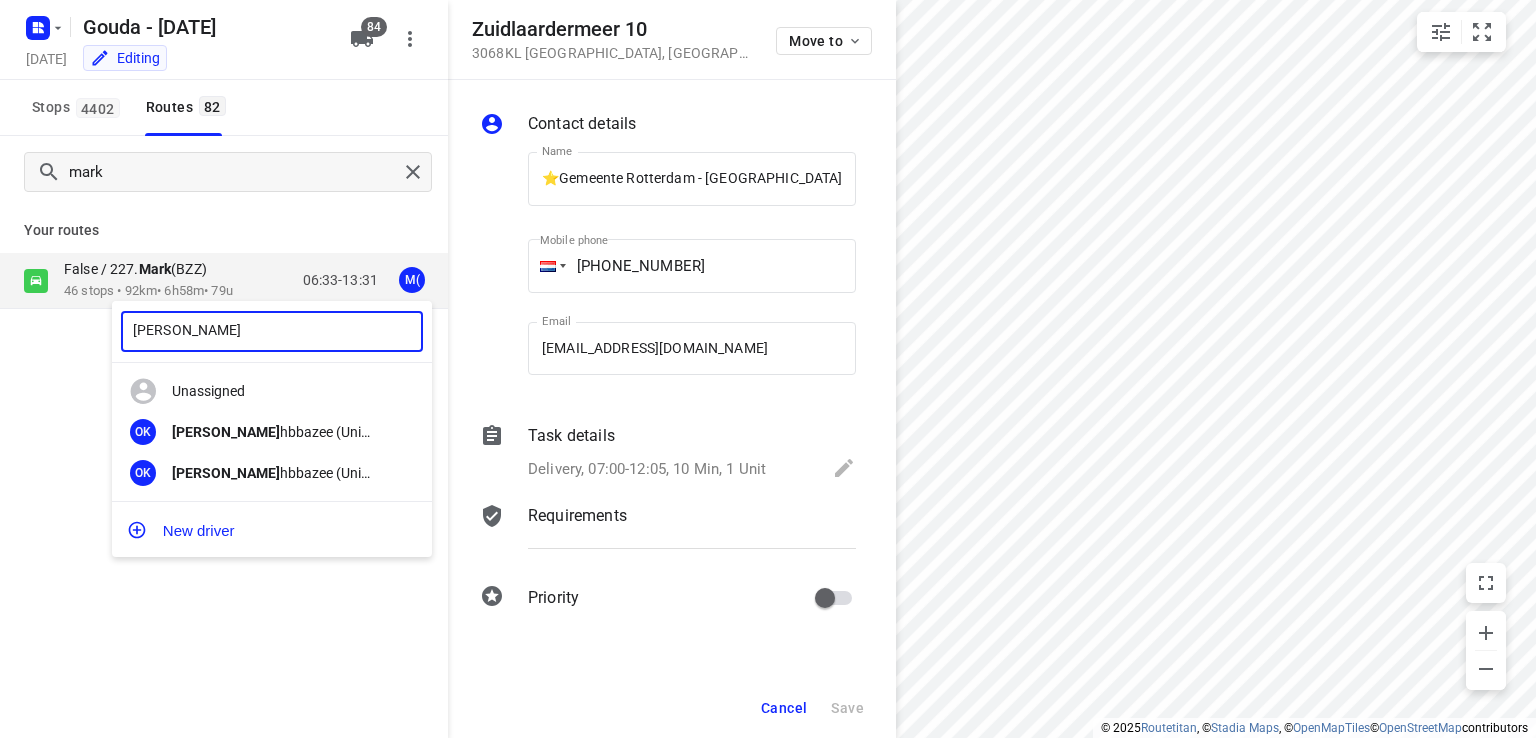 type on "omar k" 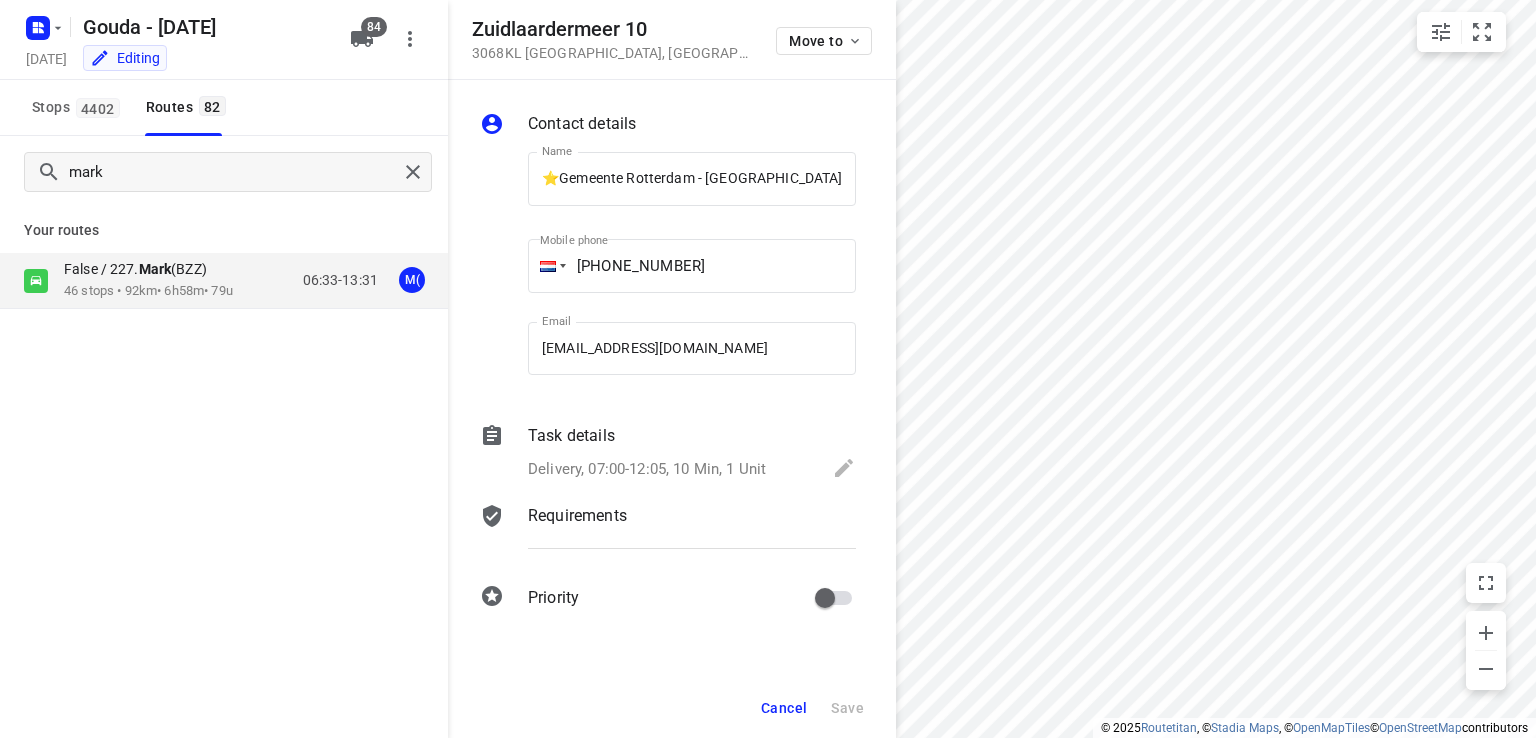 click on "omar k ​ Unassigned I( Ismail (BZZ) R( Ronan (BZZ) N( Nolan (BZZ) M( Mark (BZZ) F( Furkan Sepa Topuz (Enrico transportservice) N( Nassim (Gagel Diensten) J( Jayson (JLI Transport) T( Tamer (RIMO logistics - Best - ZZP) P( Panderlis (RIMO logistics - Best - ZZP) R( Roel (Rock Solid) Y( Yorne (Samtrans) M( Maickel (Schuurman - Best) M( Marc (Schuurman Logistics) C( Cenkay (Schuurman Logistics) W( Wassil (Unipost - ZZP - Best) G( Ghufran (Unipost - ZZP - Best) A( Alicia (Velda transport) T( Troy (Wasa Logistics) A( Abdi (Zwolle) A2 Awat 209.BZZ LA Leo Aalbregt AA Ahmad Abazid (Unipost - Best - ZZP) HA Haider Abbas (Best) EA Eslem Abdelfatah (ZZP) TA Tarik Abdi 2A 216.Faranes Achahbar MA Michal Adamek AA Atobrhan Teklay Adresom 8A 89.Marcel Aerts AA Abdullah Afian (NR Bezorg & Transport) (Best) SA Shehab Ahmed Alreeini (A-flexibletransport - Best - ZZP) HA Halim Ahrouch AA Ayoub Akrouh 8A 87. Mo Akrouh Aa Assadullah al hafein (NR bezorg & transport - Best- ZZP) MA Mohammad Al Hallak Oda Bashi AA Abbas Al Waily" at bounding box center [768, 369] 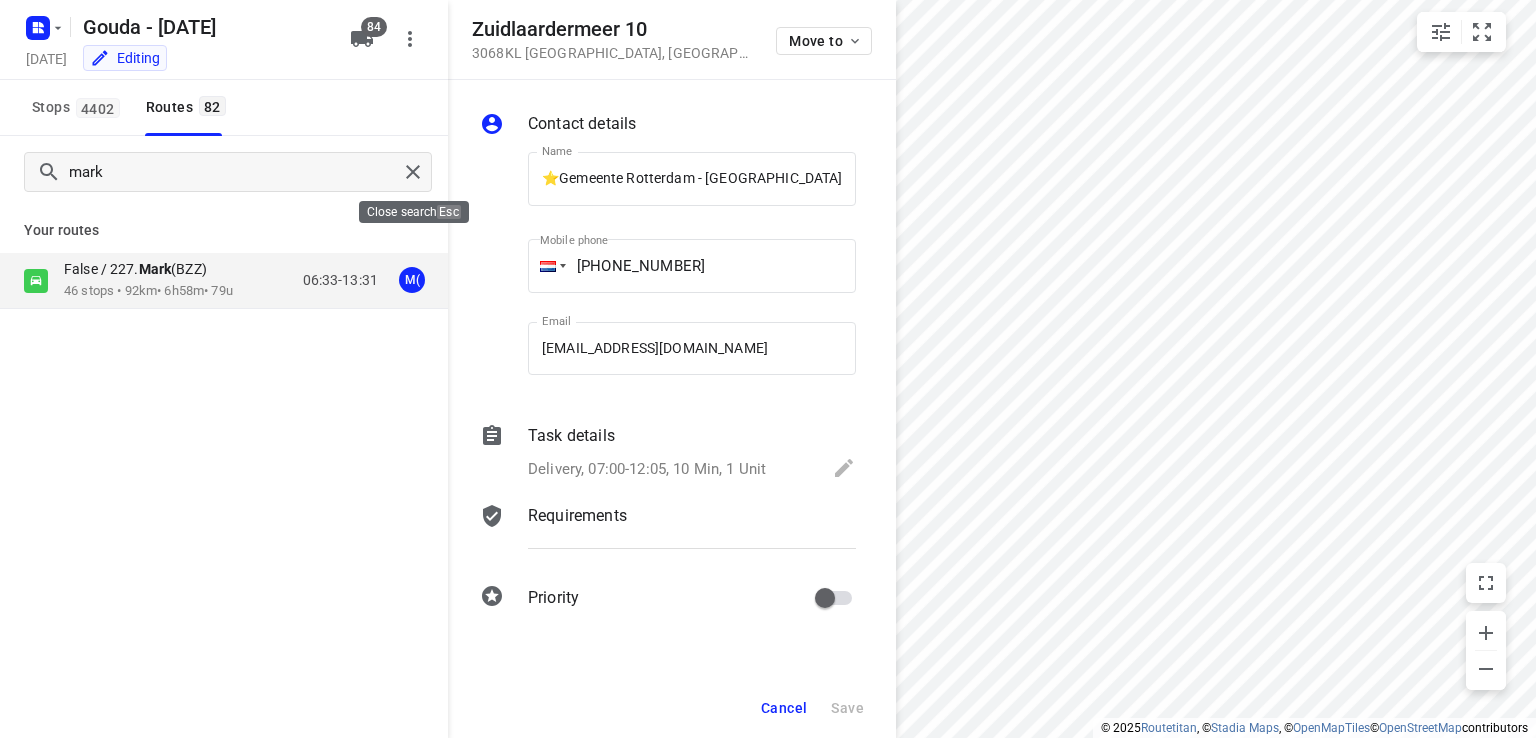 click on "Stops 4402 Routes 82" at bounding box center [224, 108] 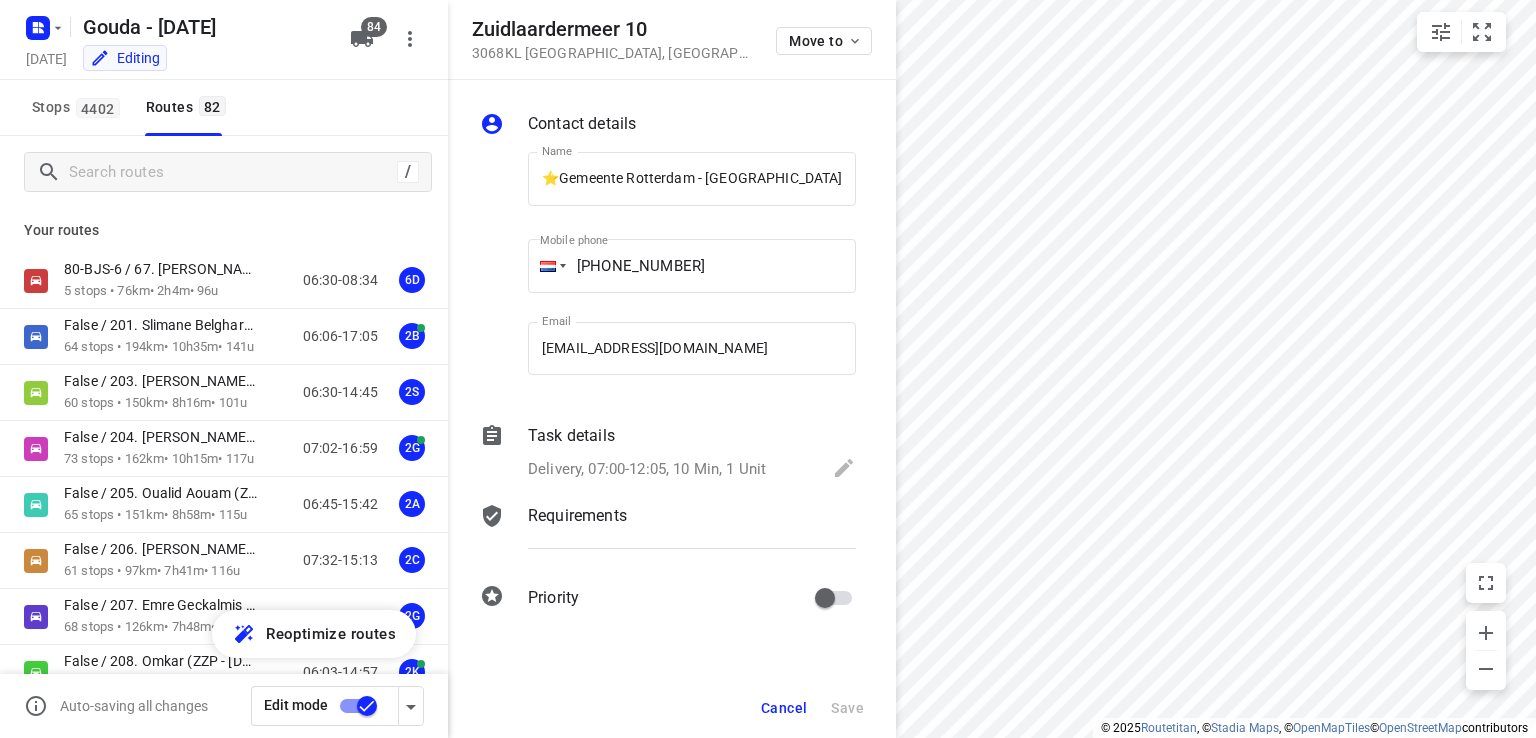 click on "Monday, Jul 21 Editing" at bounding box center (182, 60) 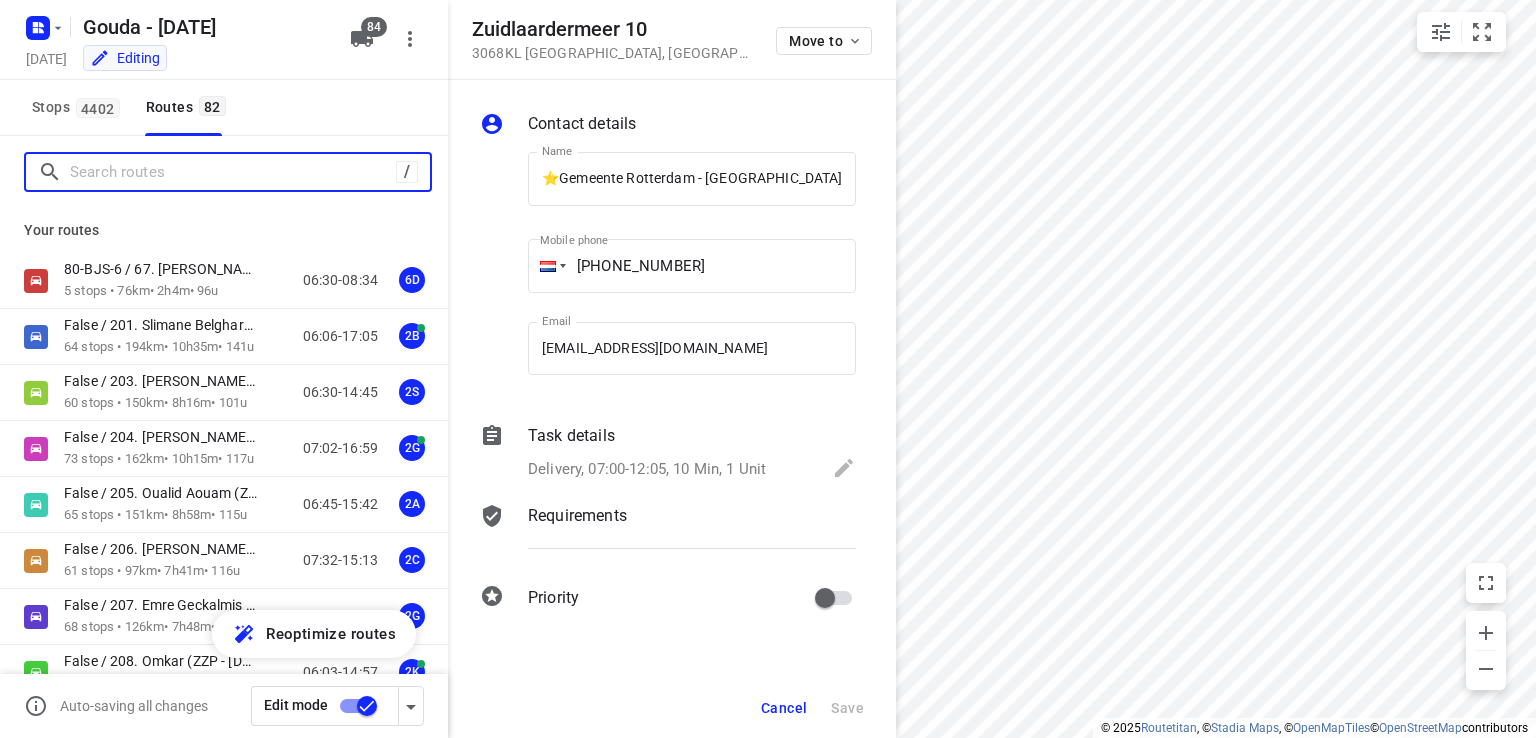 click at bounding box center [233, 172] 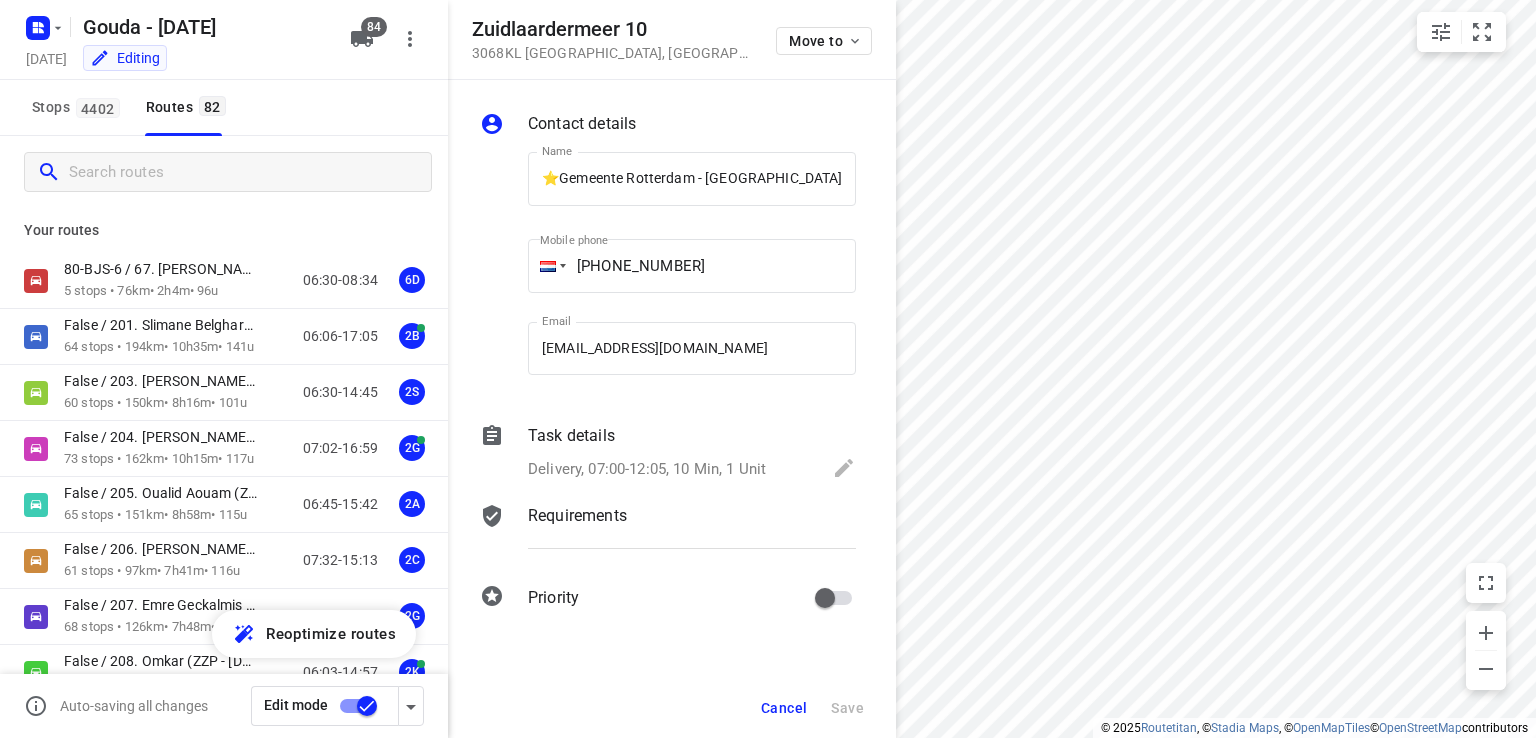 click on "Stops 4402 Routes 82" at bounding box center [224, 108] 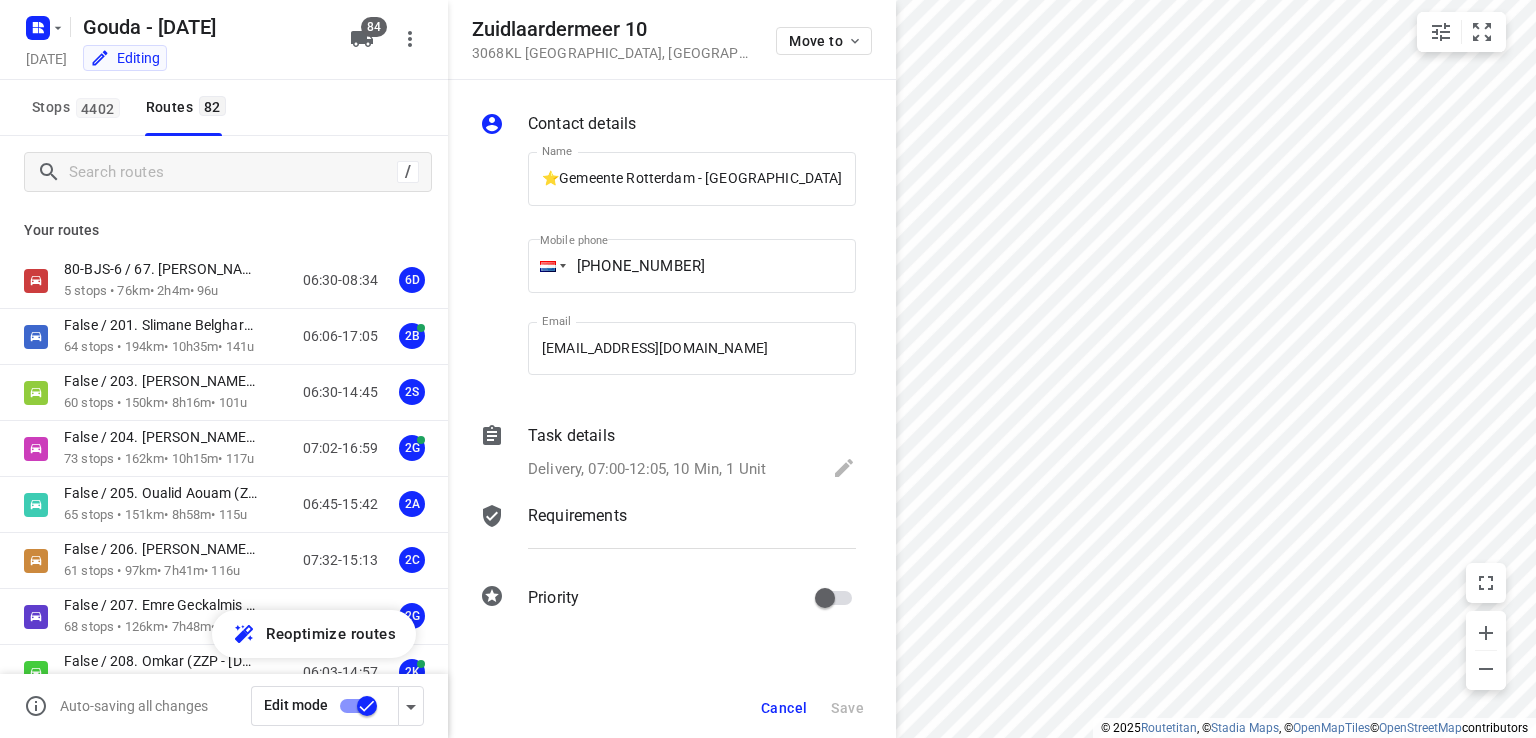 click on "Stops 4402 Routes 82" at bounding box center [224, 108] 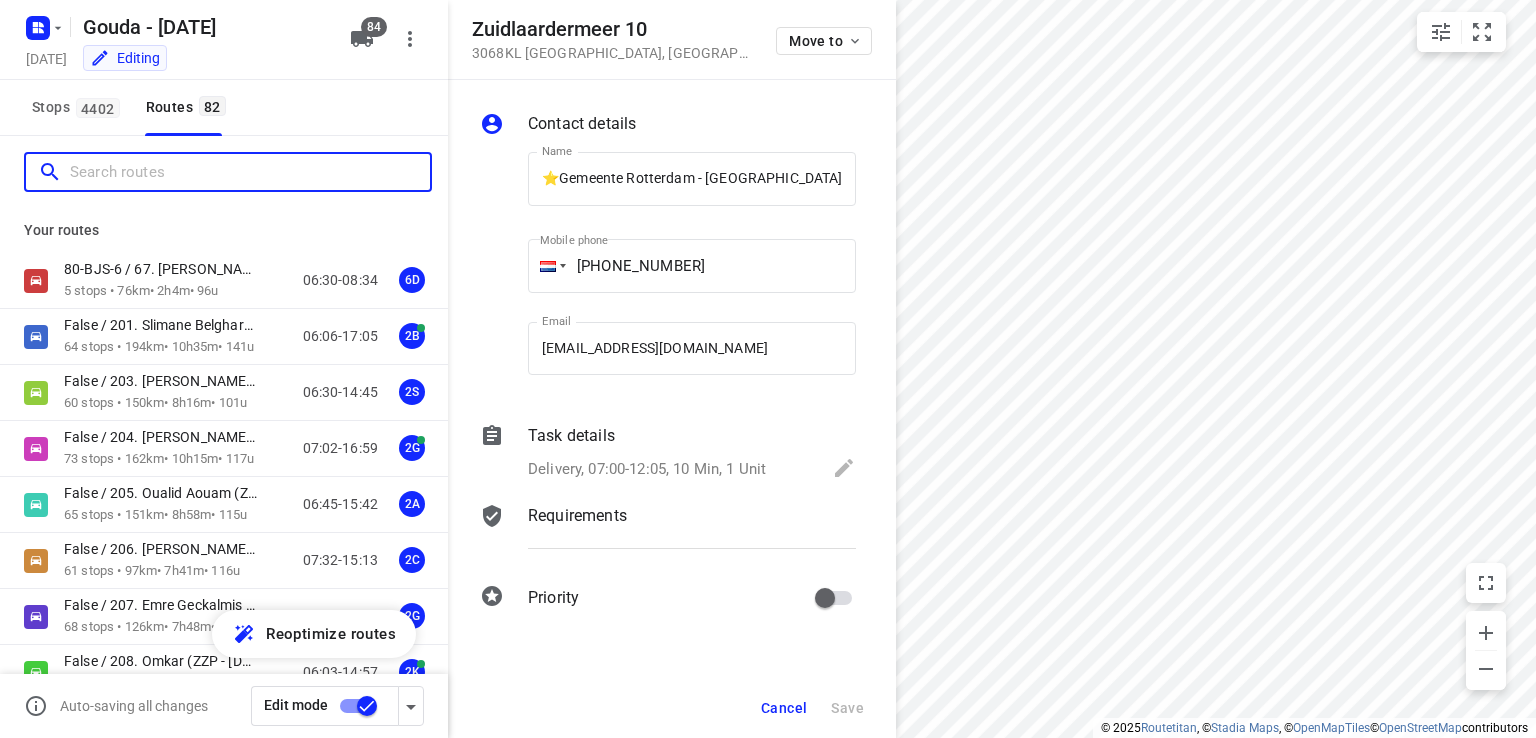 click at bounding box center (250, 172) 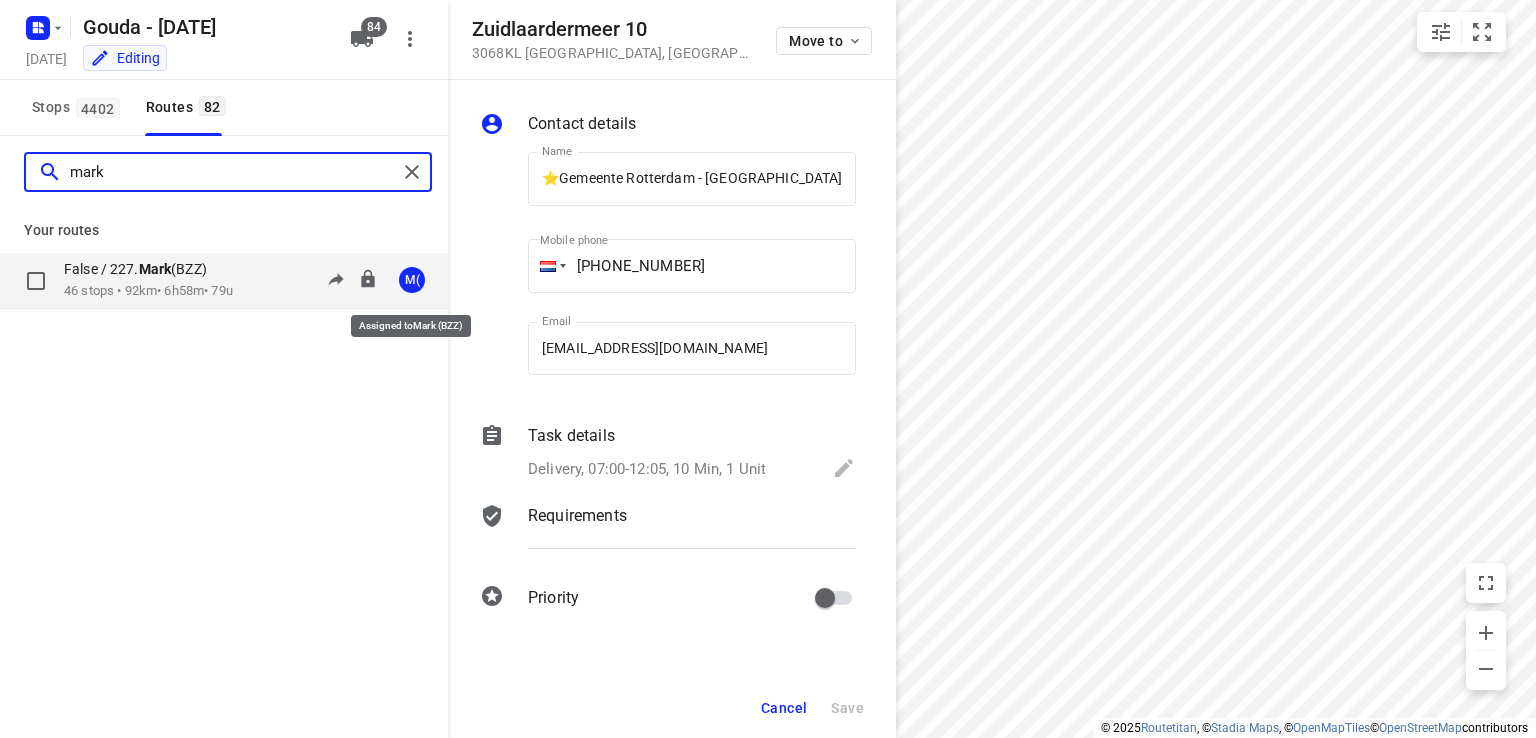 type on "mark" 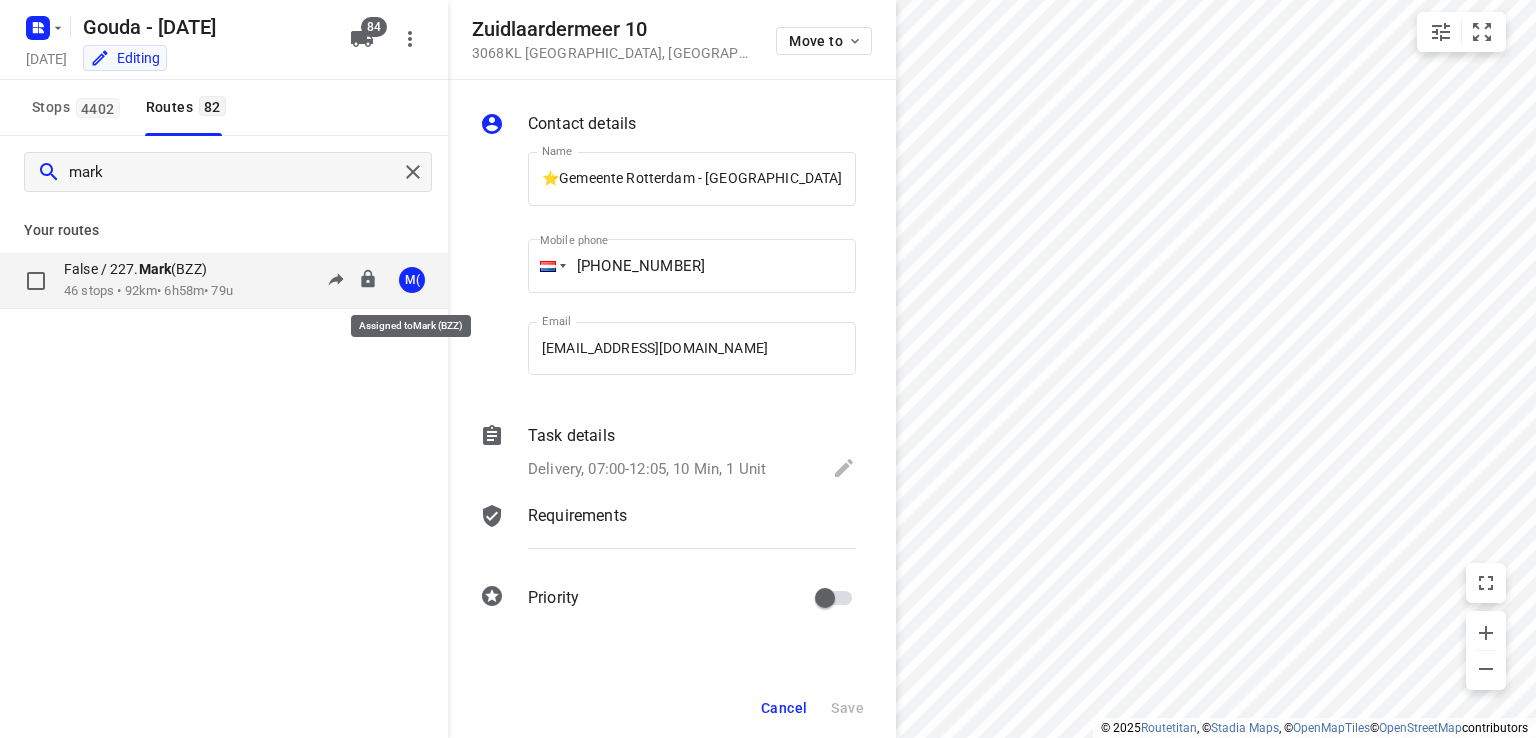 click on "M(" at bounding box center [412, 280] 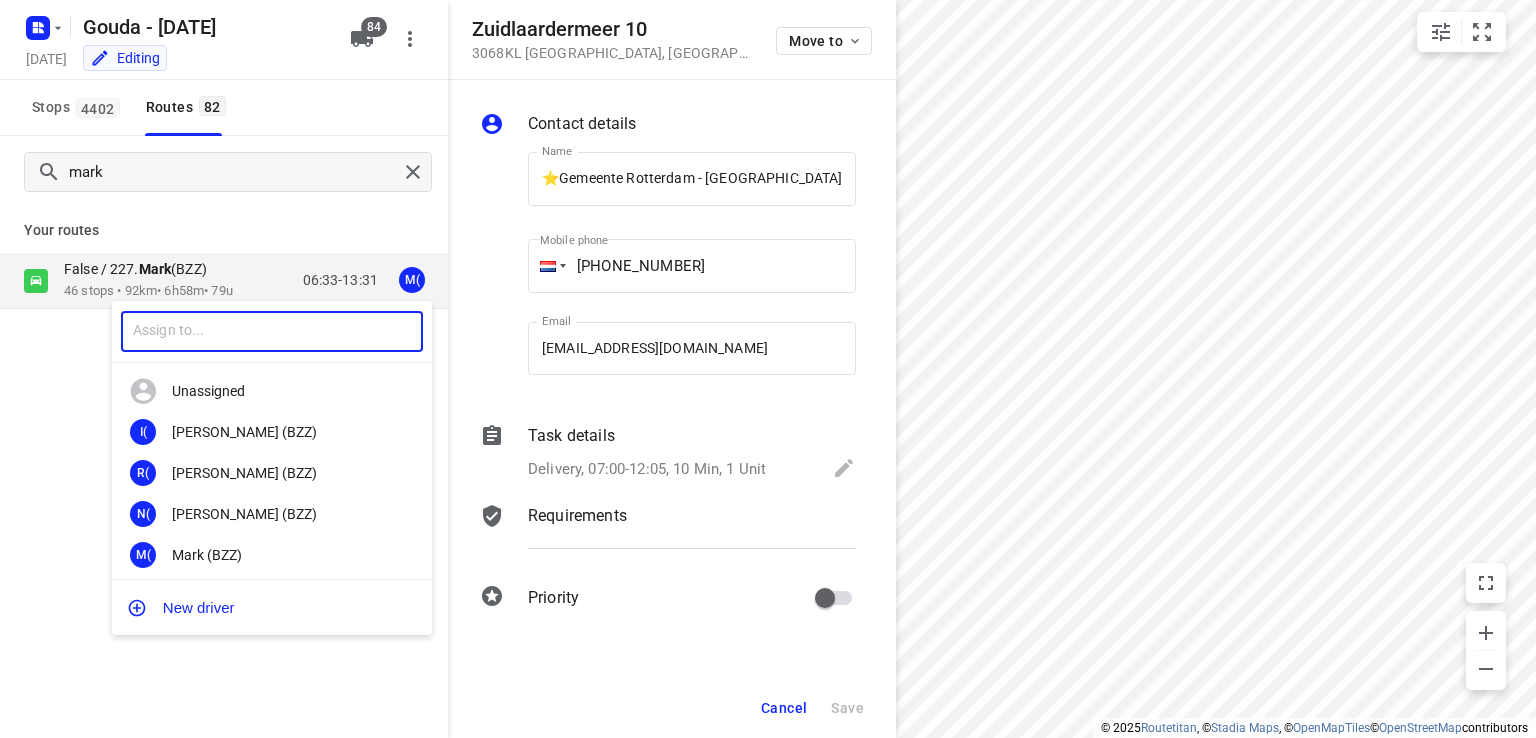 click at bounding box center (272, 331) 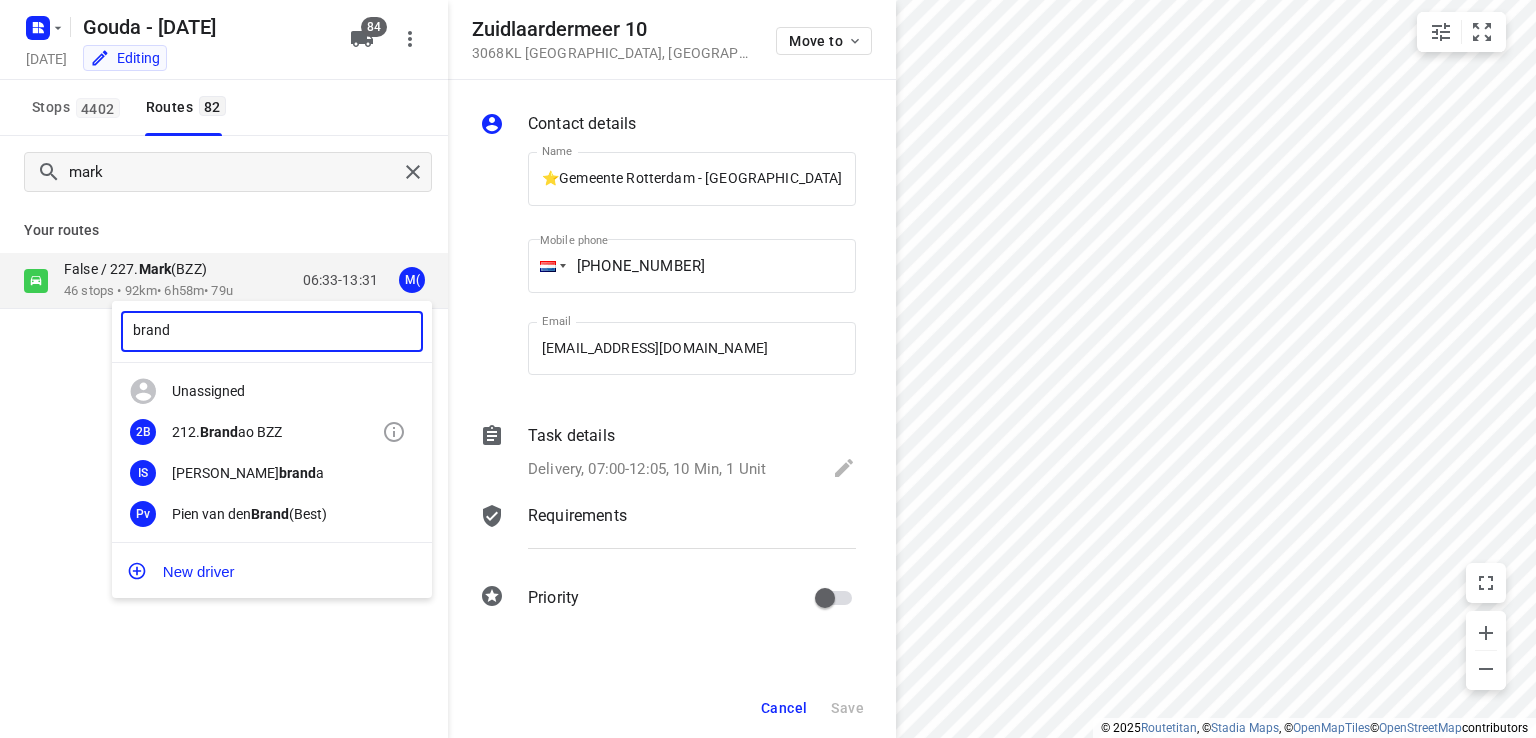 type on "brand" 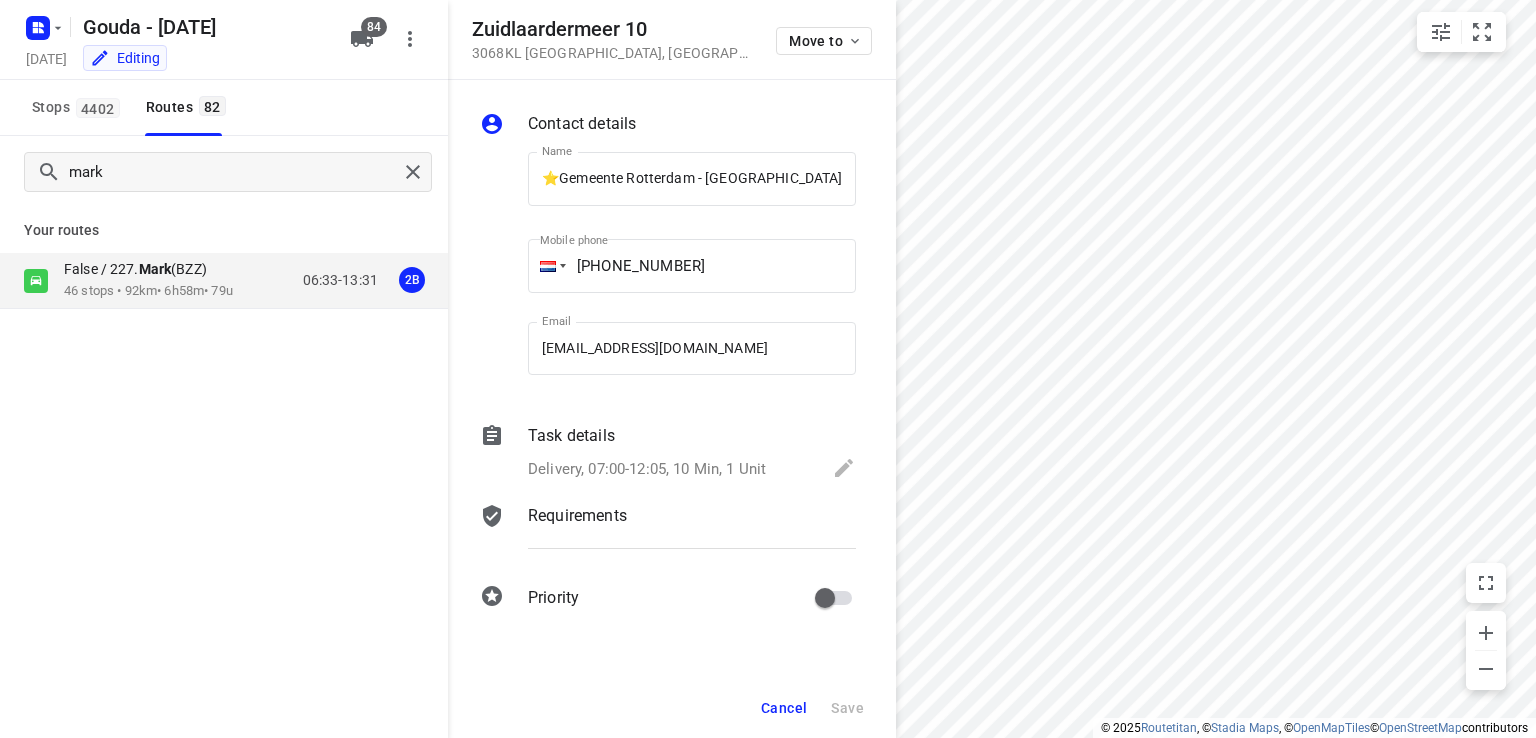 click on "Stops 4402 Routes 82" at bounding box center (224, 108) 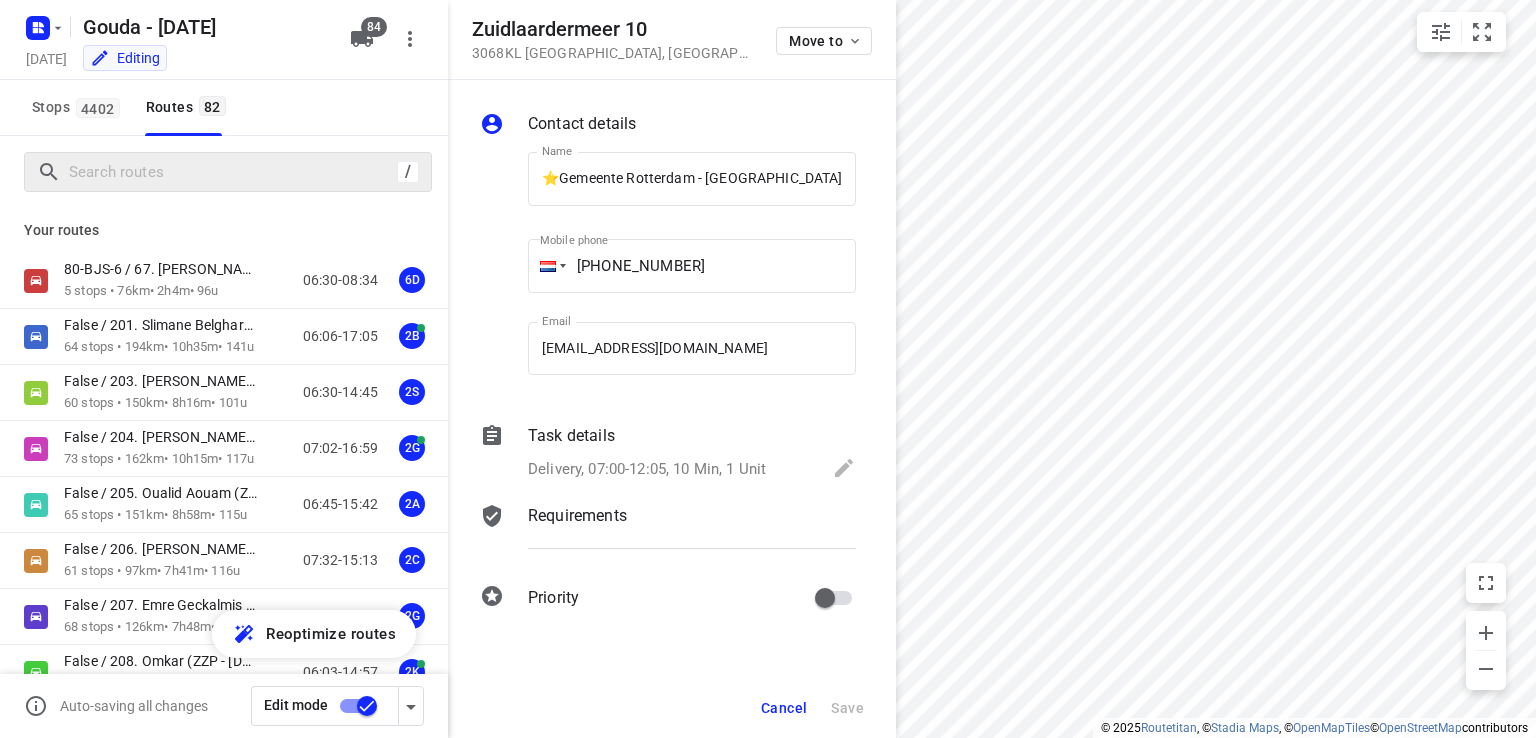 click on "Stops 4402 Routes 82" at bounding box center [224, 108] 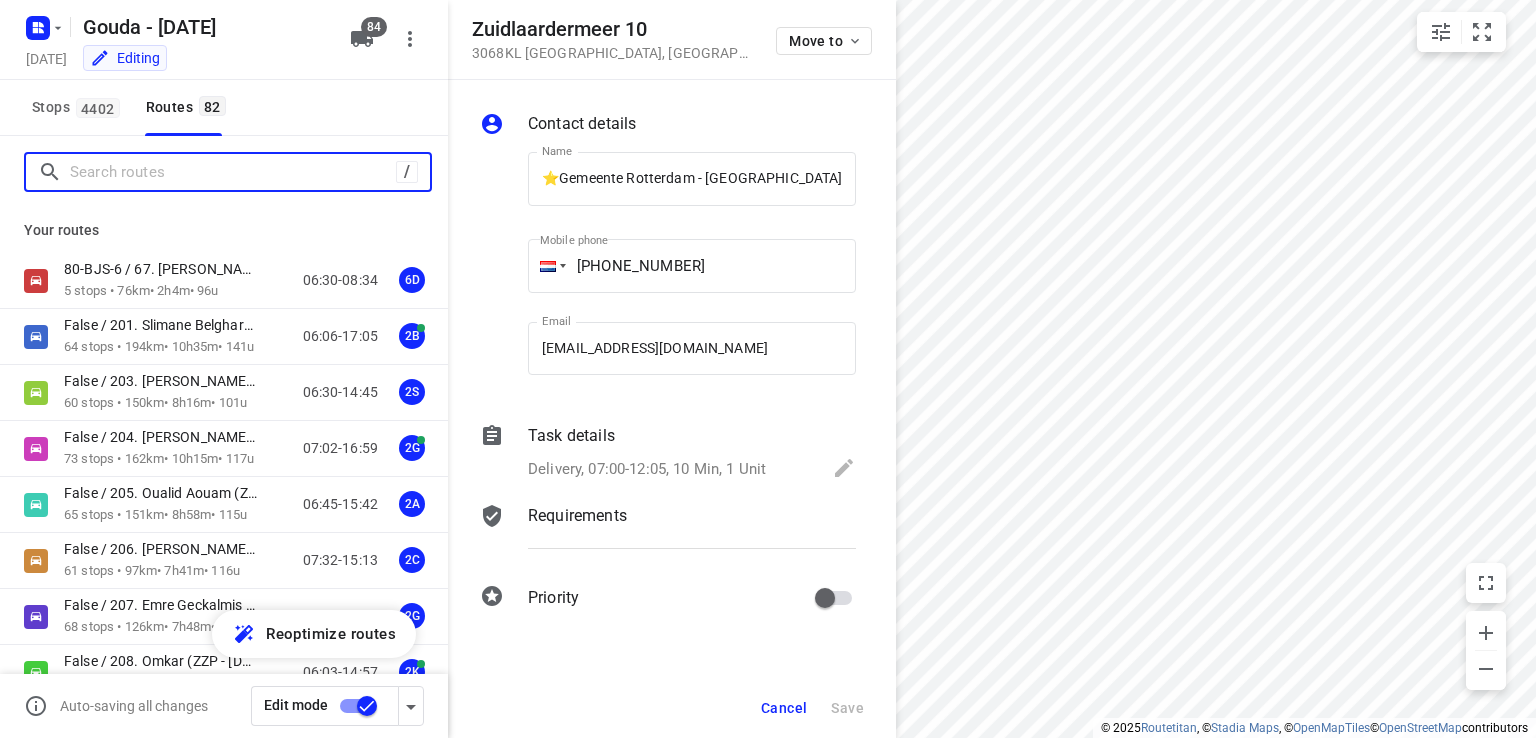 click at bounding box center [233, 172] 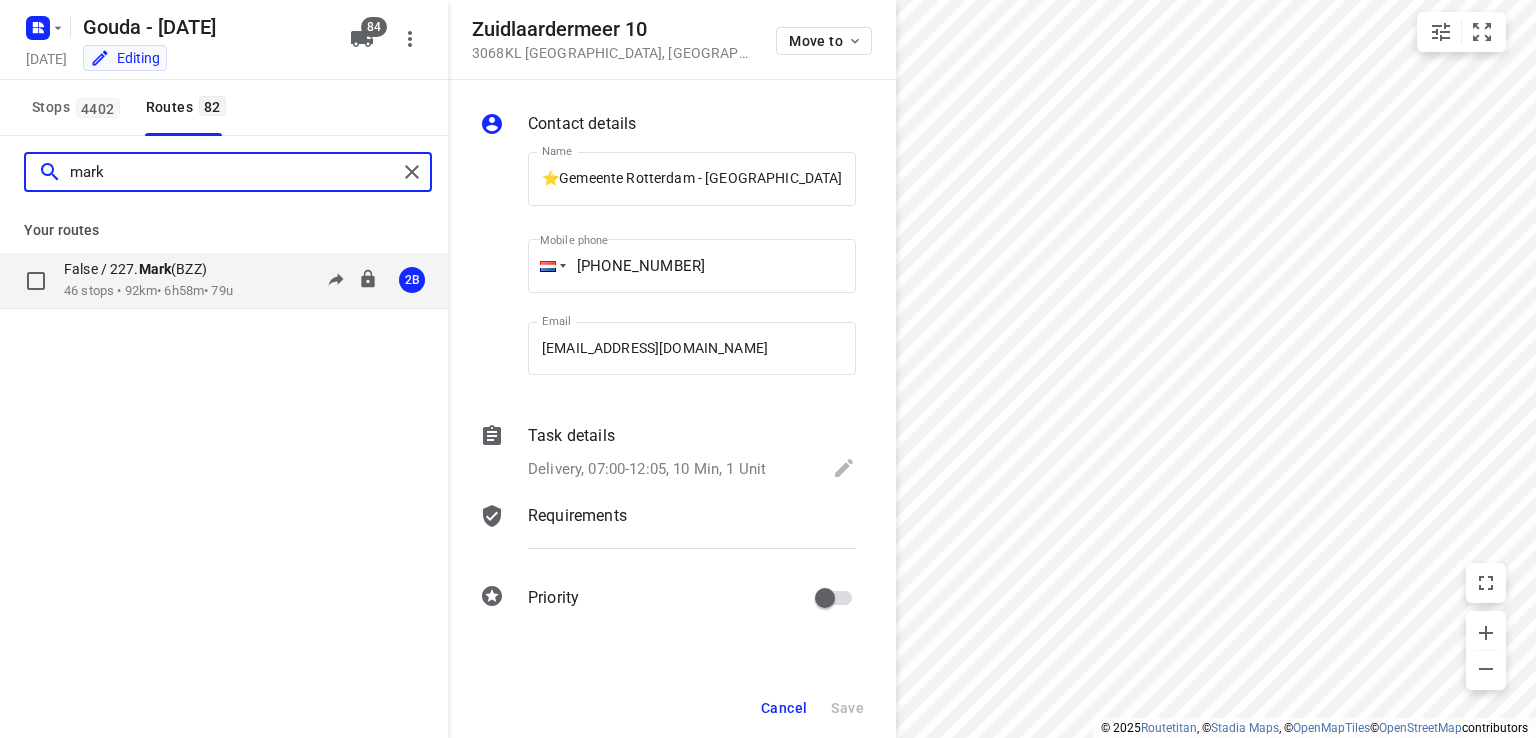 type on "mark" 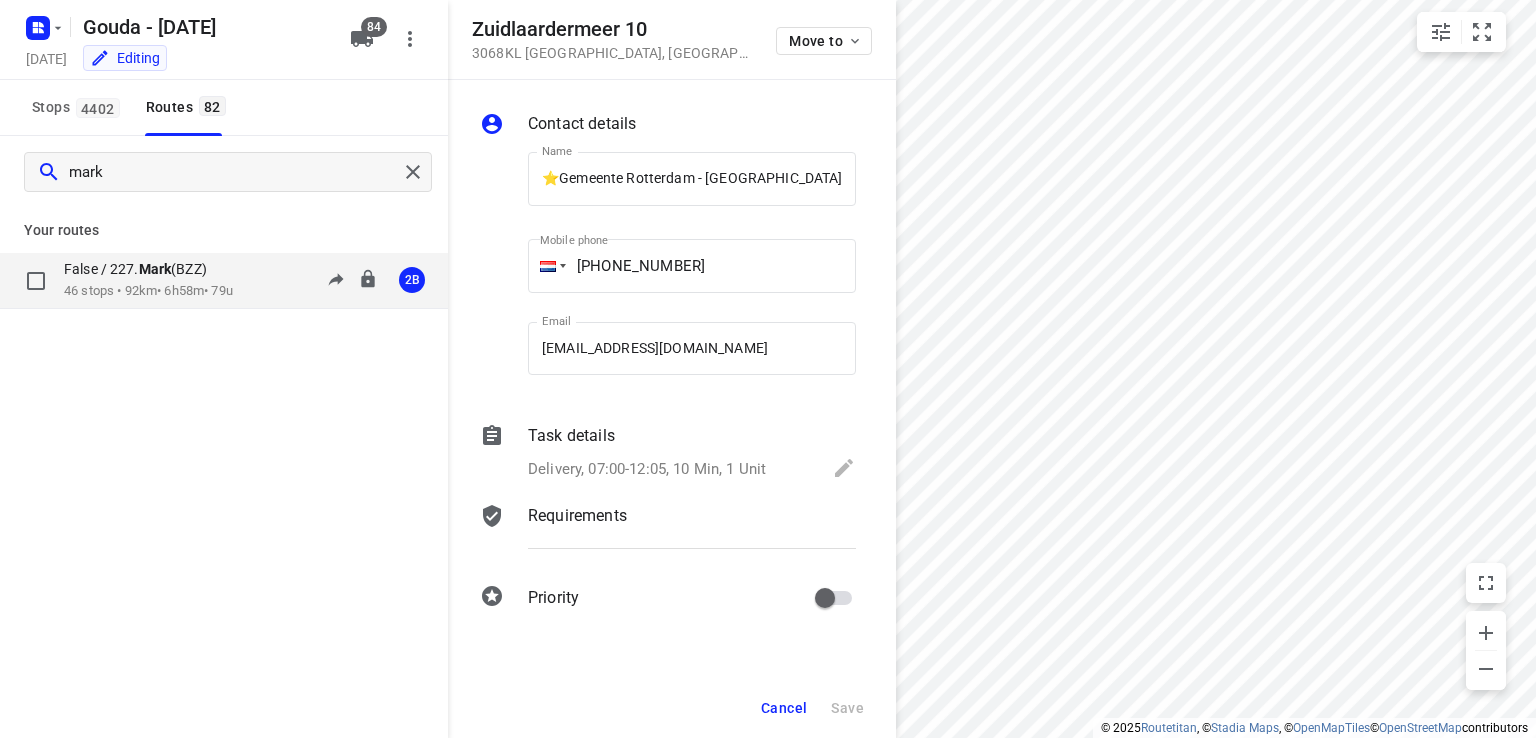 click on "False / 227.  Mark  (BZZ) 46   stops •   92km  •   6h58m  • 79u 06:33-13:31 2B" at bounding box center [224, 281] 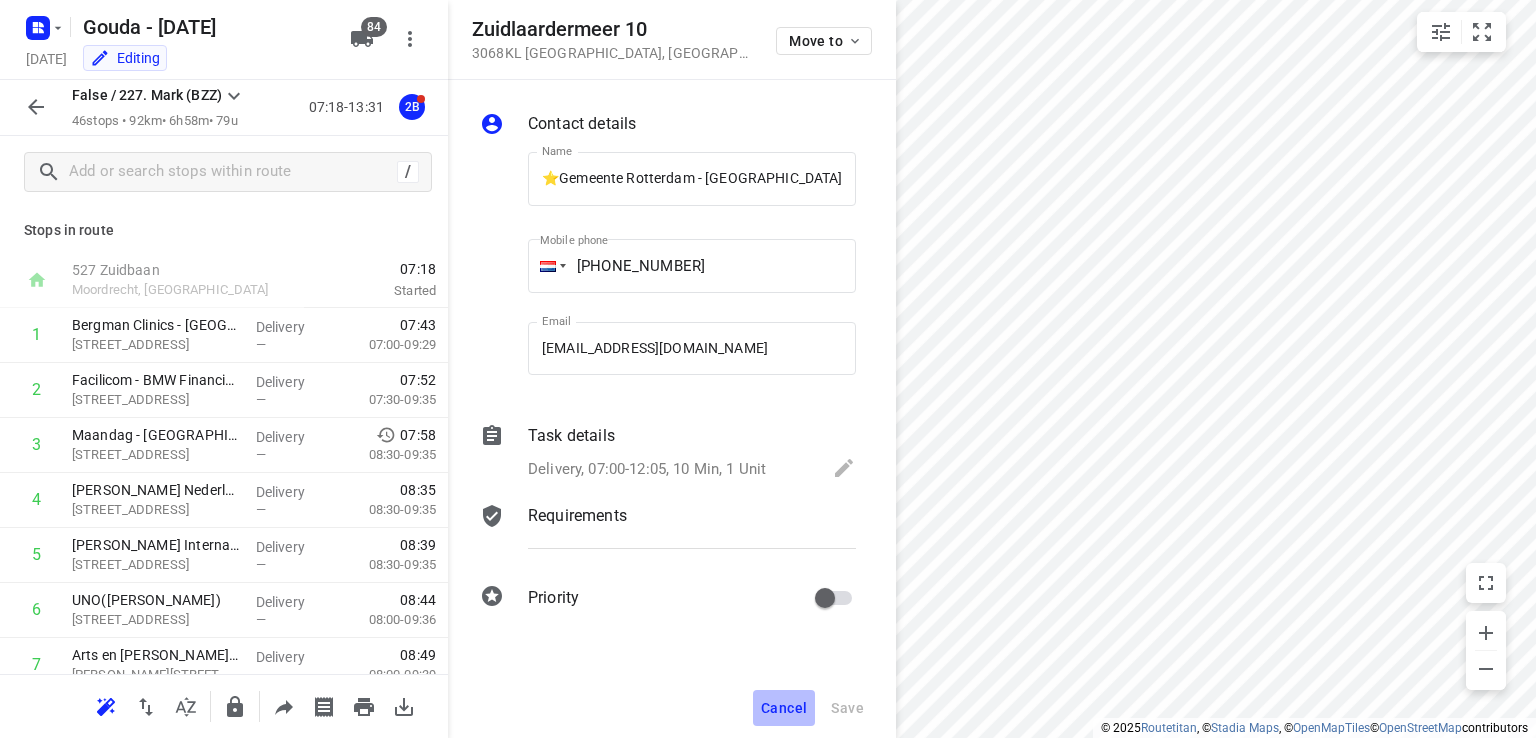 click on "Cancel" at bounding box center [784, 708] 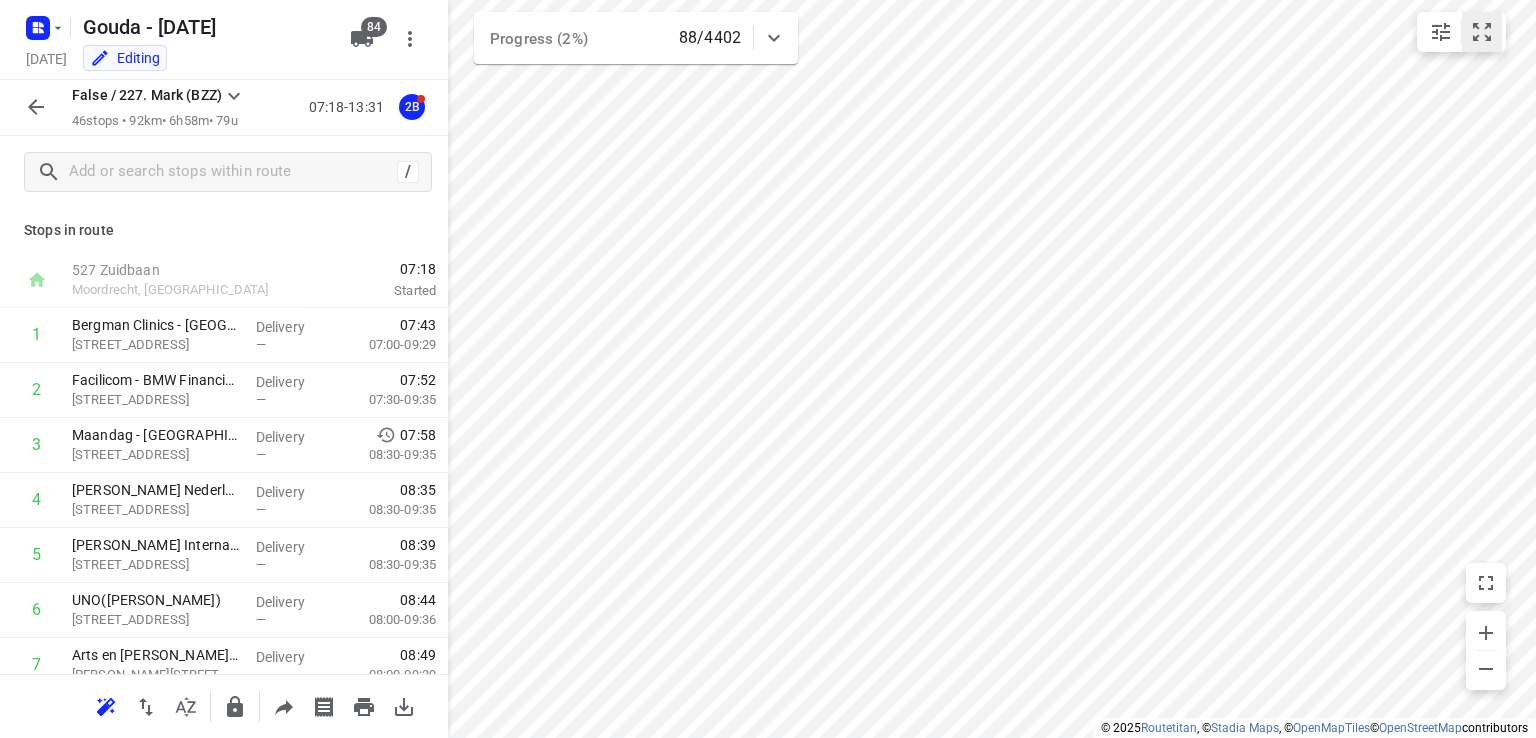 click at bounding box center (1482, 32) 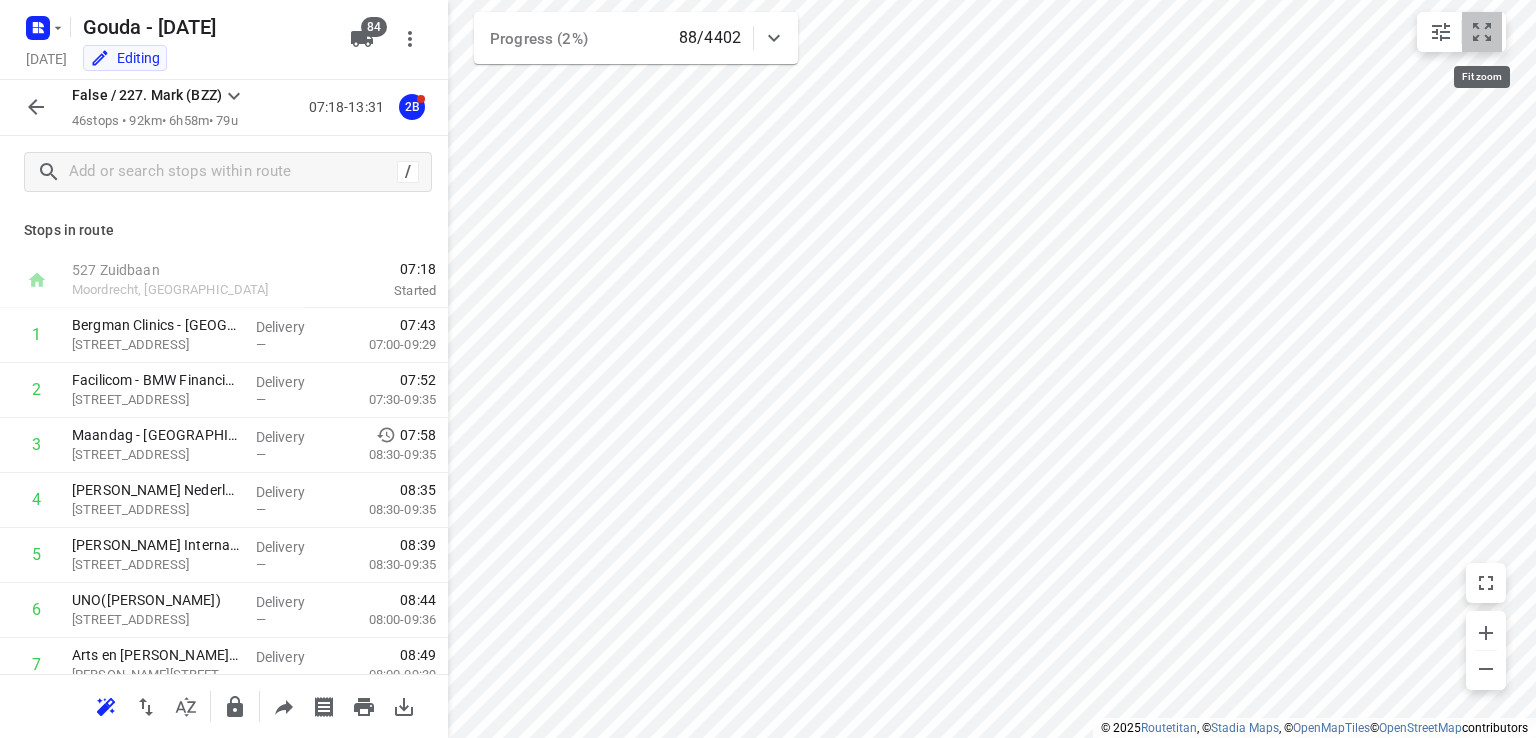 click at bounding box center [1482, 32] 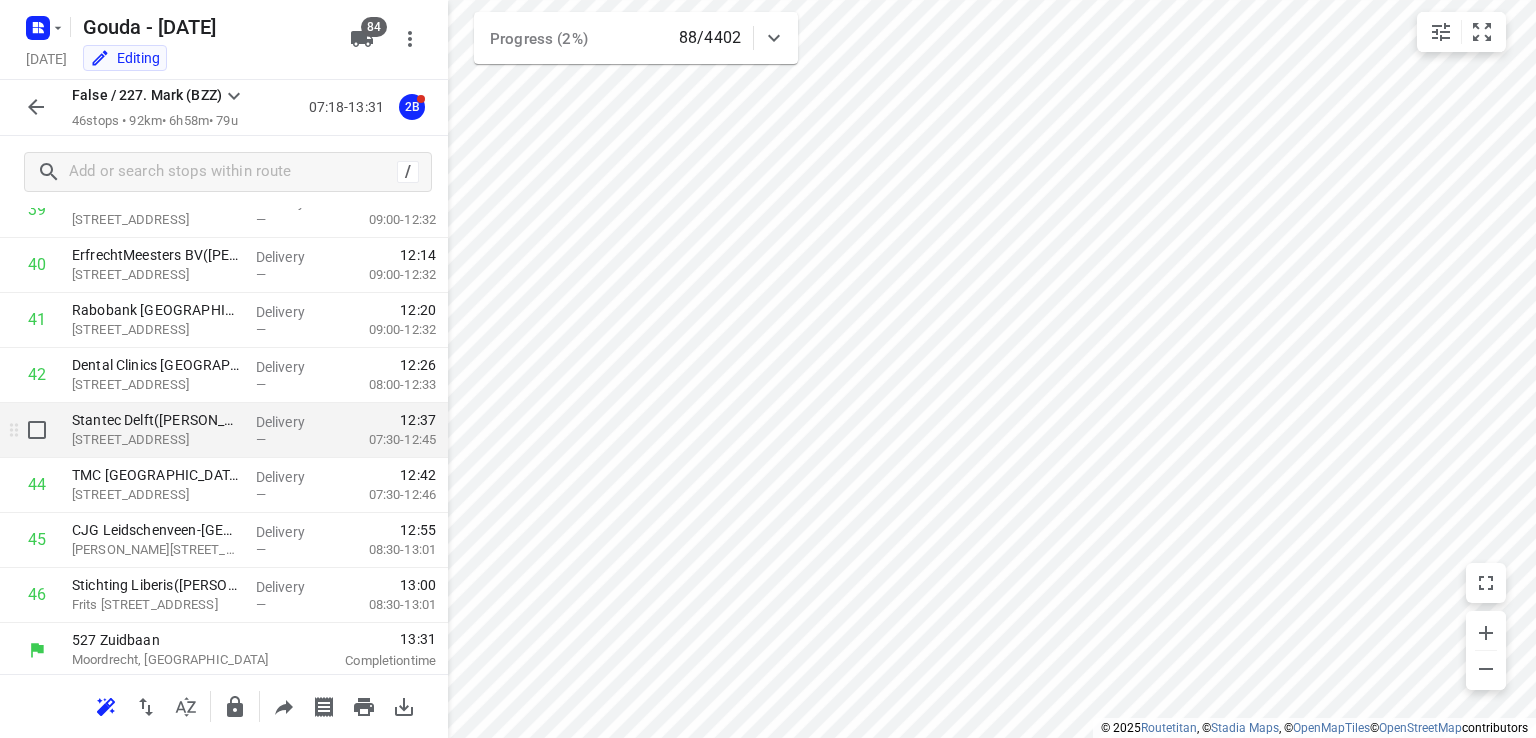 scroll, scrollTop: 2219, scrollLeft: 0, axis: vertical 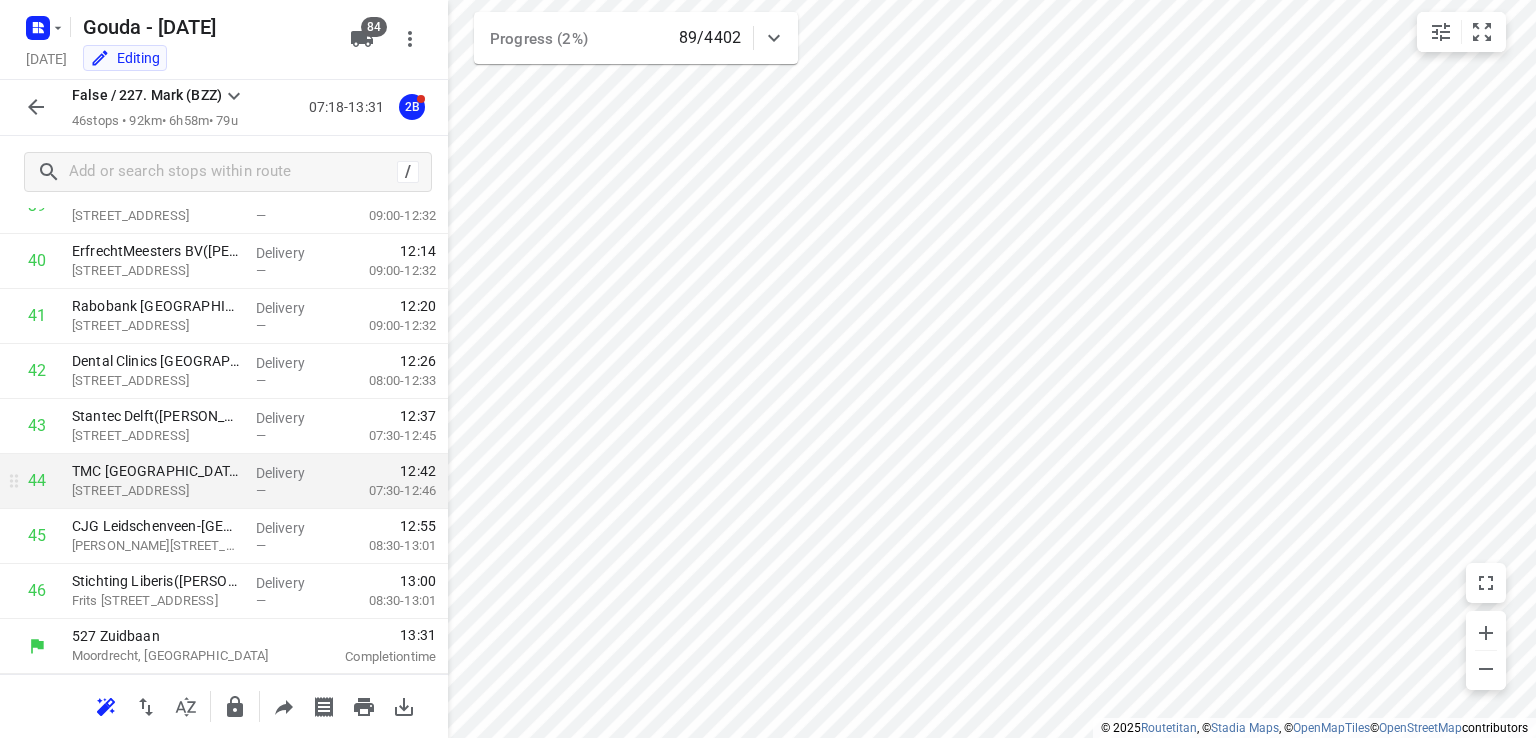 click on "TMC West - Delft(Facility Manager ) Poortweg 4f, Delft" at bounding box center (156, 481) 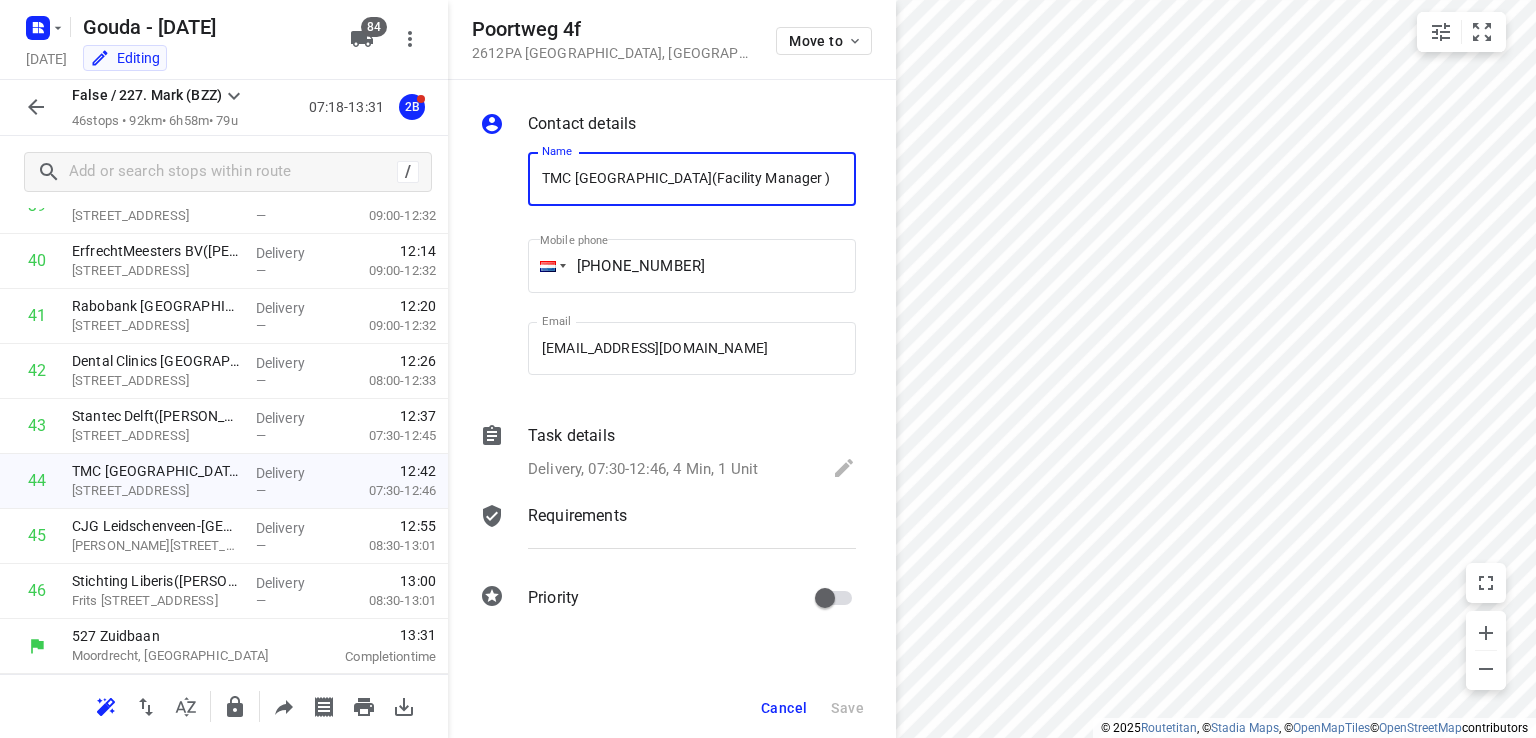 click on "Cancel" at bounding box center [784, 708] 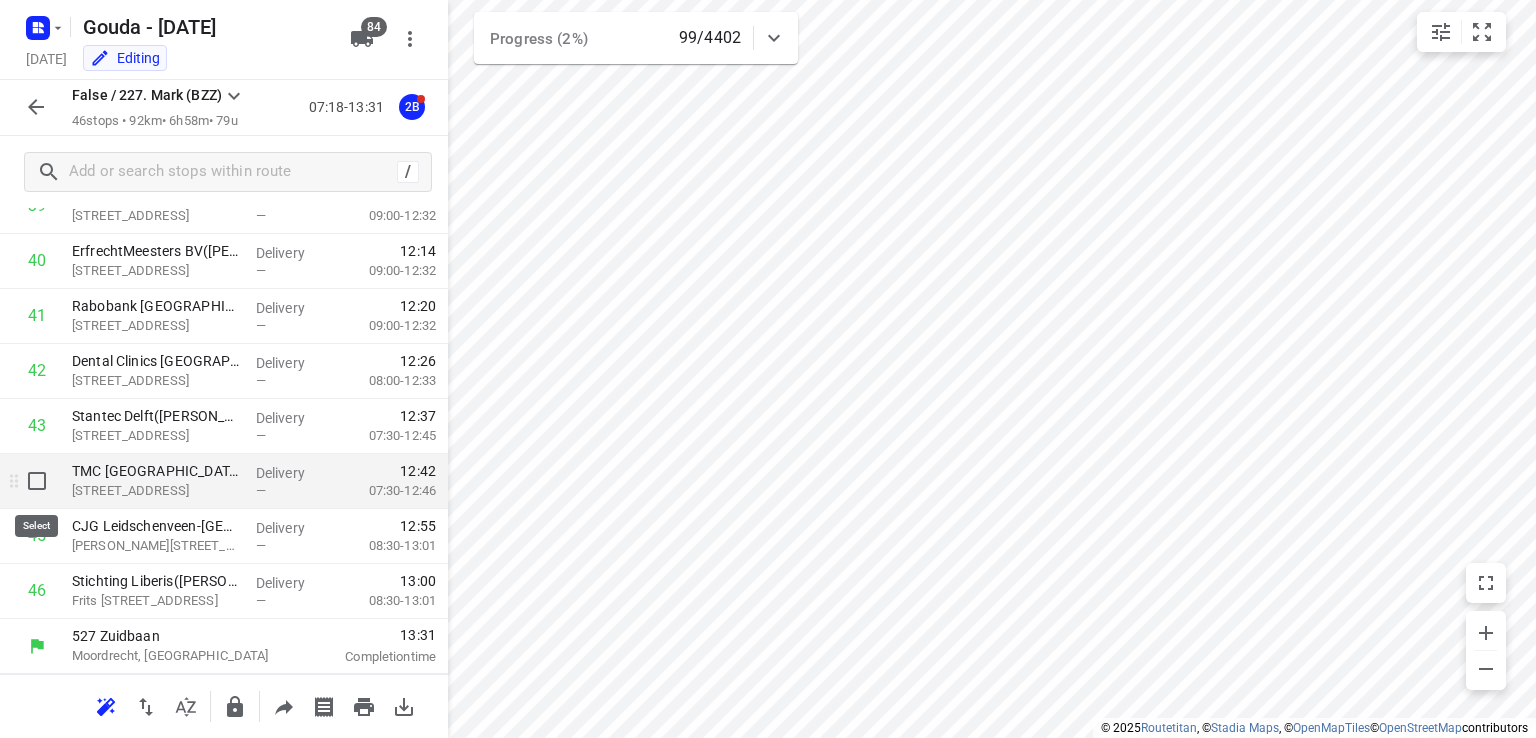 click at bounding box center (37, 481) 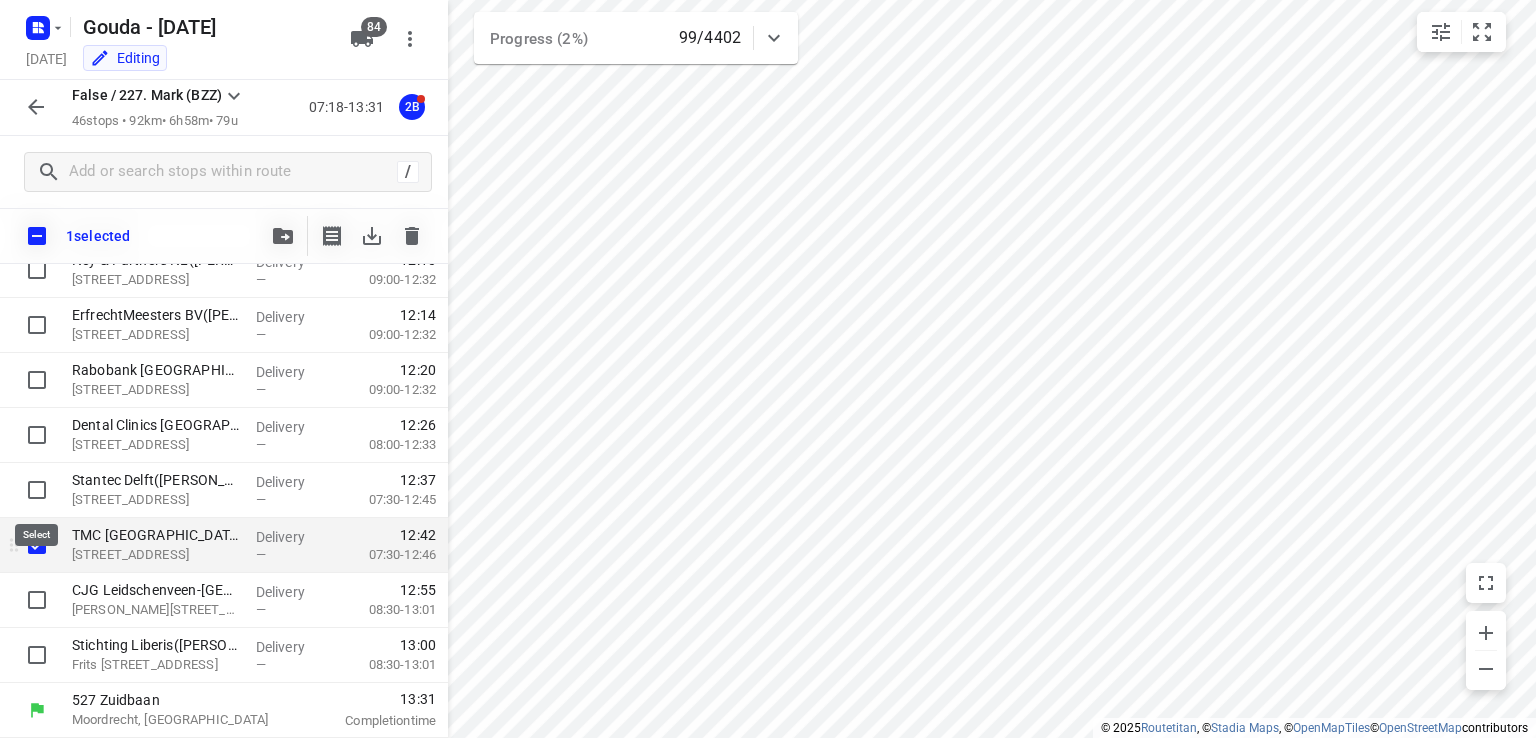 scroll, scrollTop: 2211, scrollLeft: 0, axis: vertical 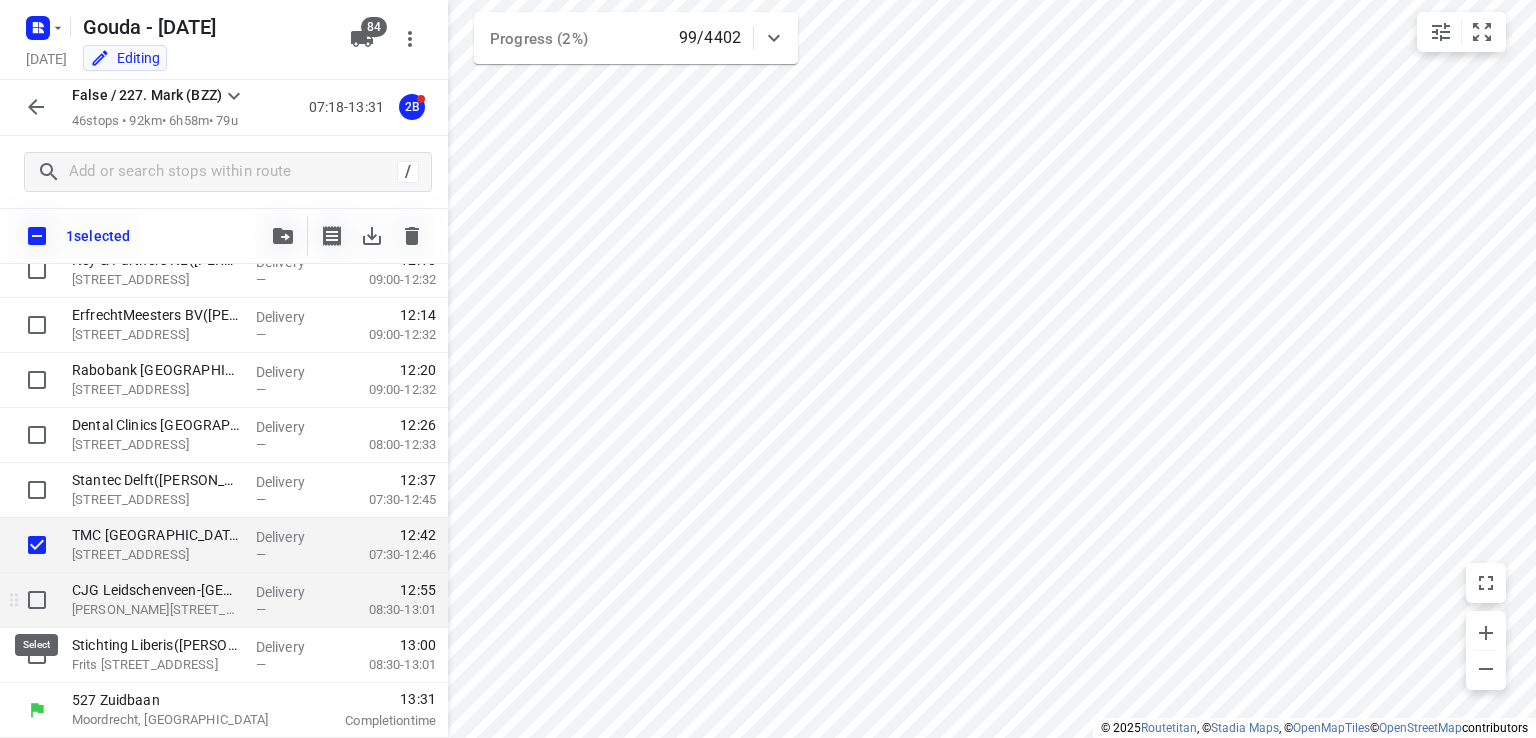 click at bounding box center [37, 600] 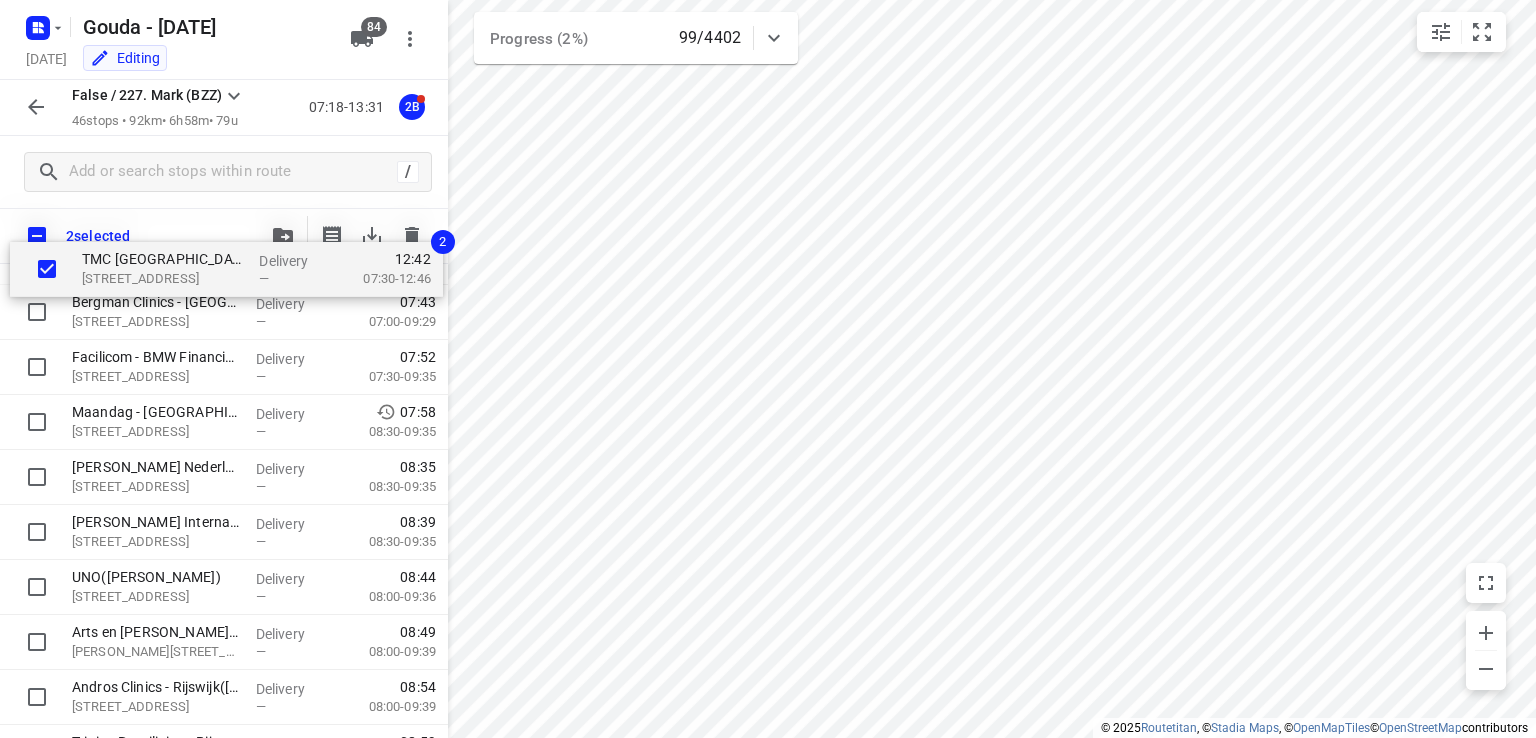 scroll, scrollTop: 0, scrollLeft: 0, axis: both 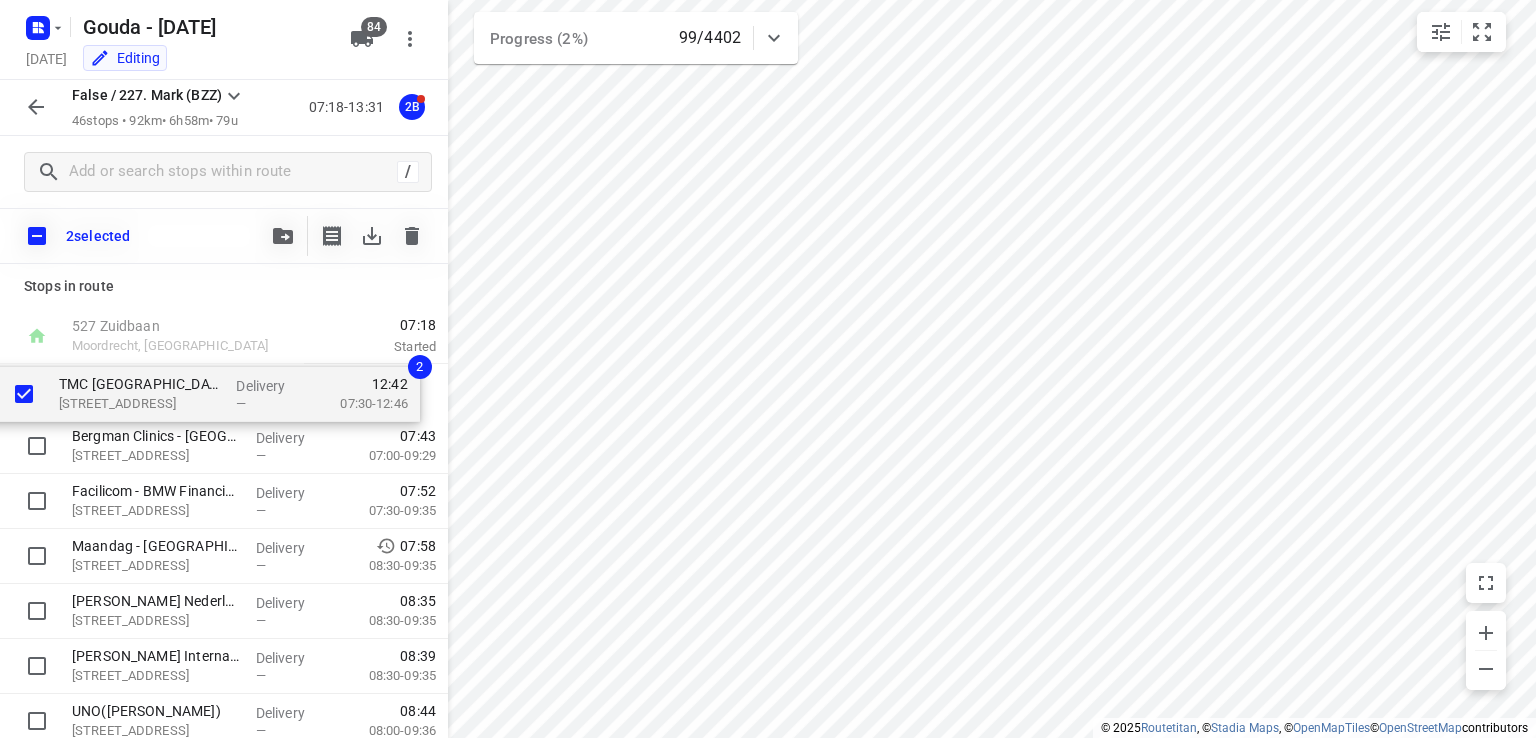 drag, startPoint x: 188, startPoint y: 557, endPoint x: 184, endPoint y: 370, distance: 187.04277 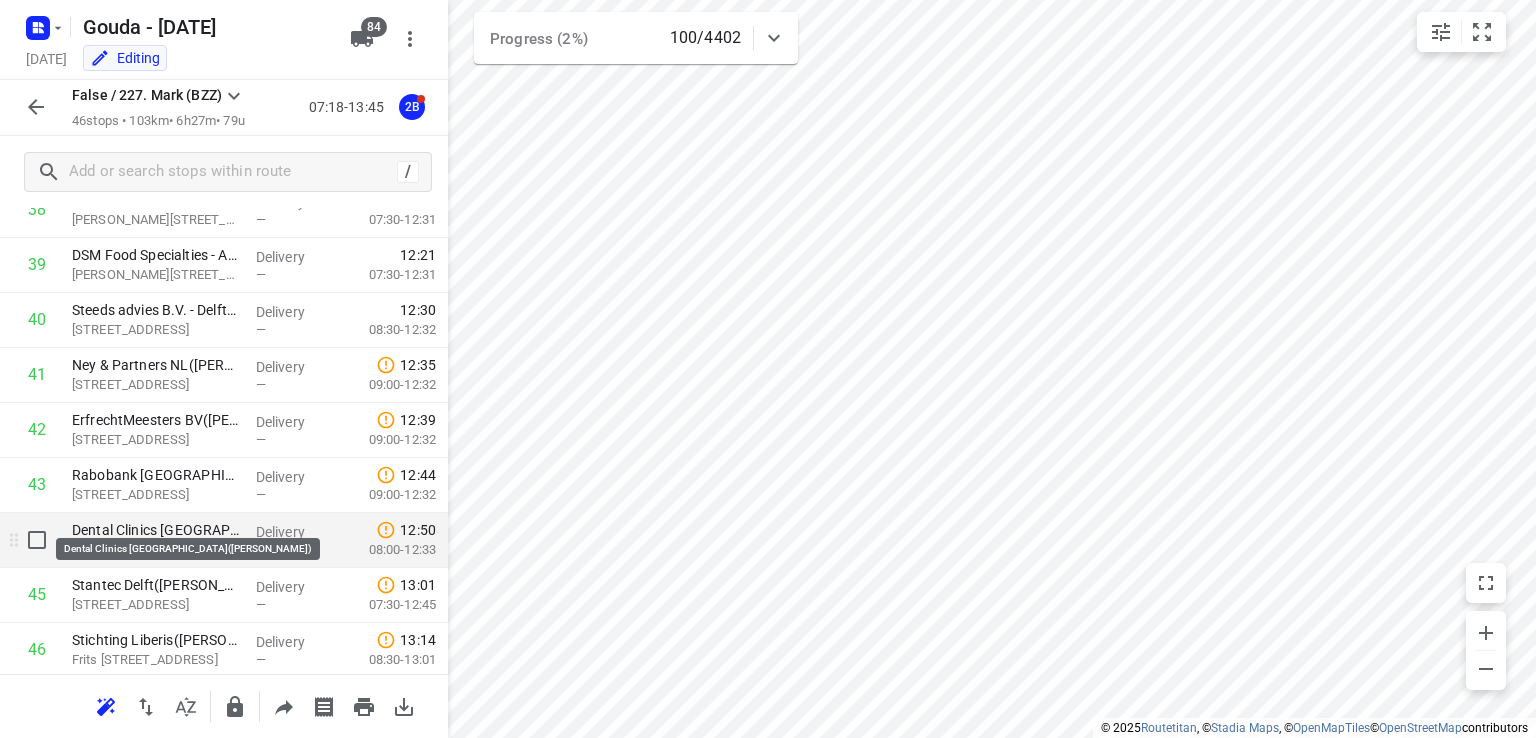 scroll, scrollTop: 2219, scrollLeft: 0, axis: vertical 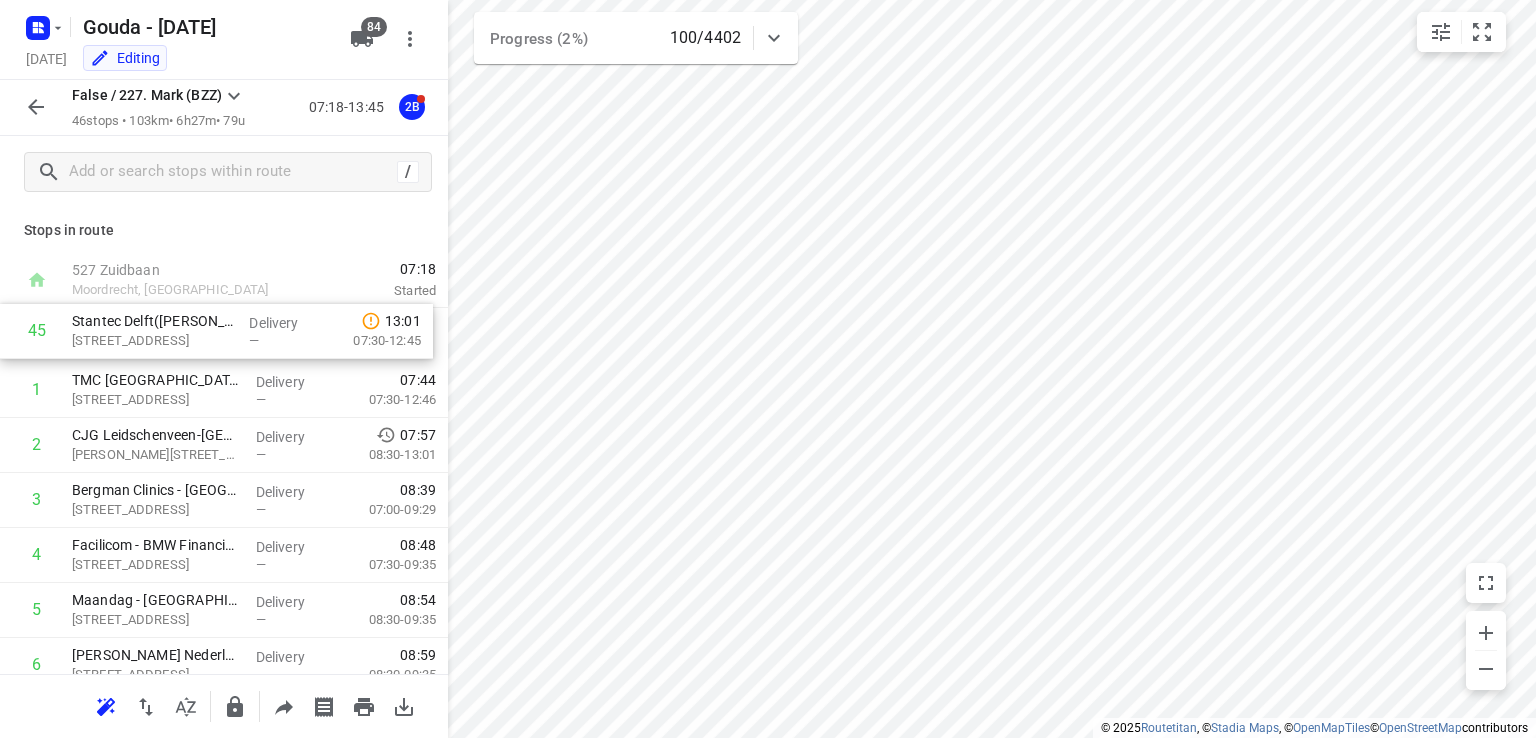 drag, startPoint x: 209, startPoint y: 536, endPoint x: 209, endPoint y: 319, distance: 217 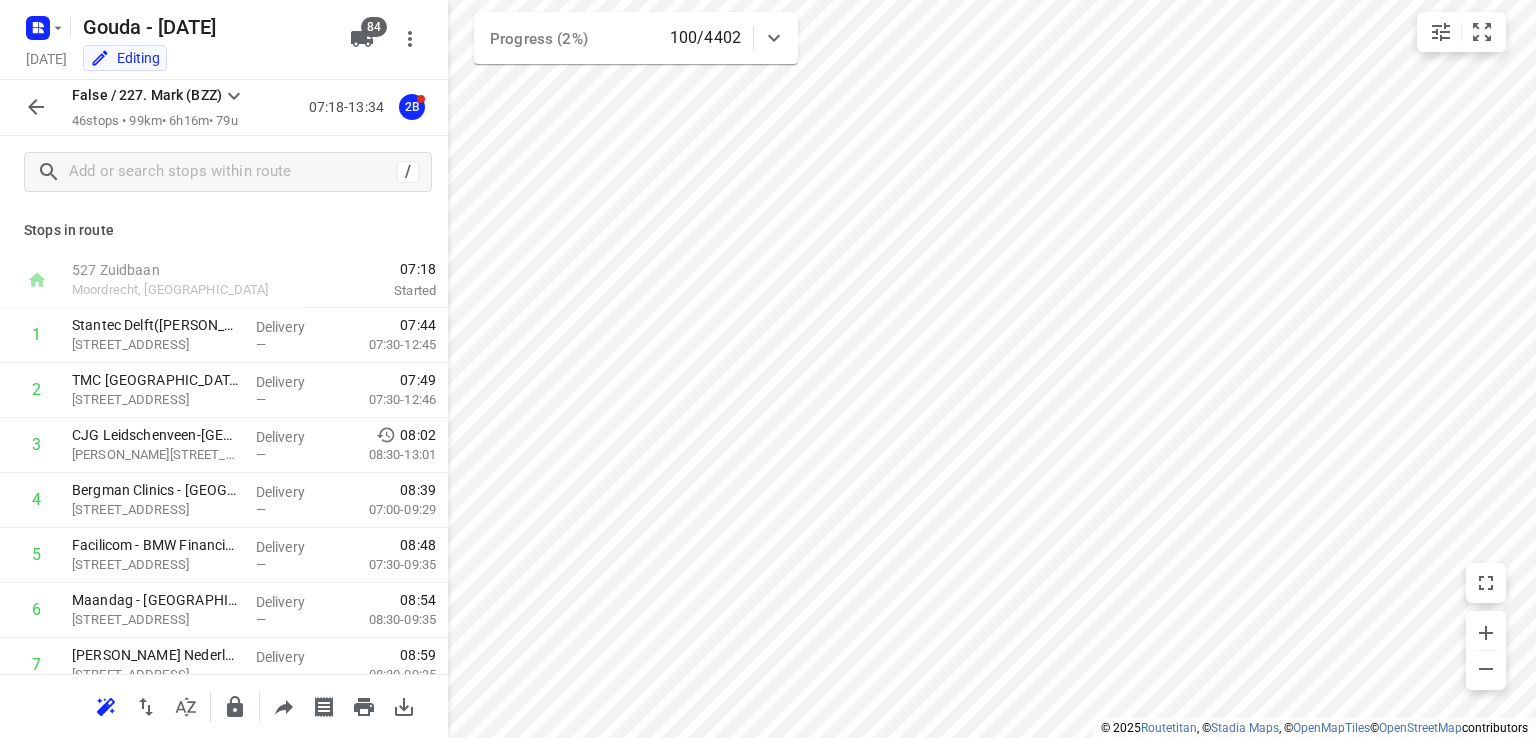 click on "Gouda - Monday Monday, Jul 21 Editing 84" at bounding box center (224, 40) 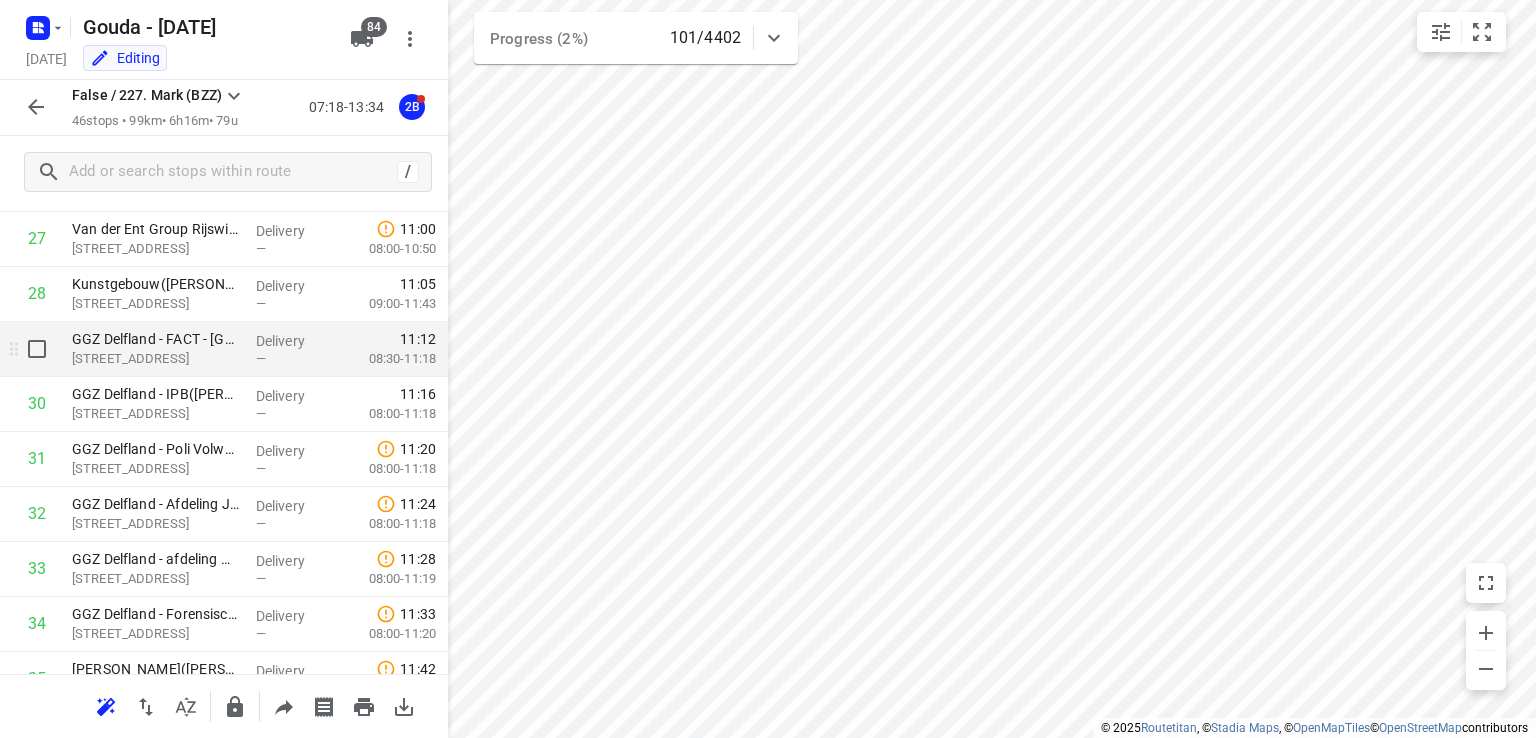 scroll, scrollTop: 1519, scrollLeft: 0, axis: vertical 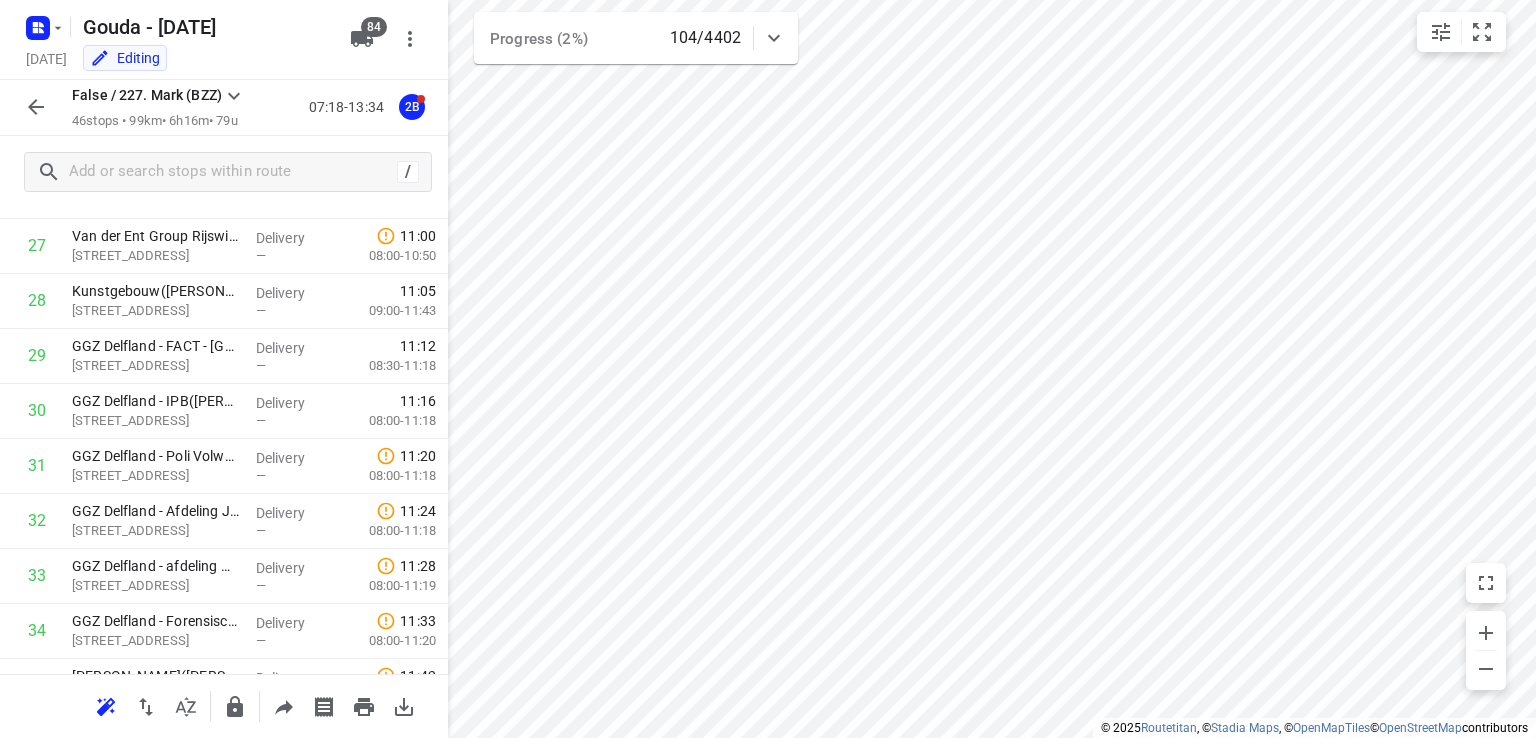 click at bounding box center (36, 107) 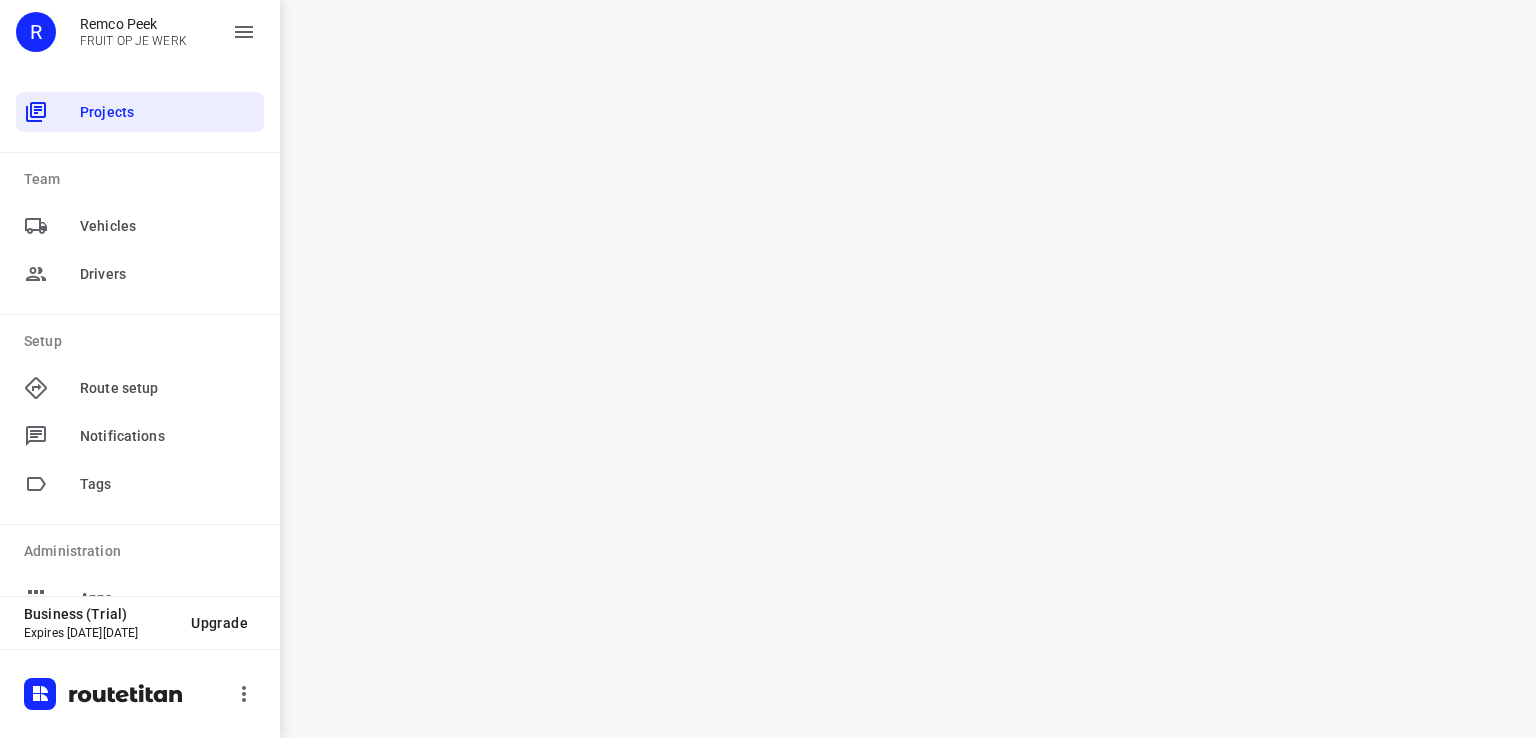 scroll, scrollTop: 0, scrollLeft: 0, axis: both 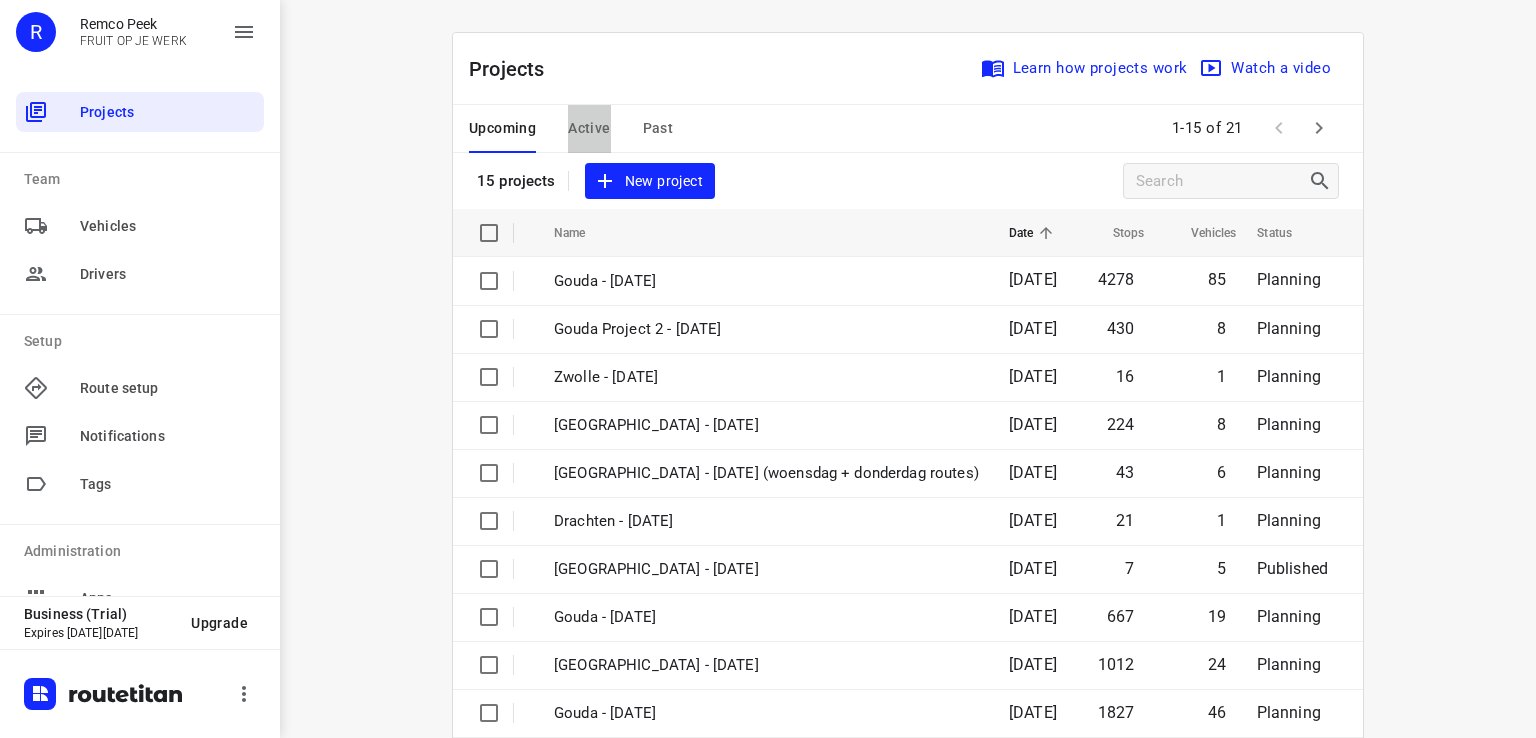 click on "Active" at bounding box center [589, 128] 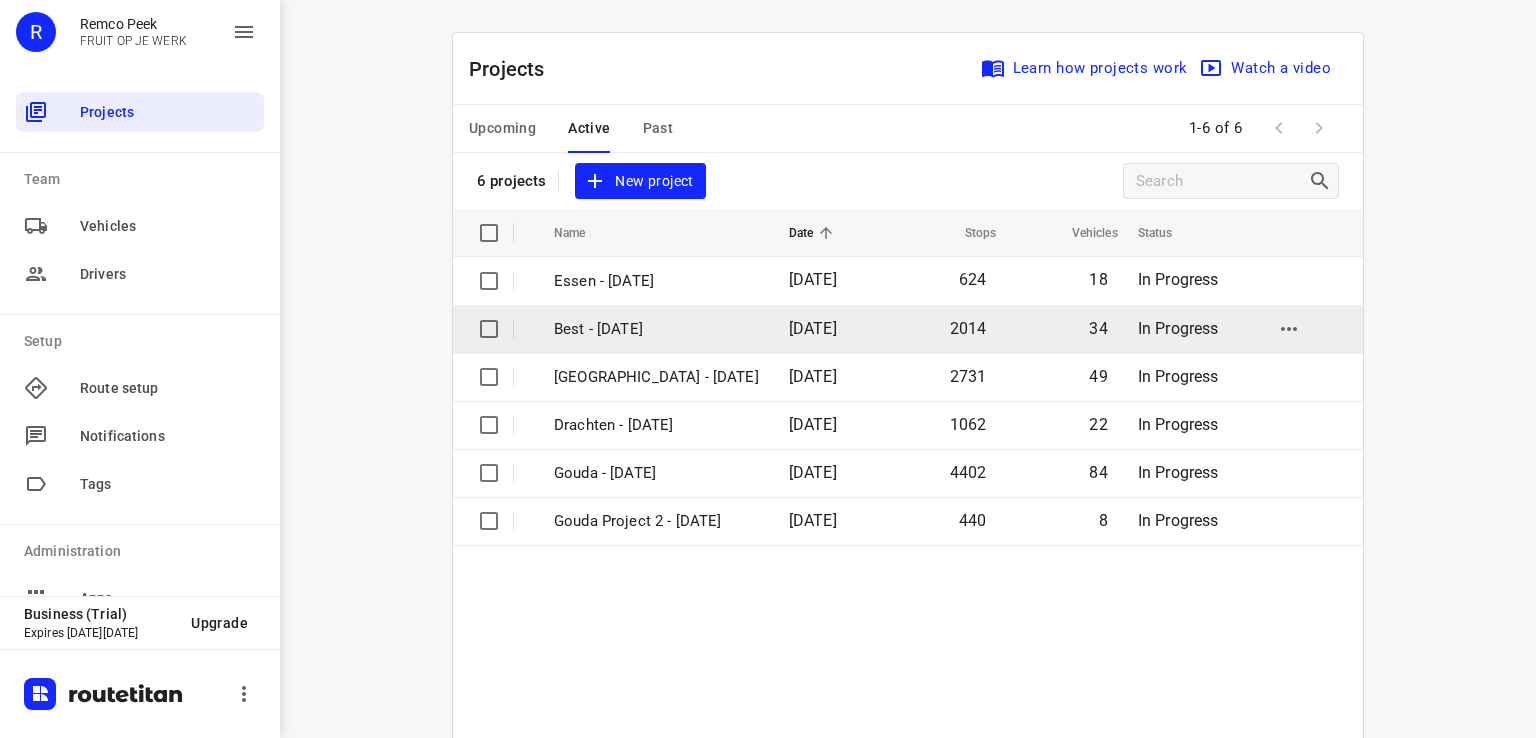 click on "Best - Monday" at bounding box center [656, 329] 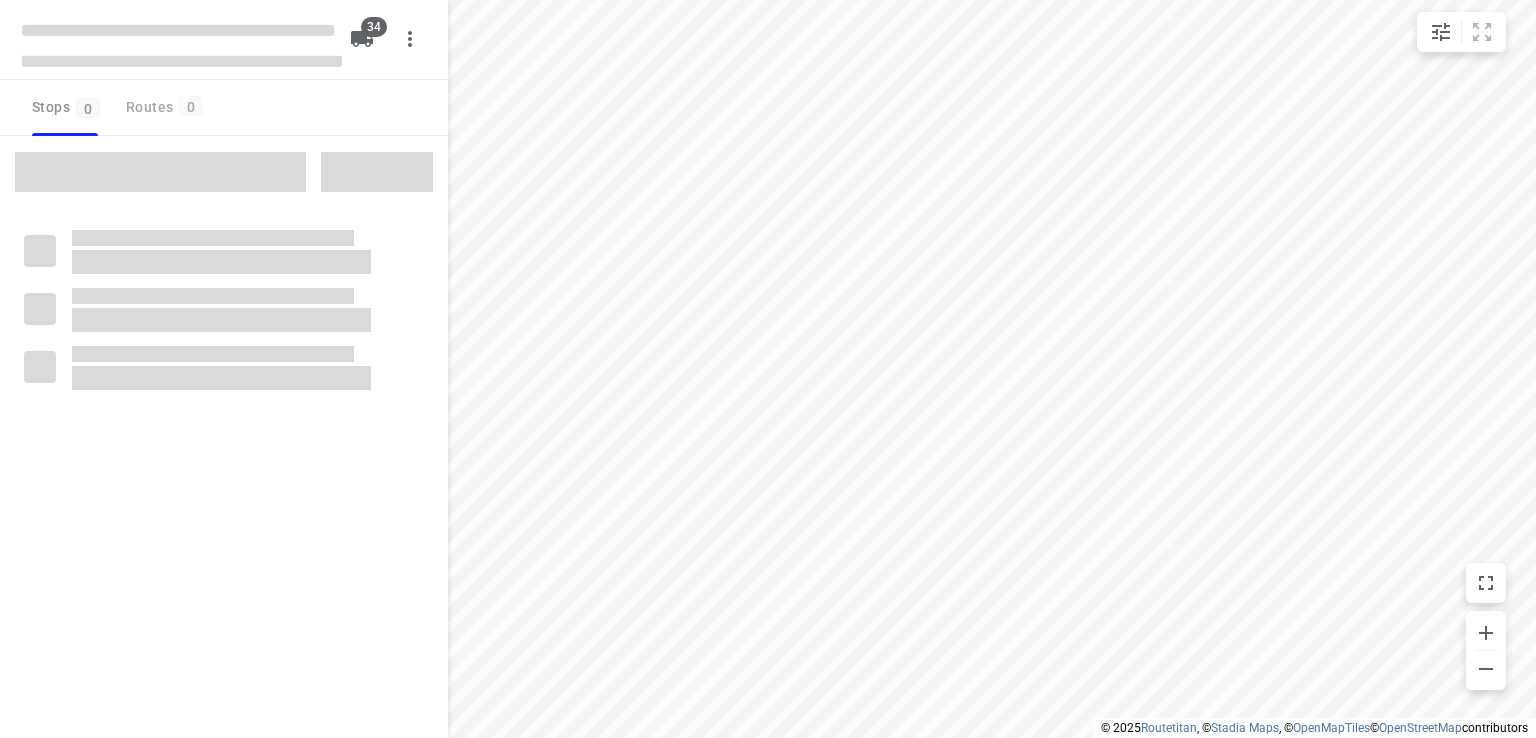 type on "distance" 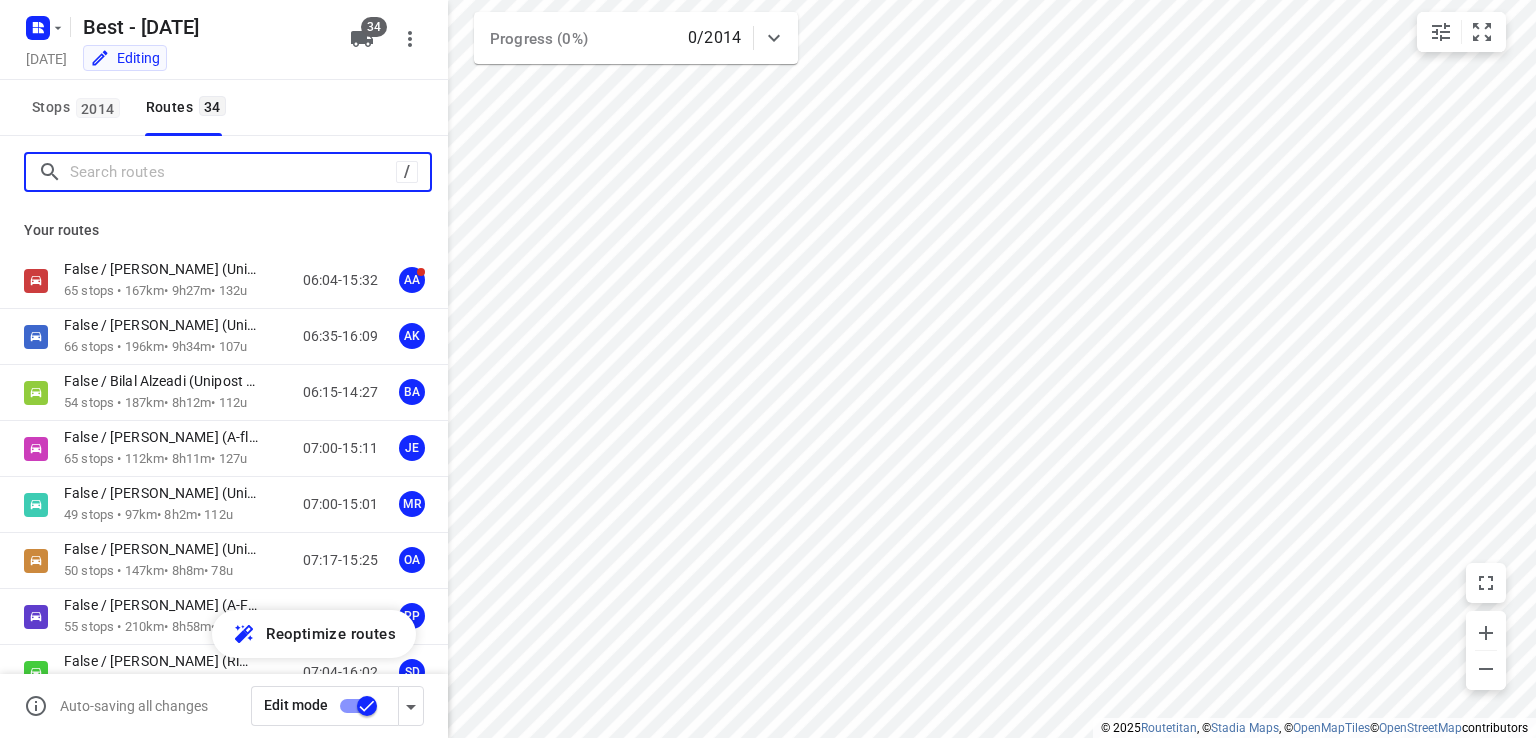click at bounding box center (233, 172) 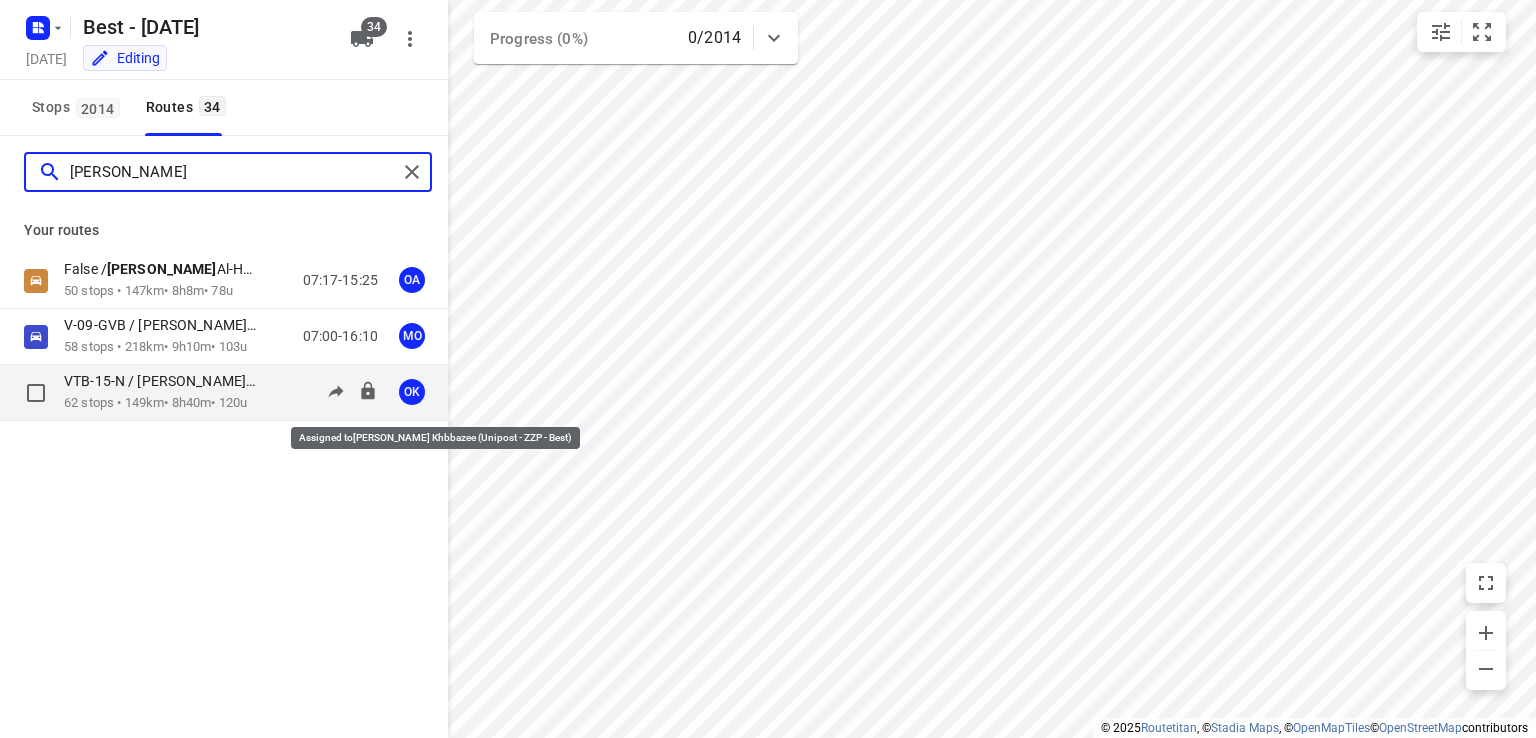 type on "[PERSON_NAME]" 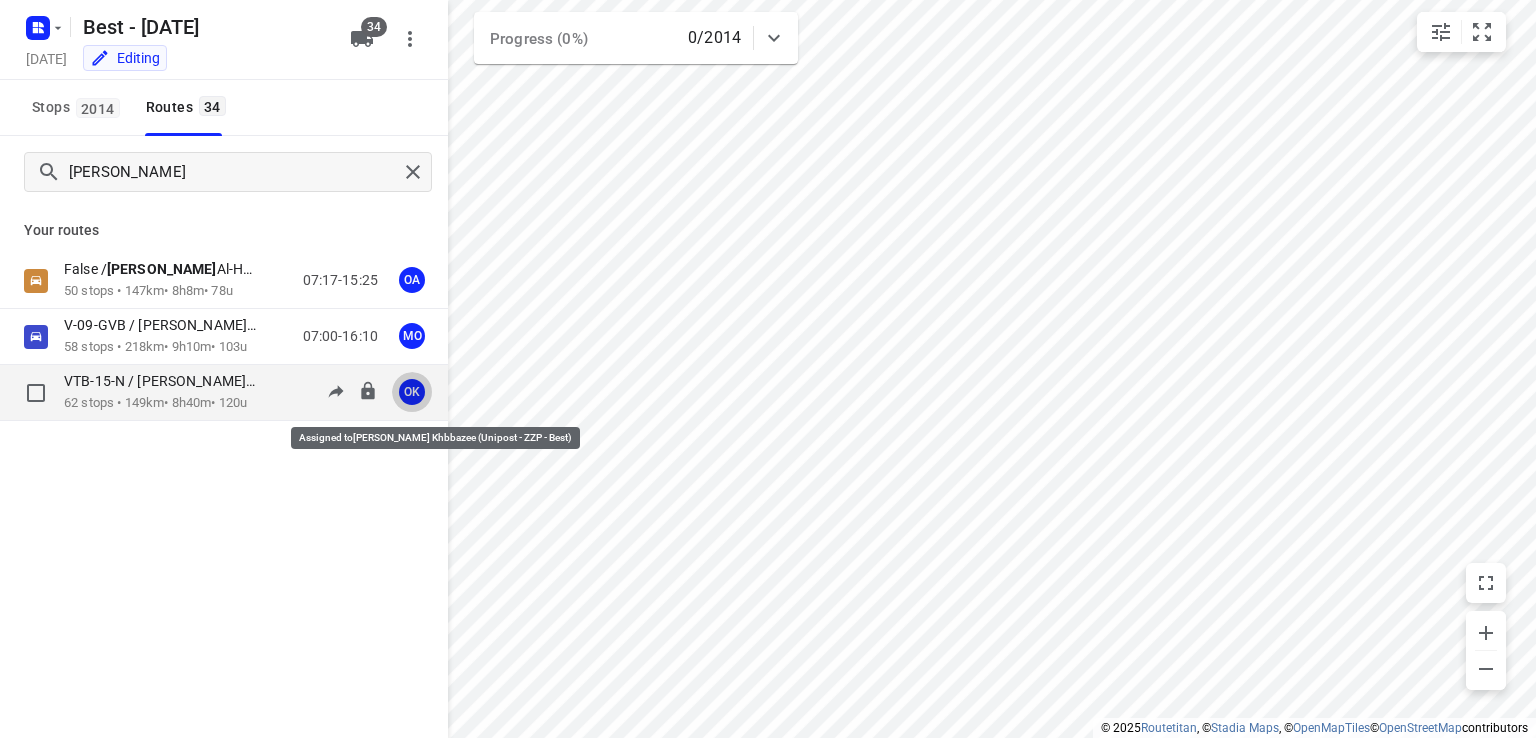 click on "OK" at bounding box center (412, 392) 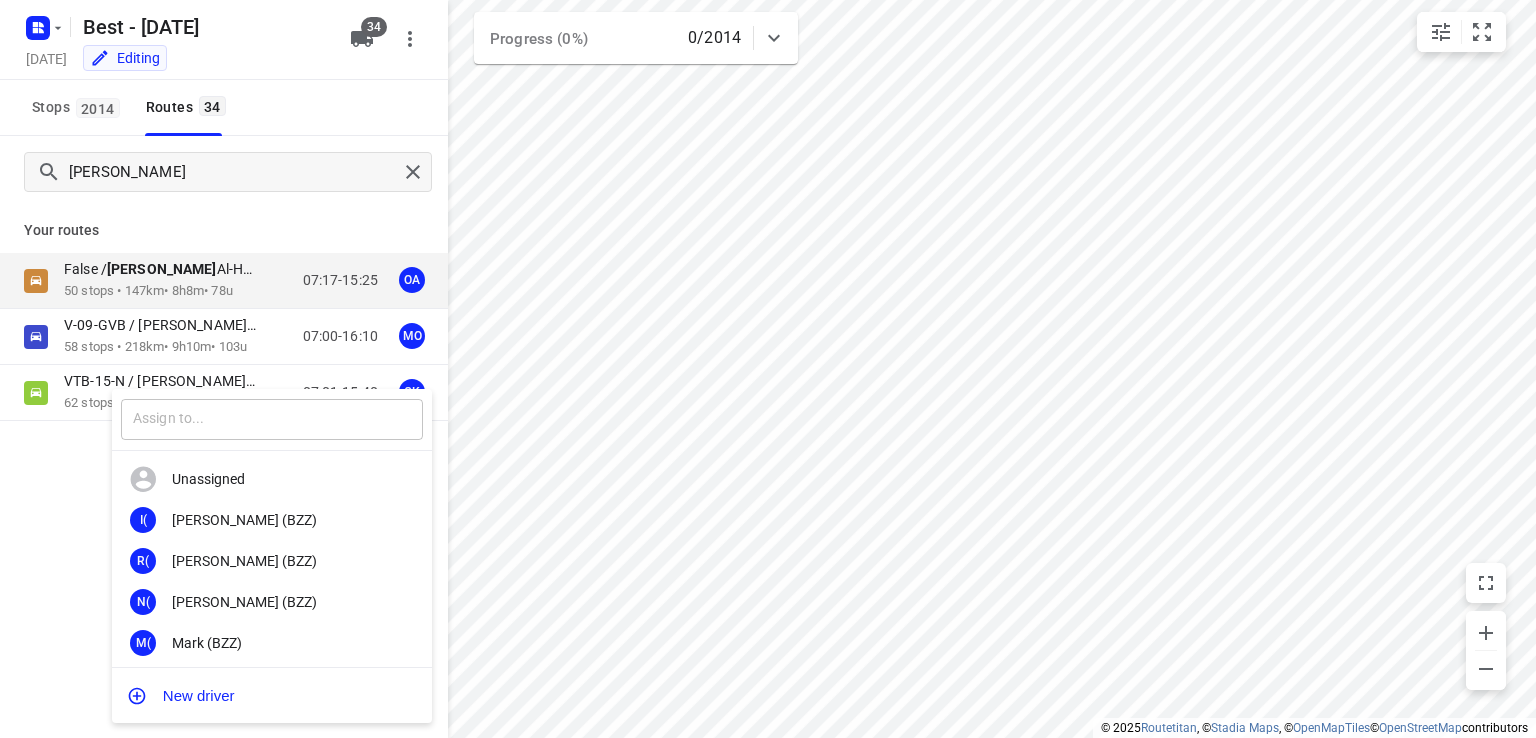 click at bounding box center [272, 419] 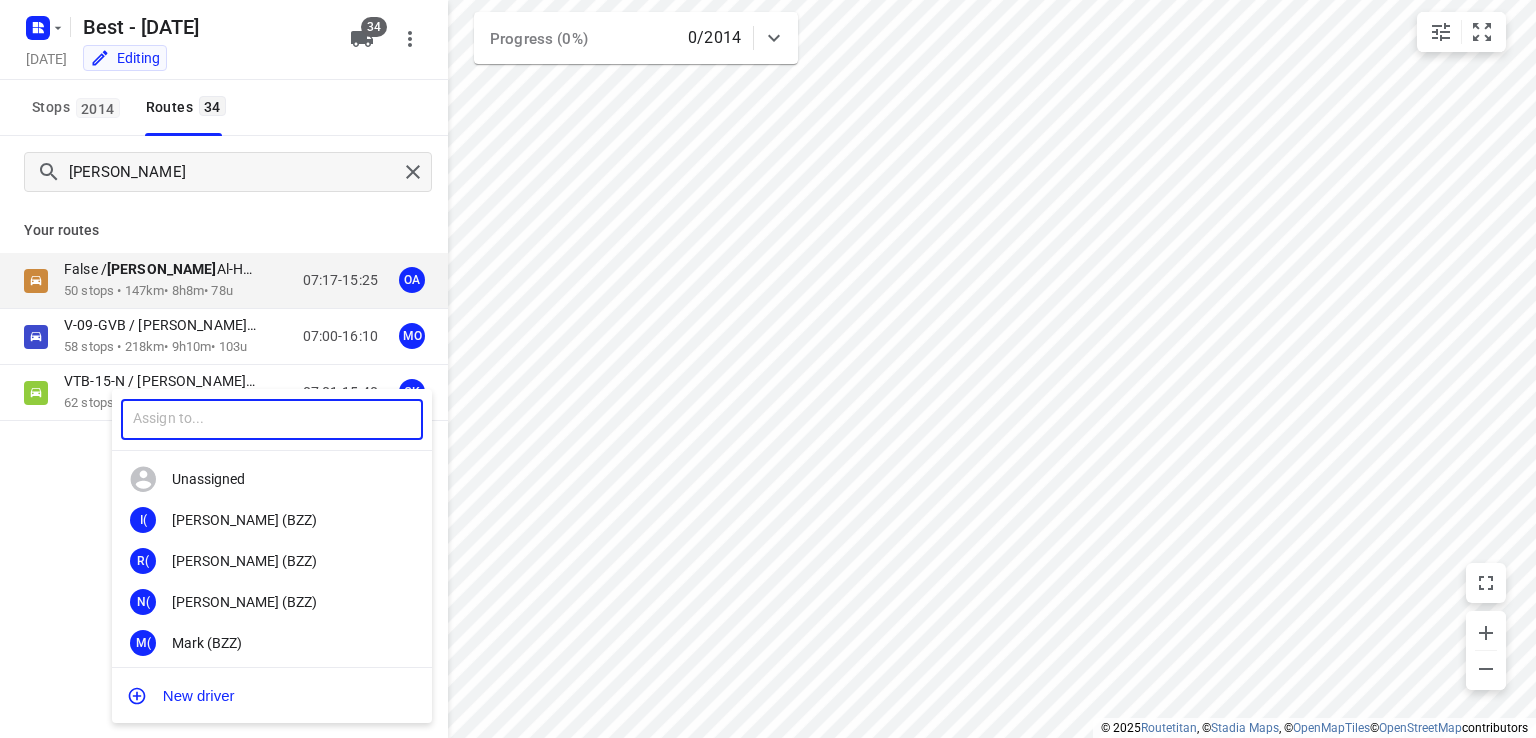 click at bounding box center (768, 369) 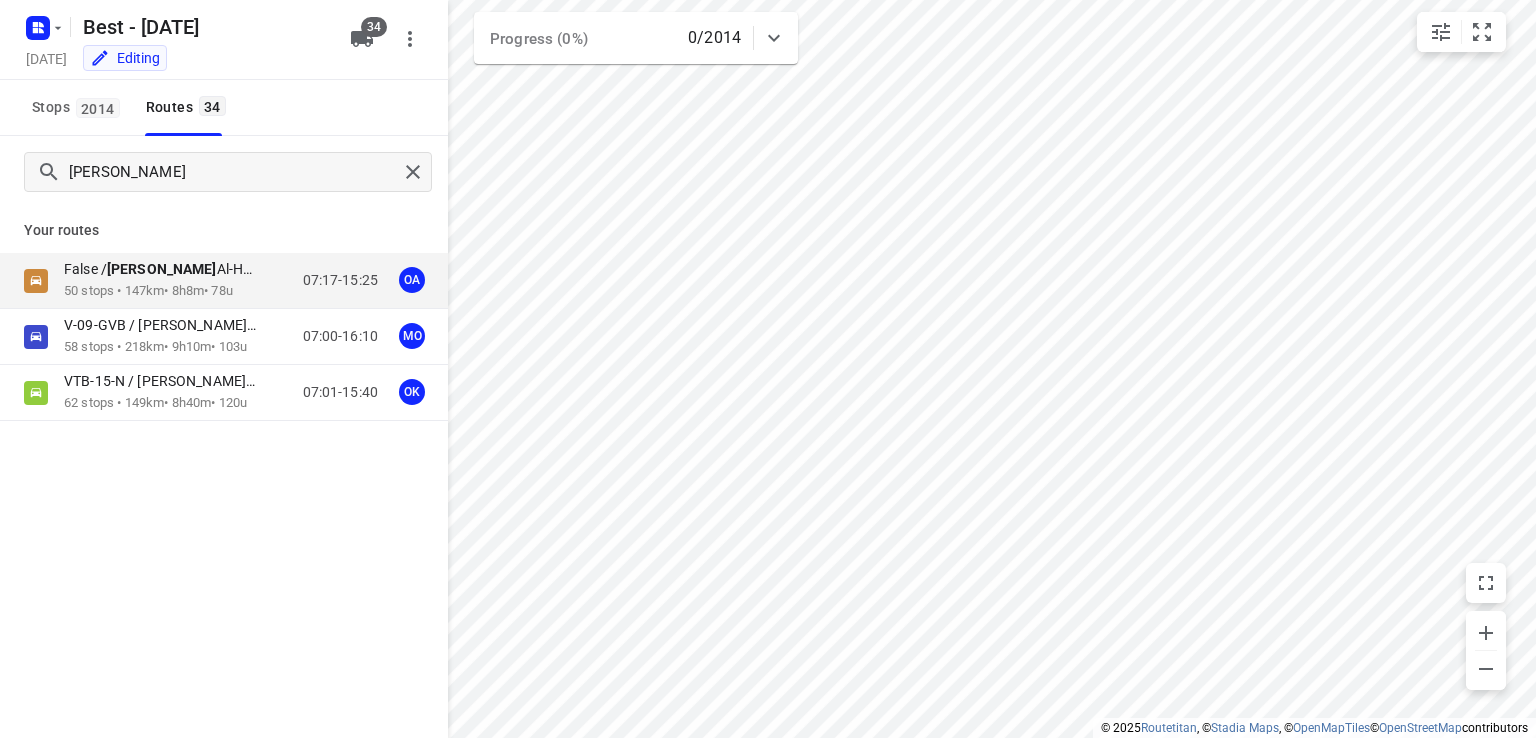 type 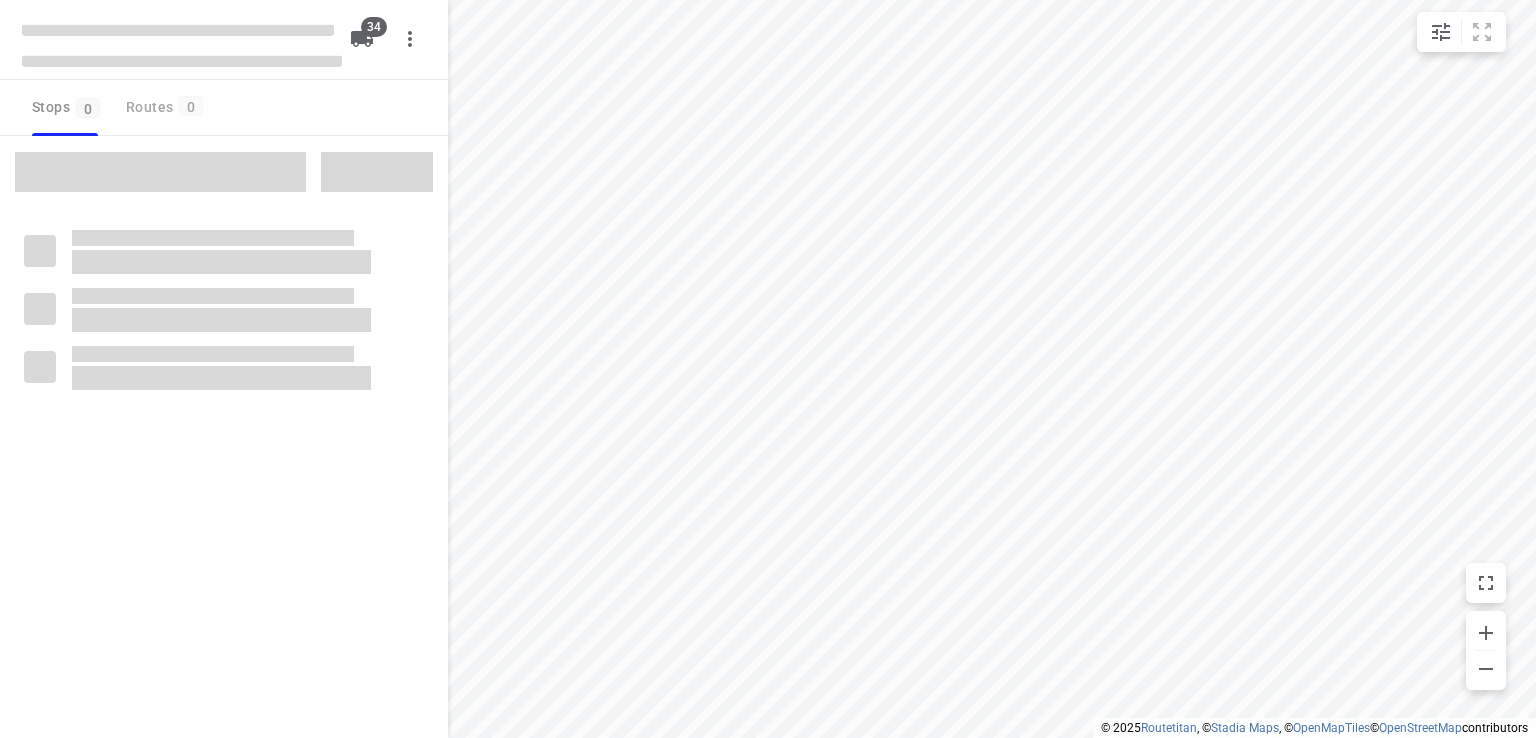 scroll, scrollTop: 0, scrollLeft: 0, axis: both 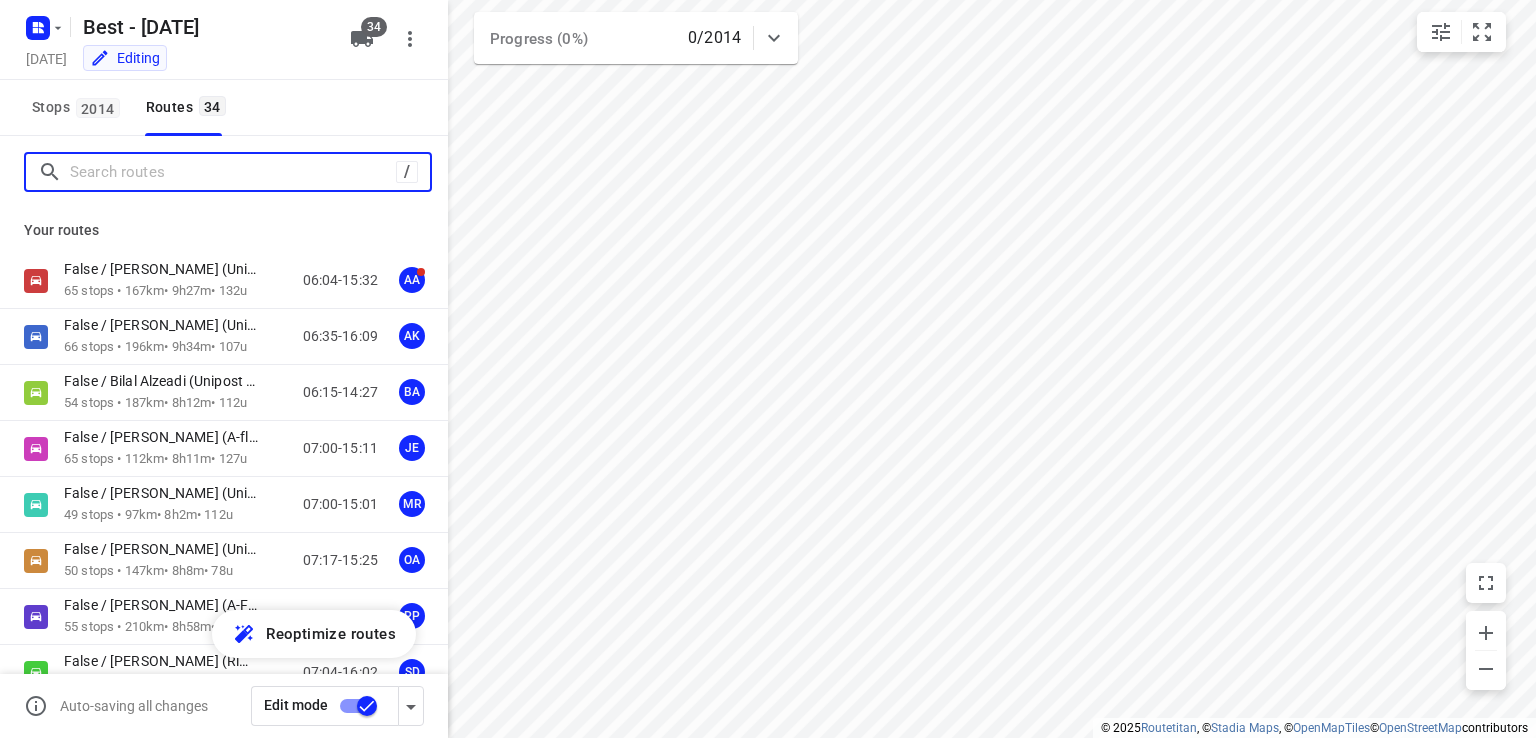 click at bounding box center (233, 172) 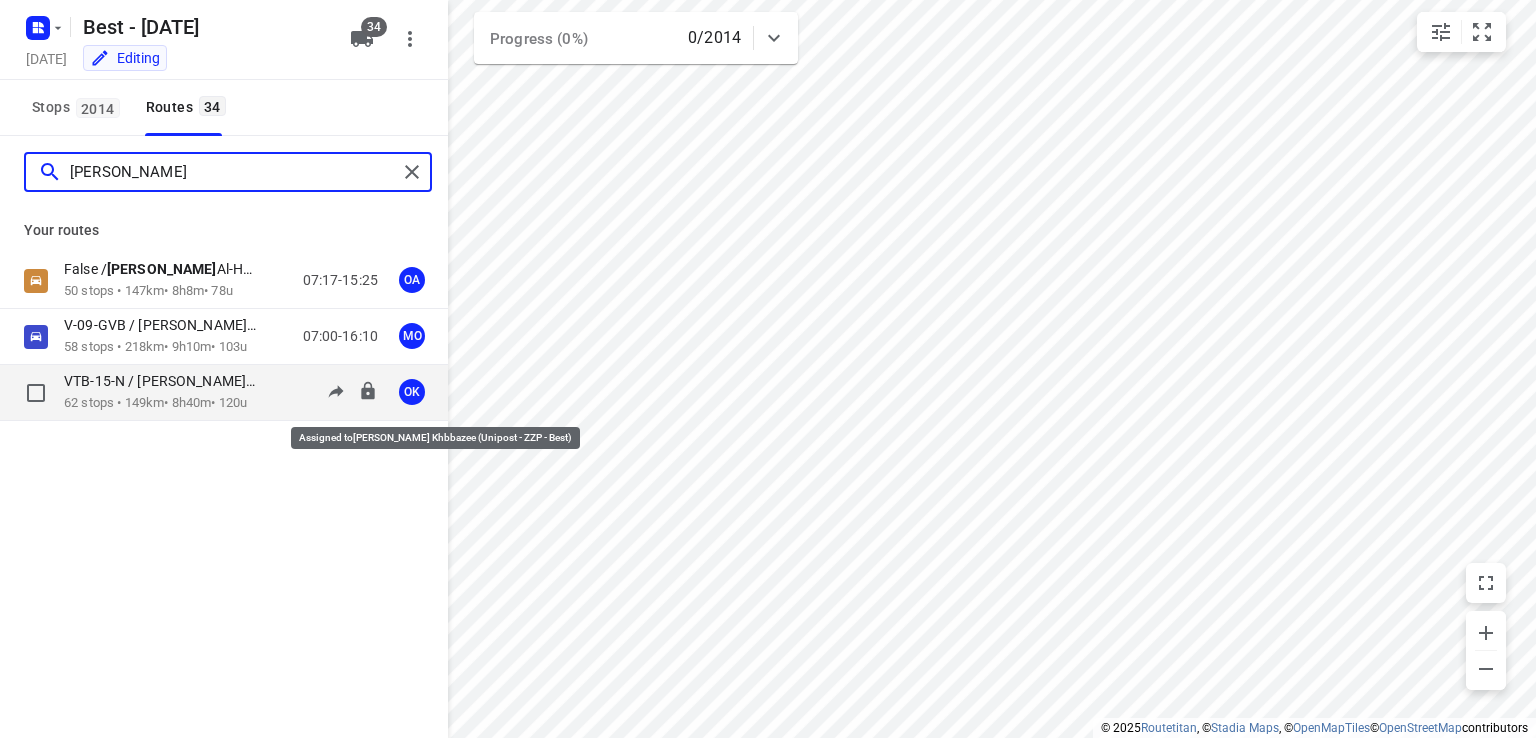 type on "[PERSON_NAME]" 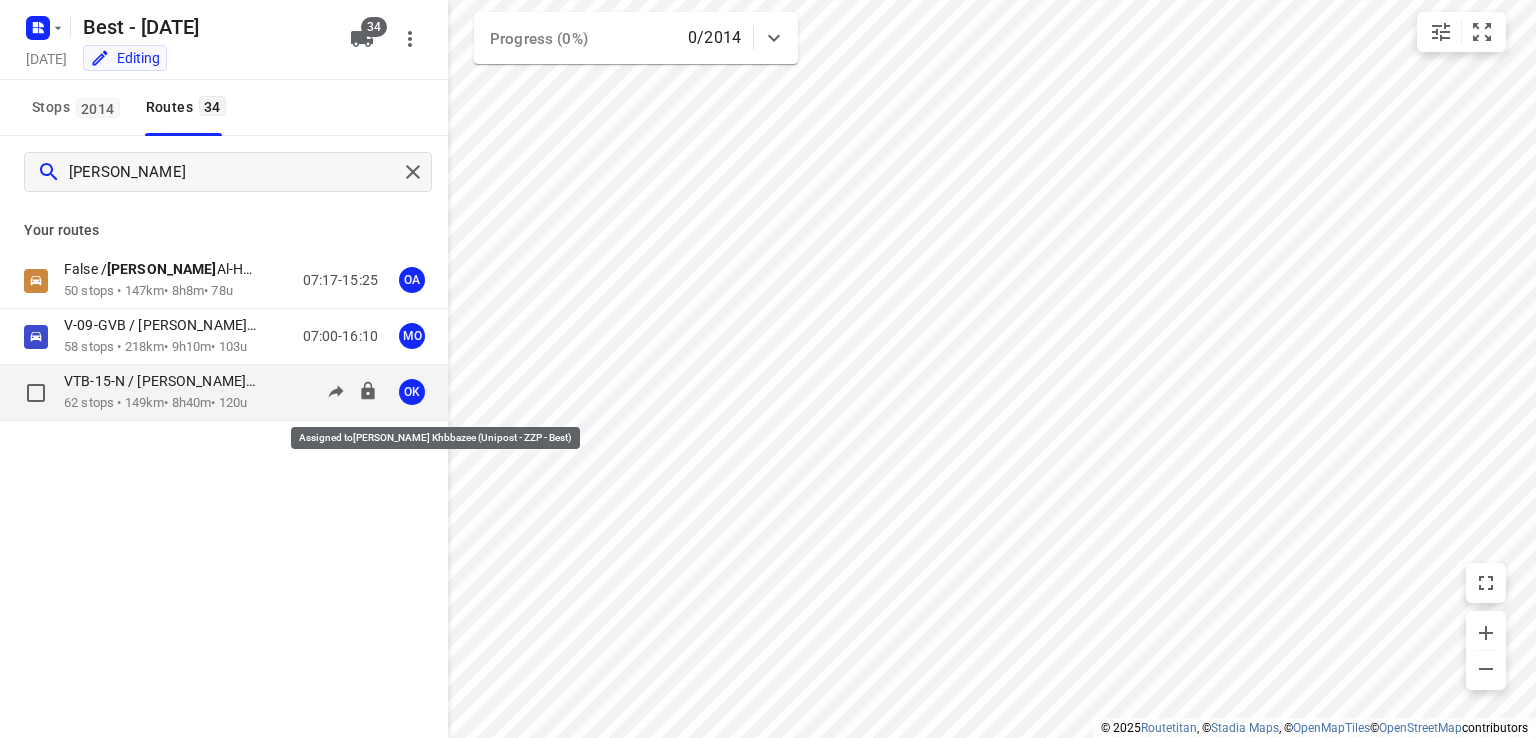 click on "OK" at bounding box center (412, 392) 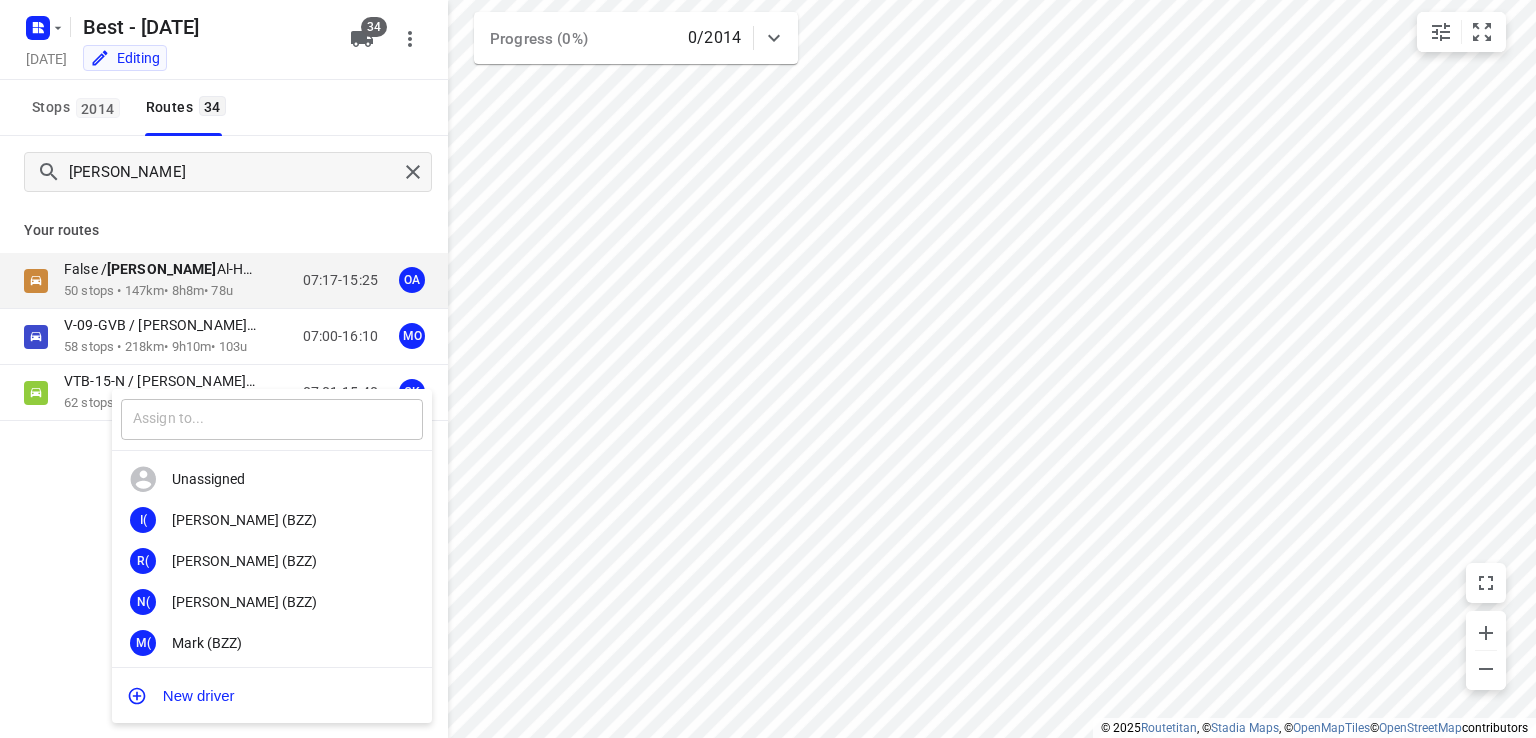 click at bounding box center (272, 419) 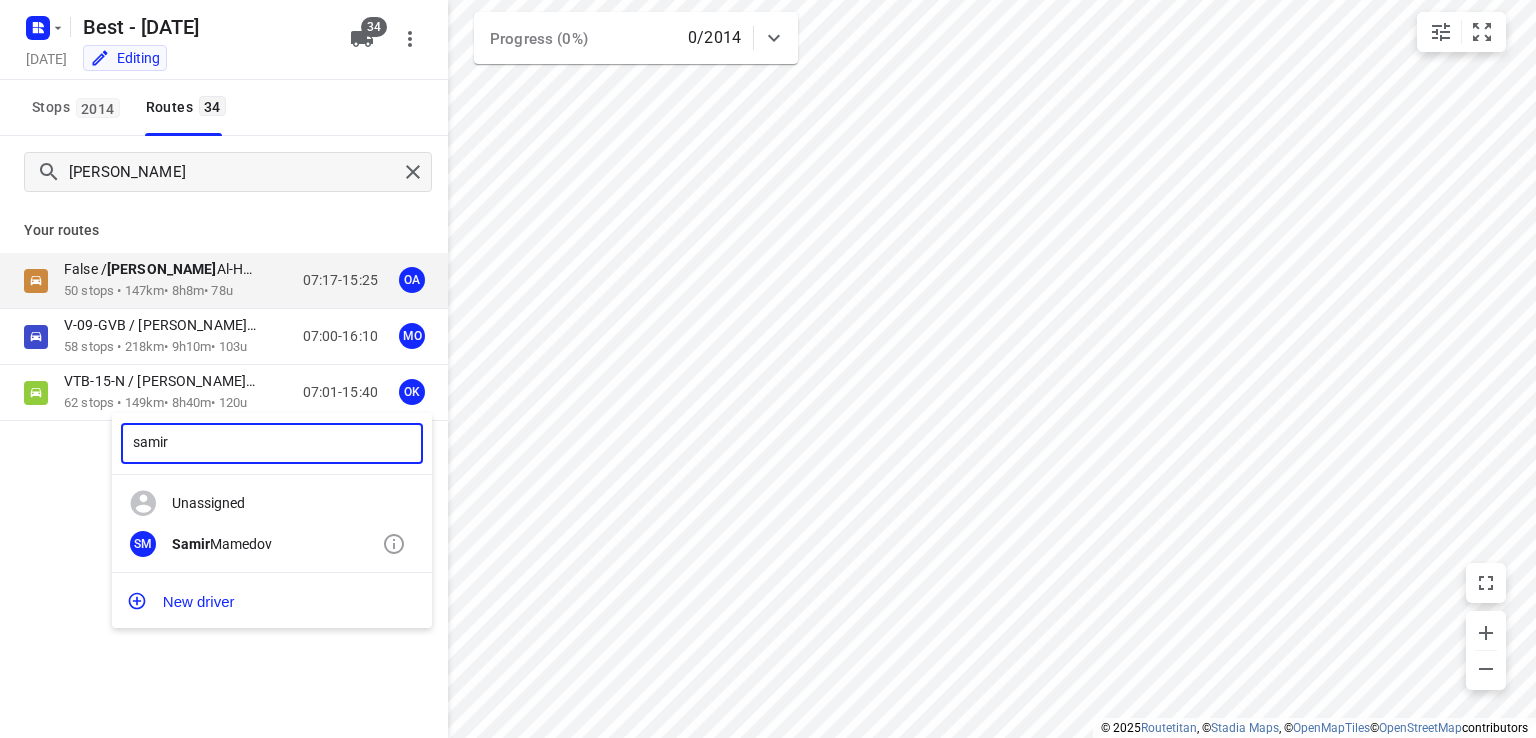 type on "samir" 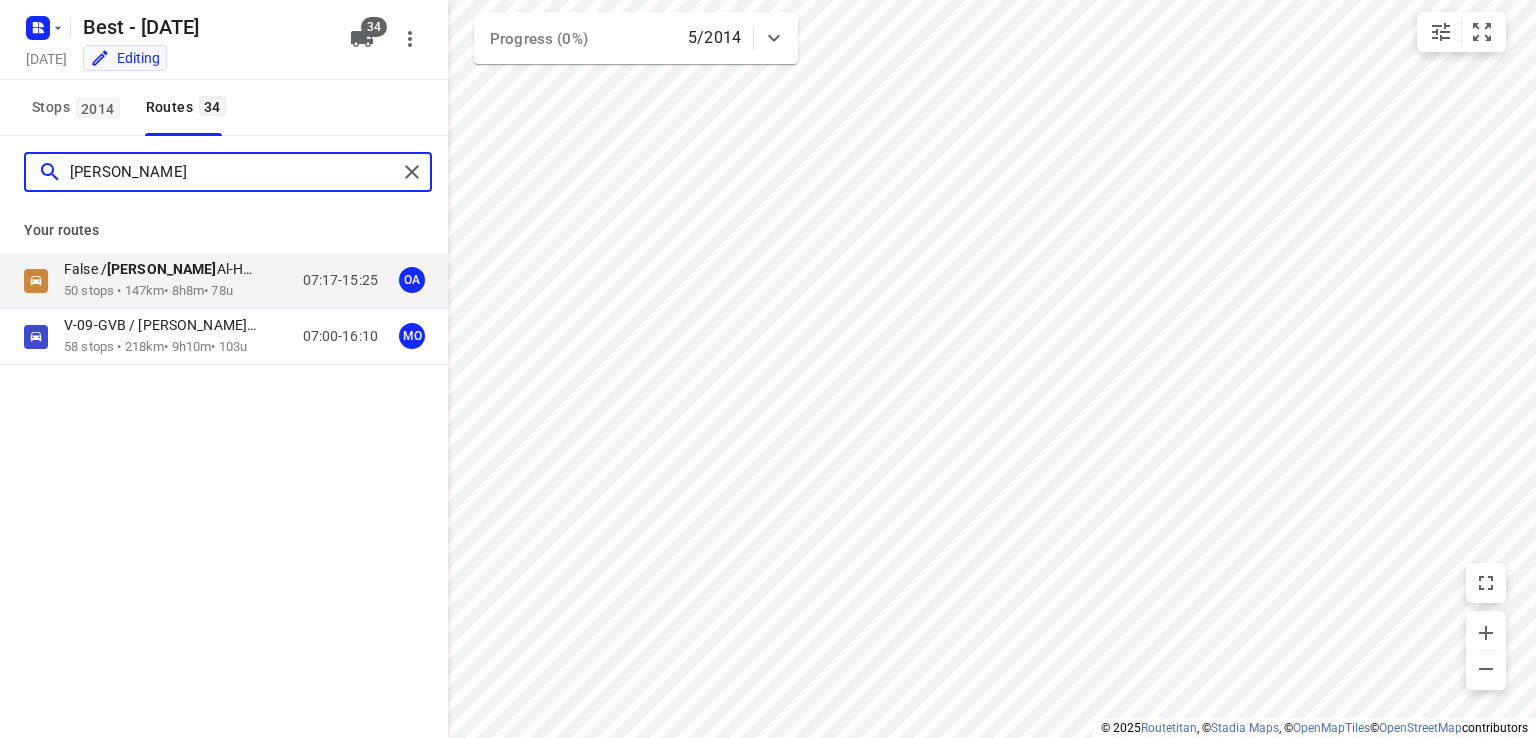 drag, startPoint x: 150, startPoint y: 170, endPoint x: 0, endPoint y: 164, distance: 150.11995 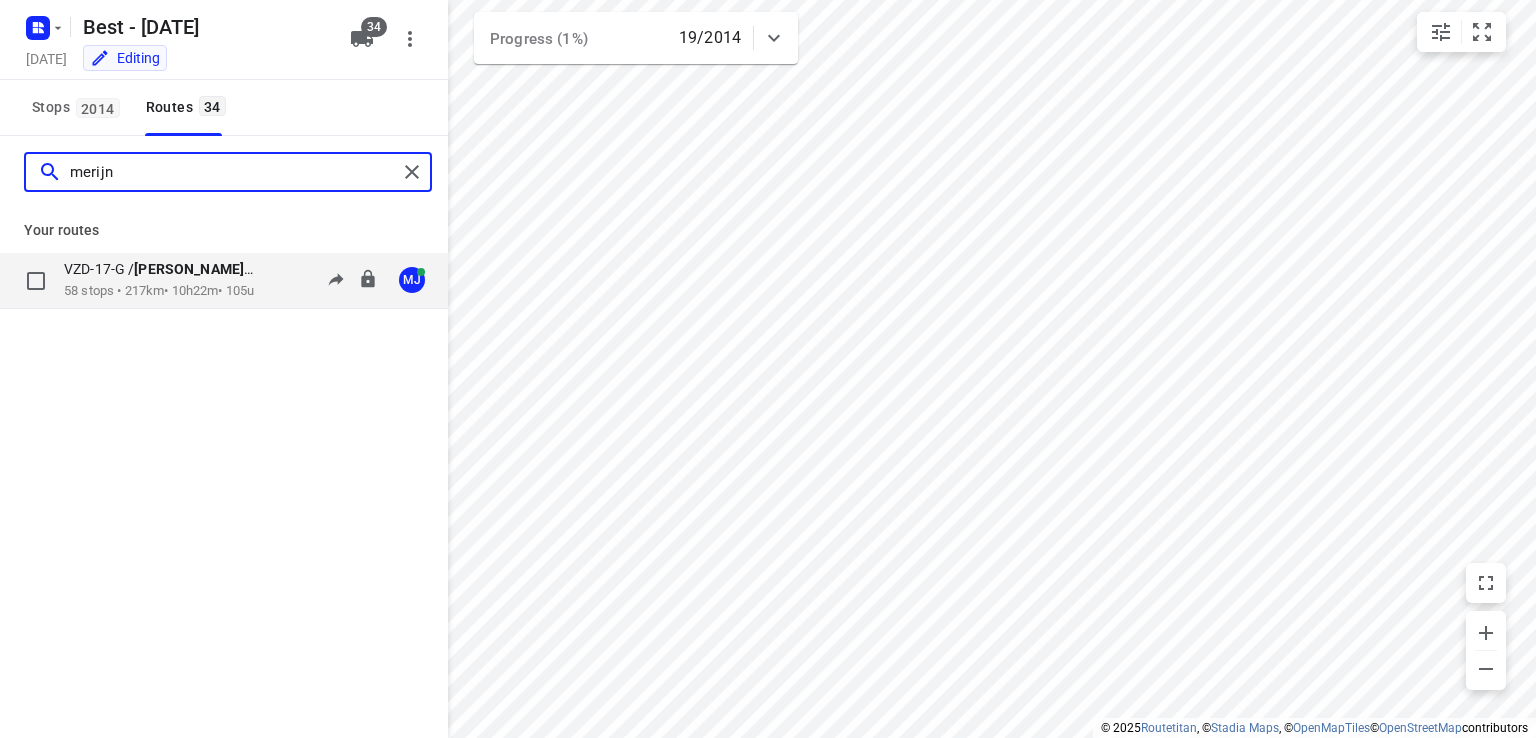 type on "merijn" 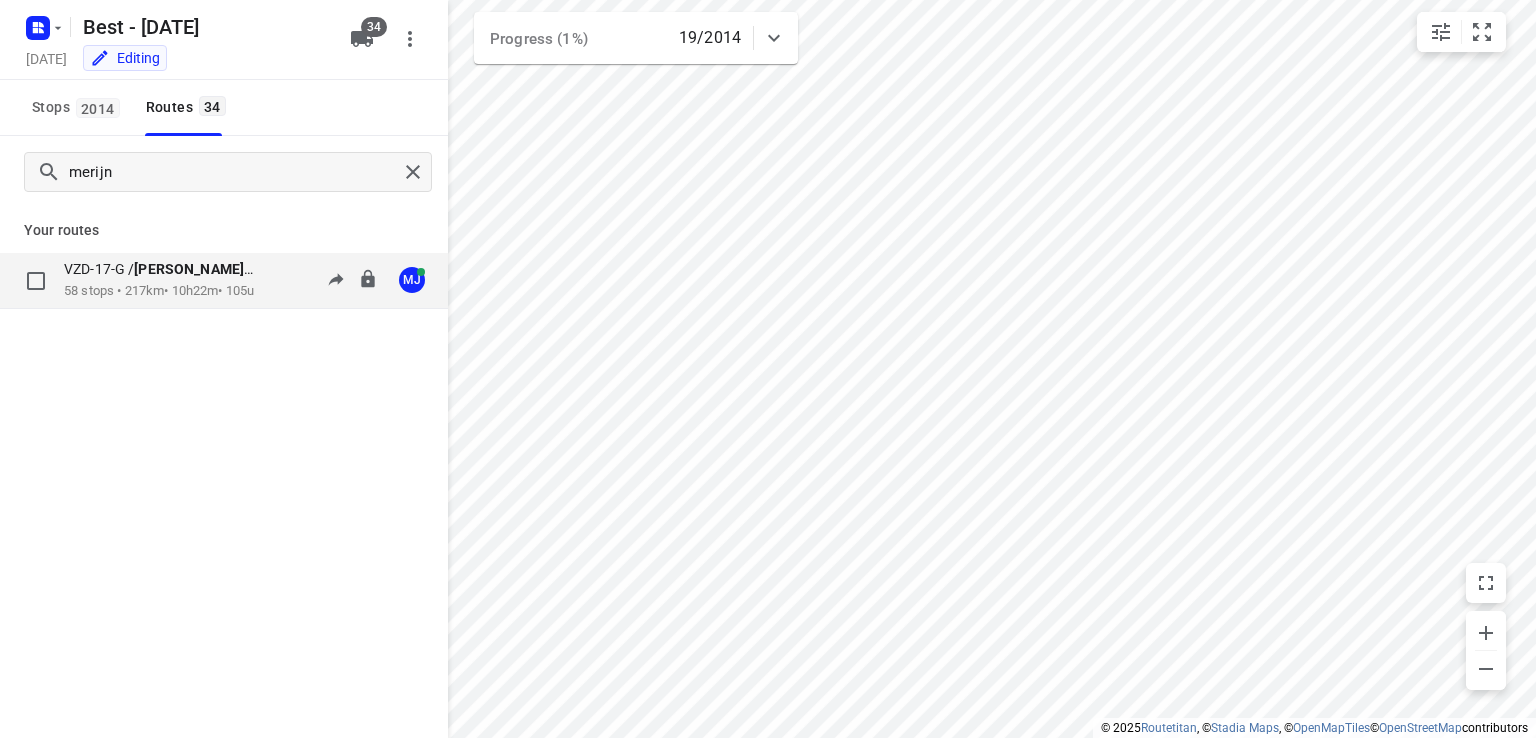 click on "[PERSON_NAME]" at bounding box center (189, 269) 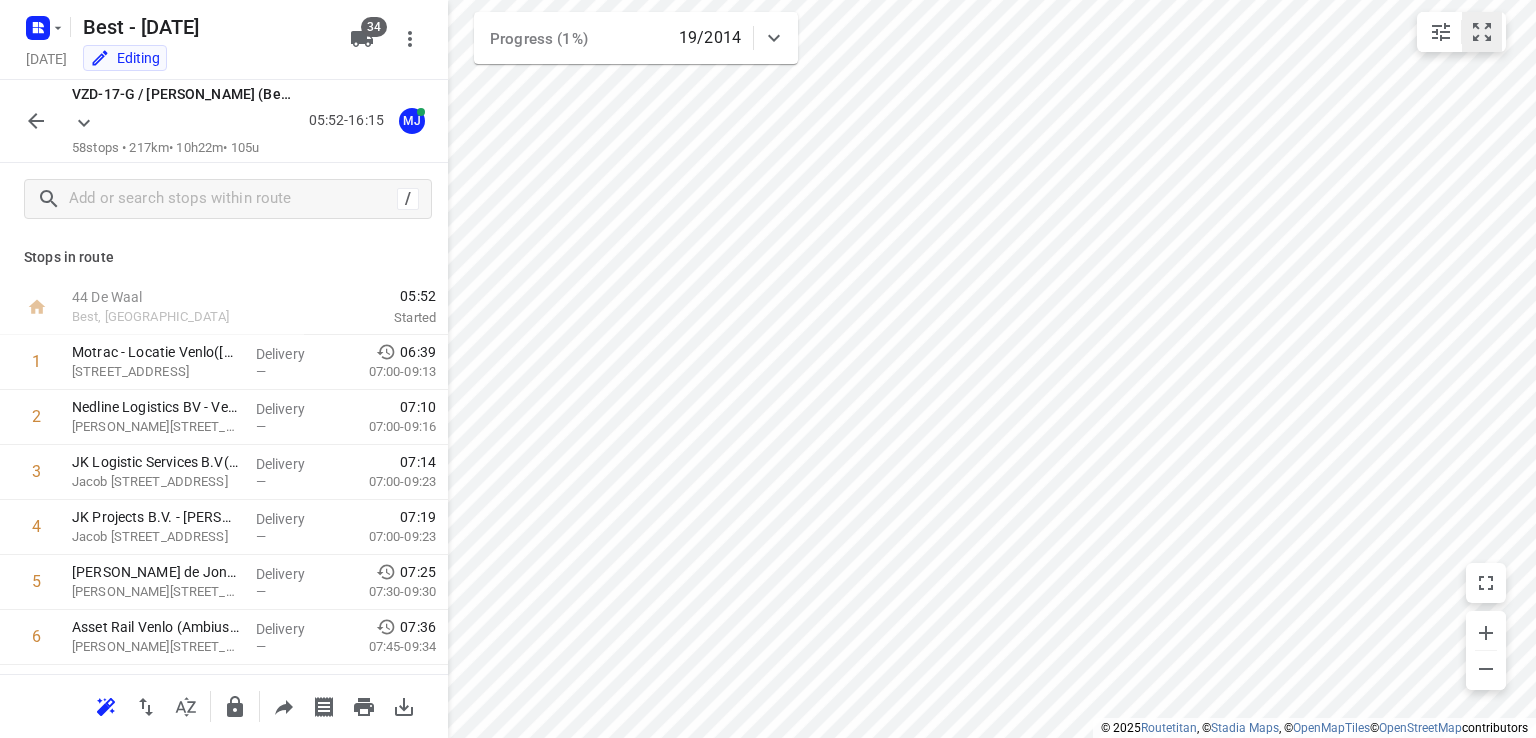 click 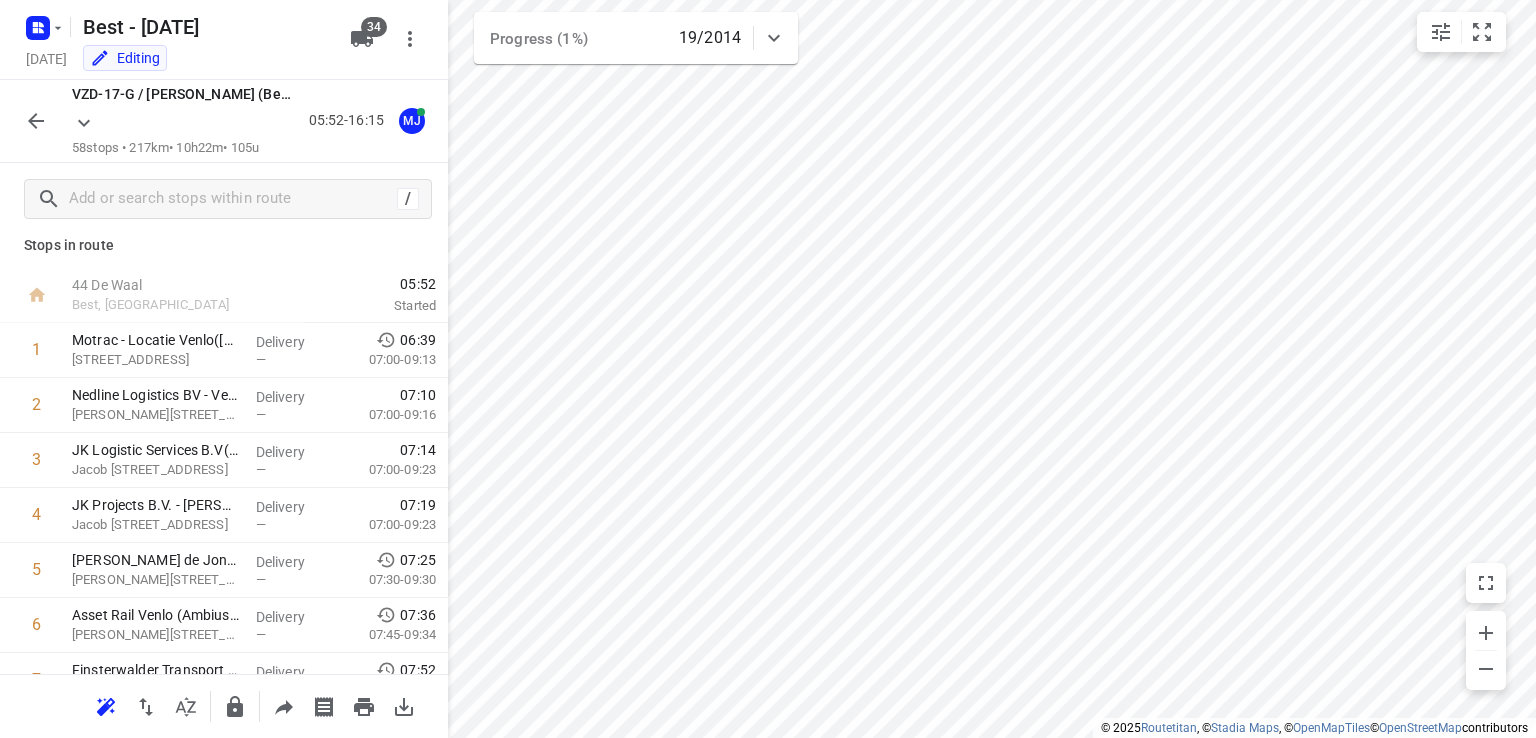 scroll, scrollTop: 0, scrollLeft: 0, axis: both 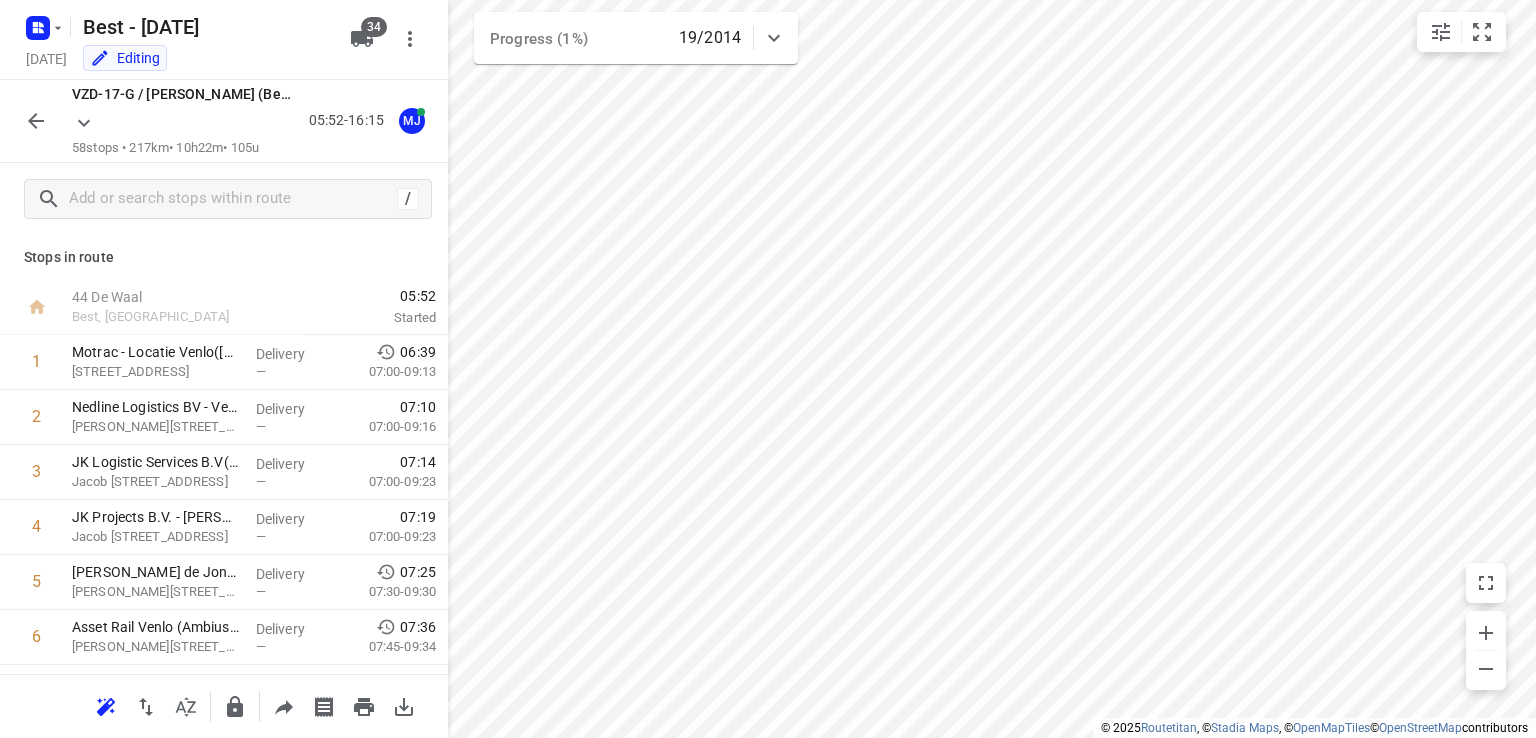 click 